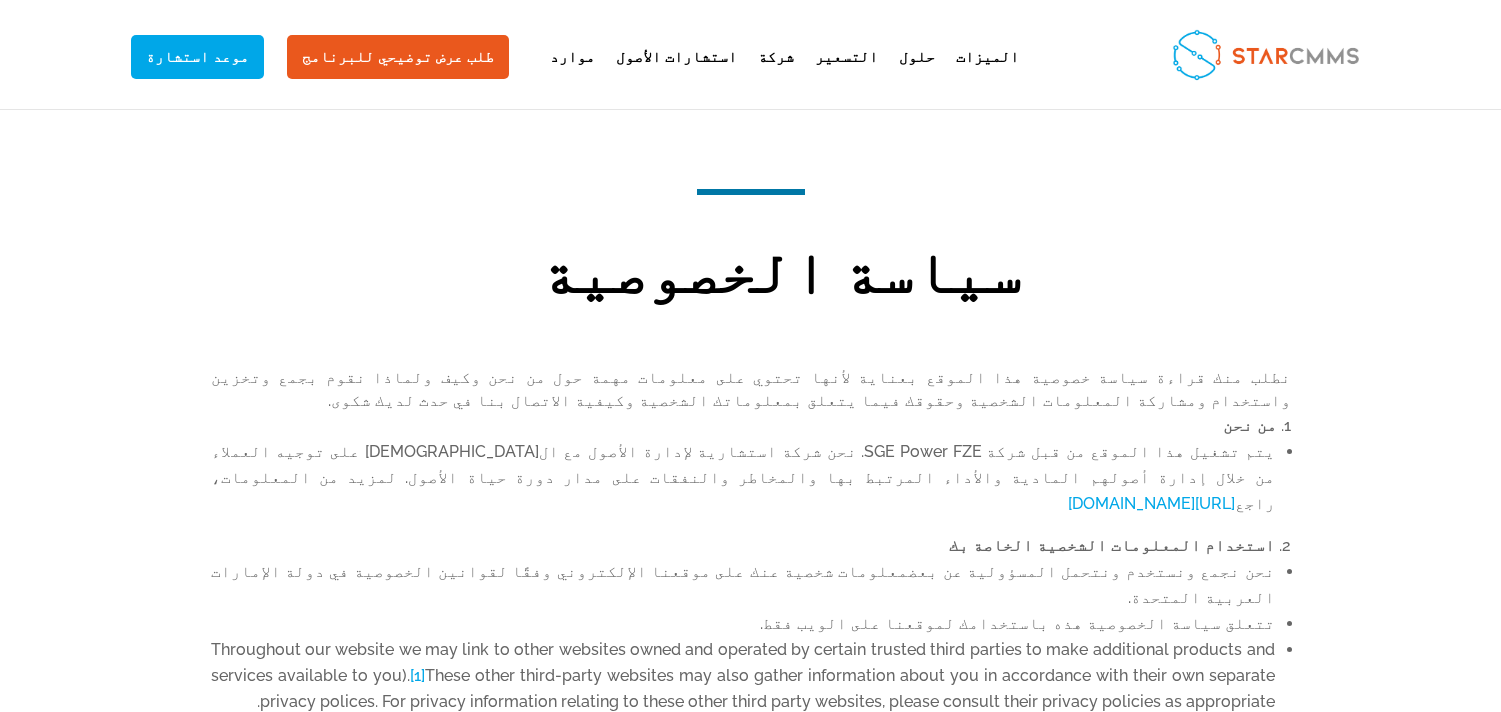 scroll, scrollTop: 0, scrollLeft: 0, axis: both 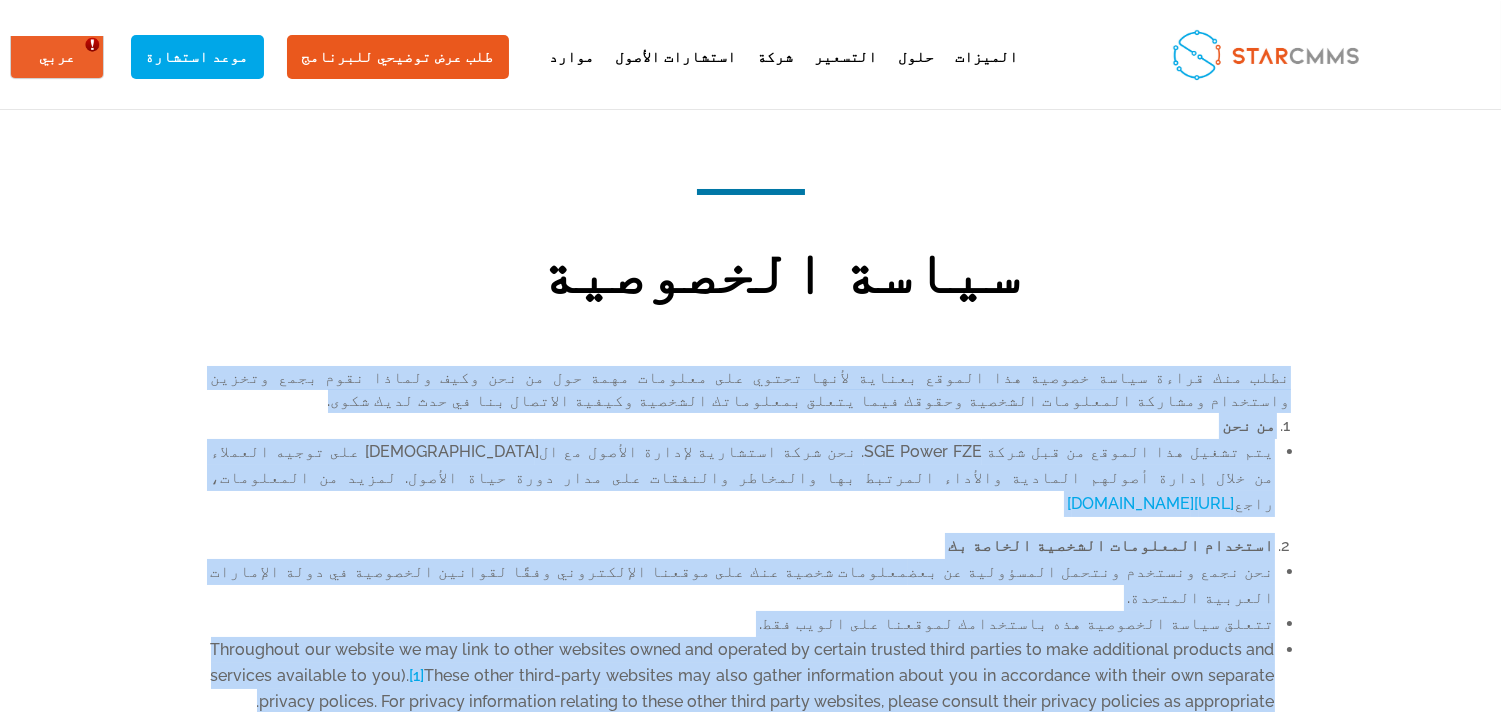 drag, startPoint x: 1126, startPoint y: 517, endPoint x: 141, endPoint y: 381, distance: 994.3445 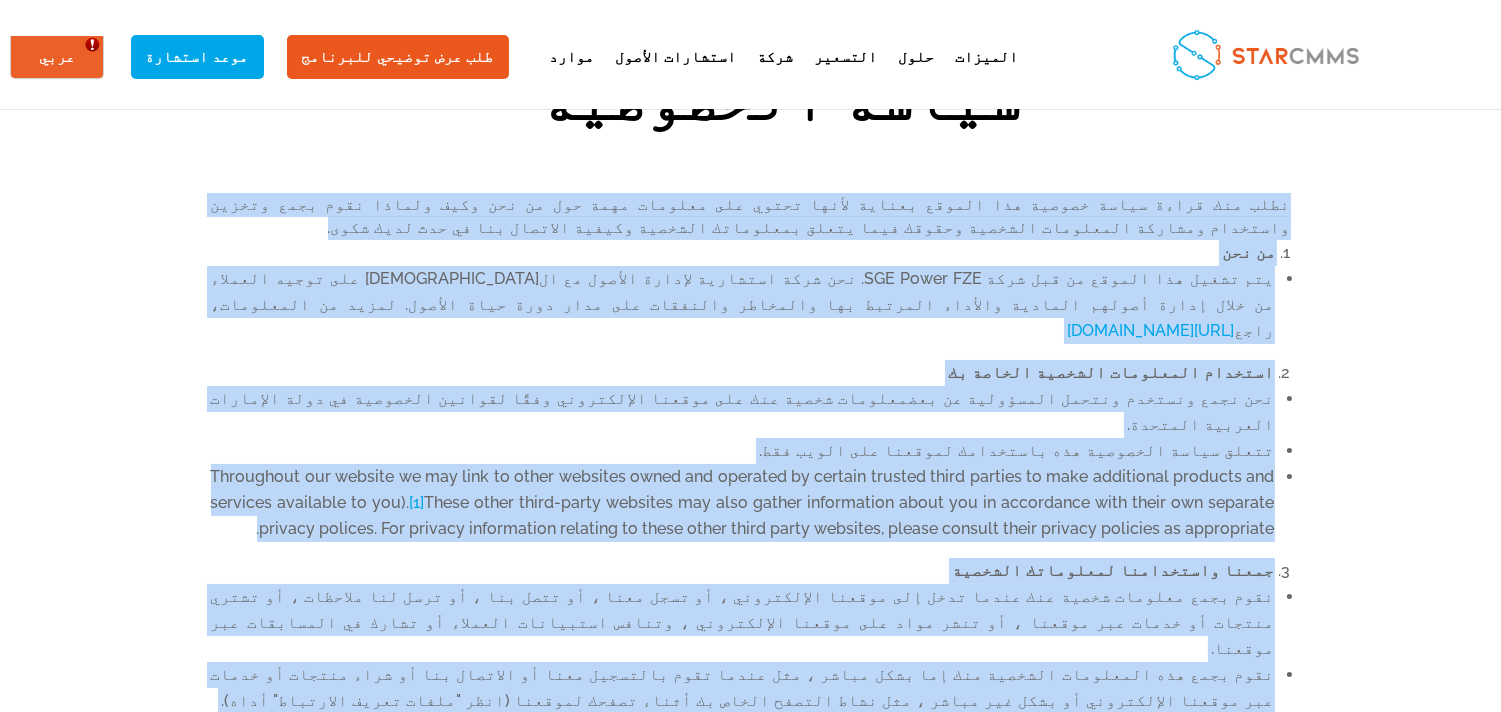 scroll, scrollTop: 0, scrollLeft: 0, axis: both 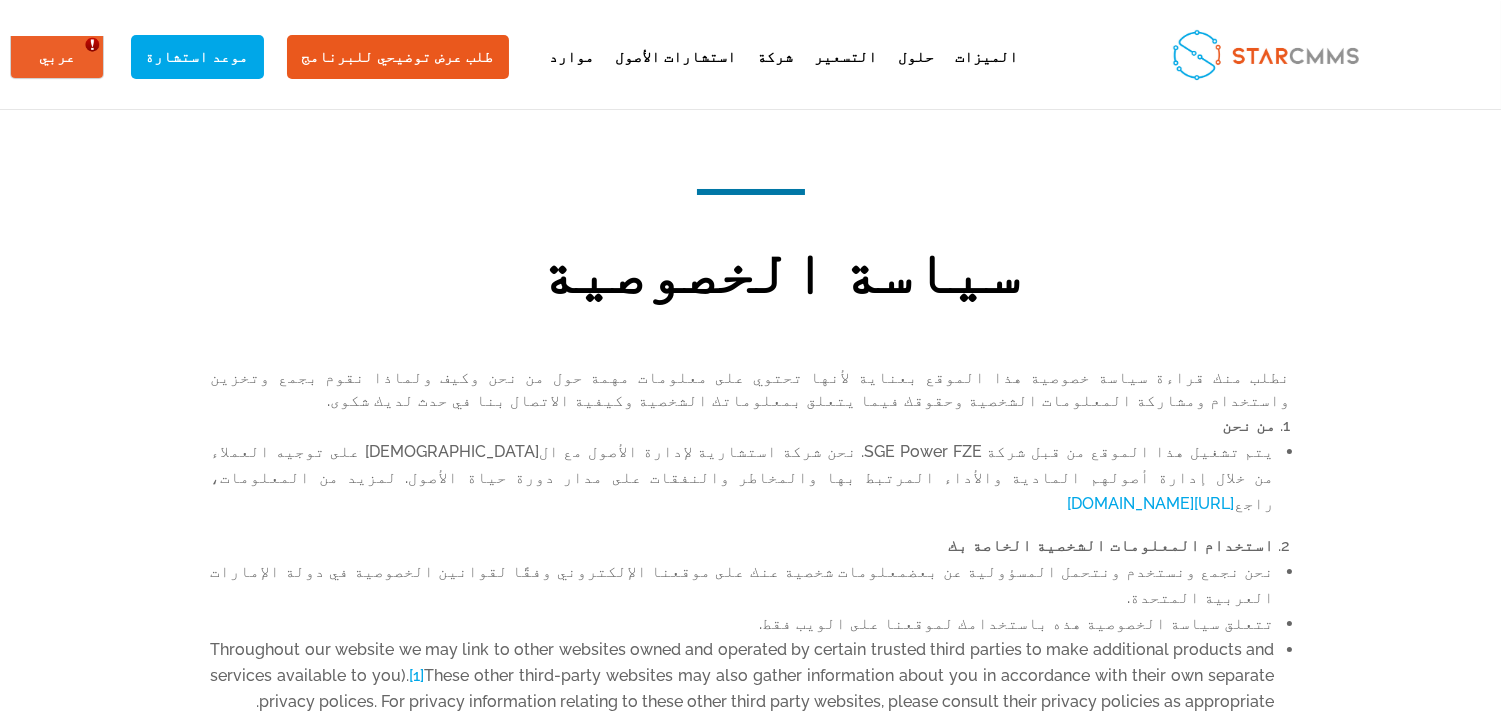 click on "سياسة الخصوصية" at bounding box center (781, 277) 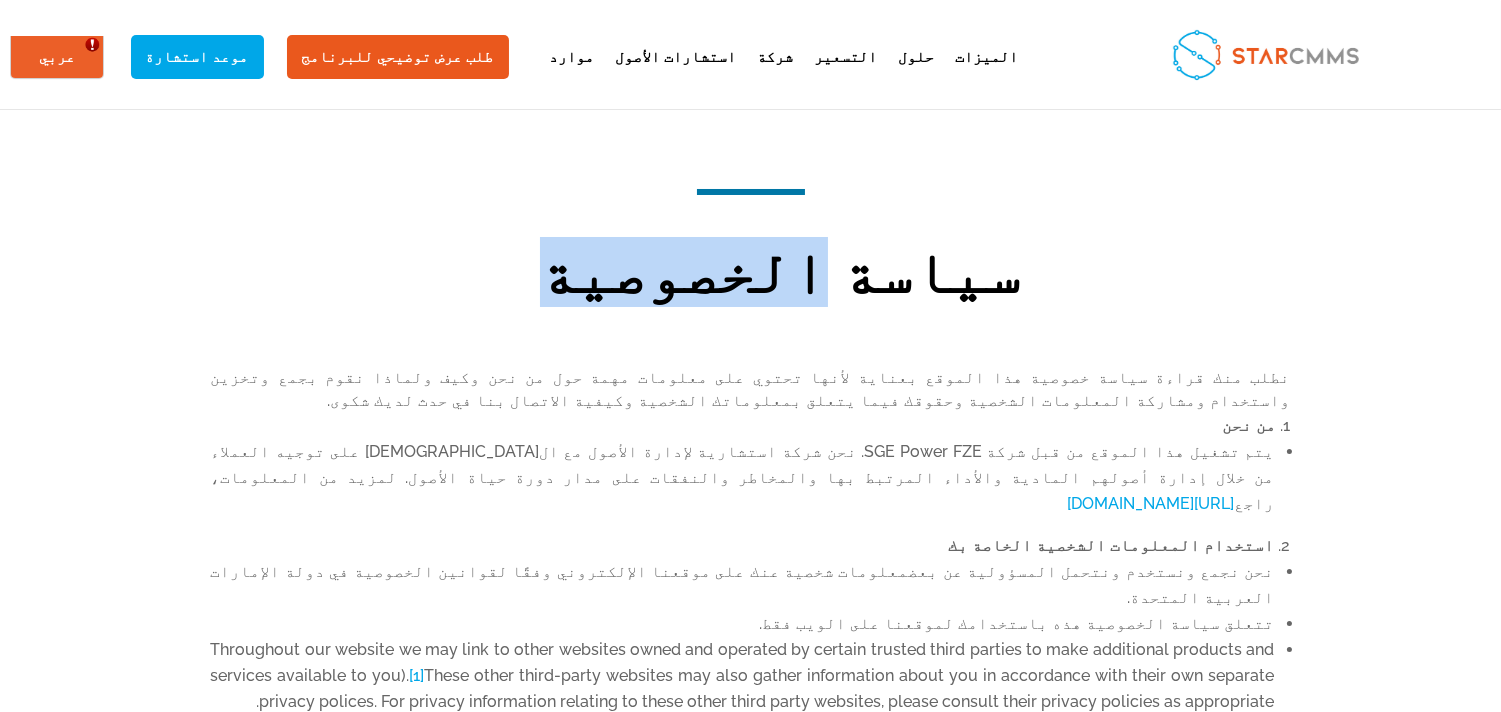 click on "سياسة الخصوصية" at bounding box center (781, 277) 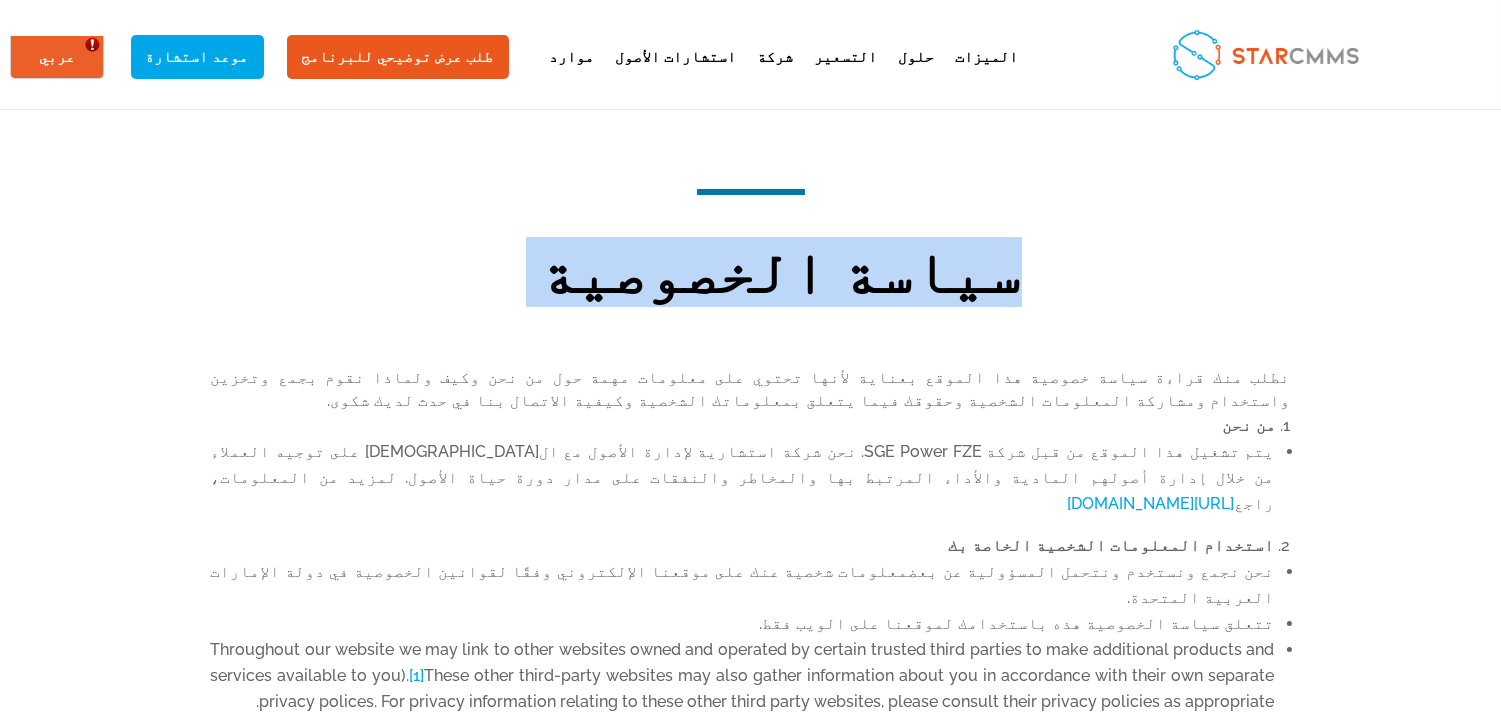 click on "سياسة الخصوصية" at bounding box center (781, 277) 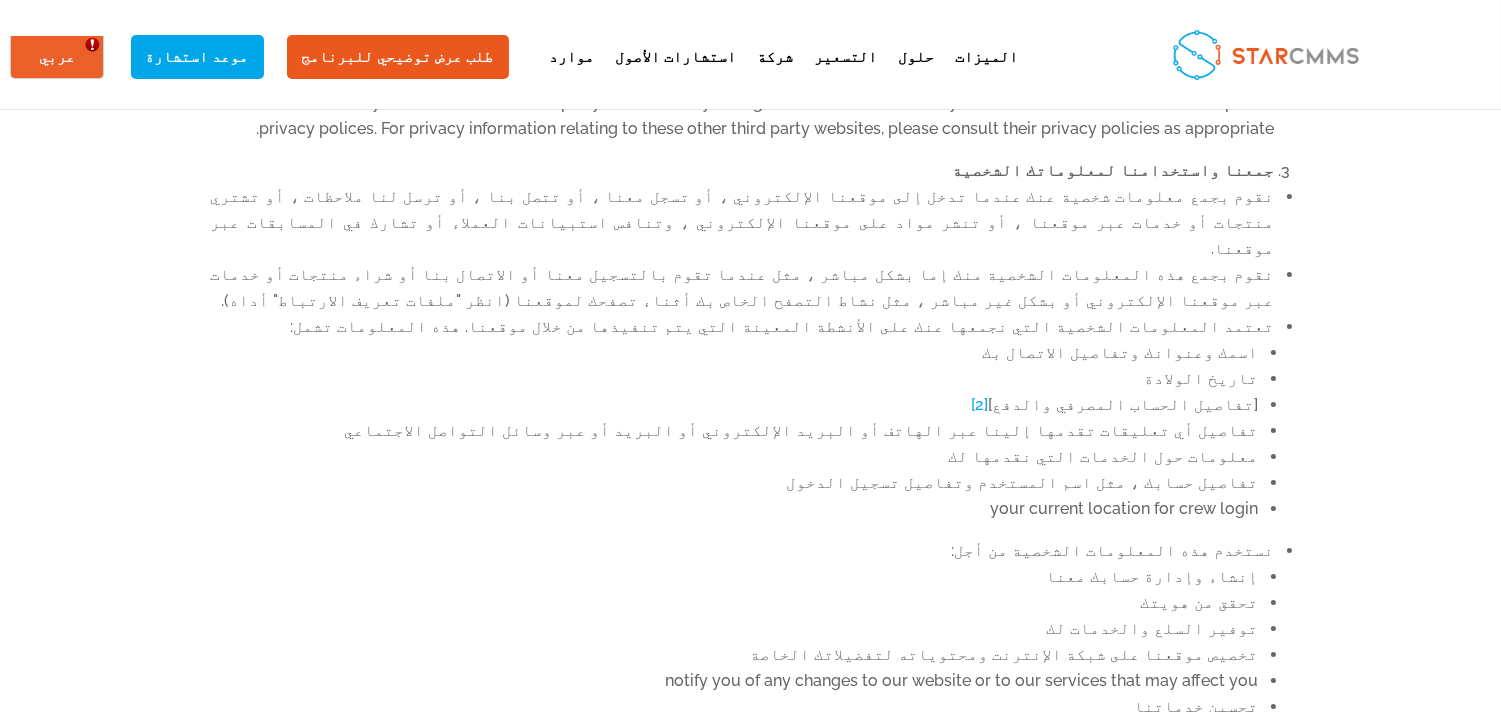 scroll, scrollTop: 370, scrollLeft: 0, axis: vertical 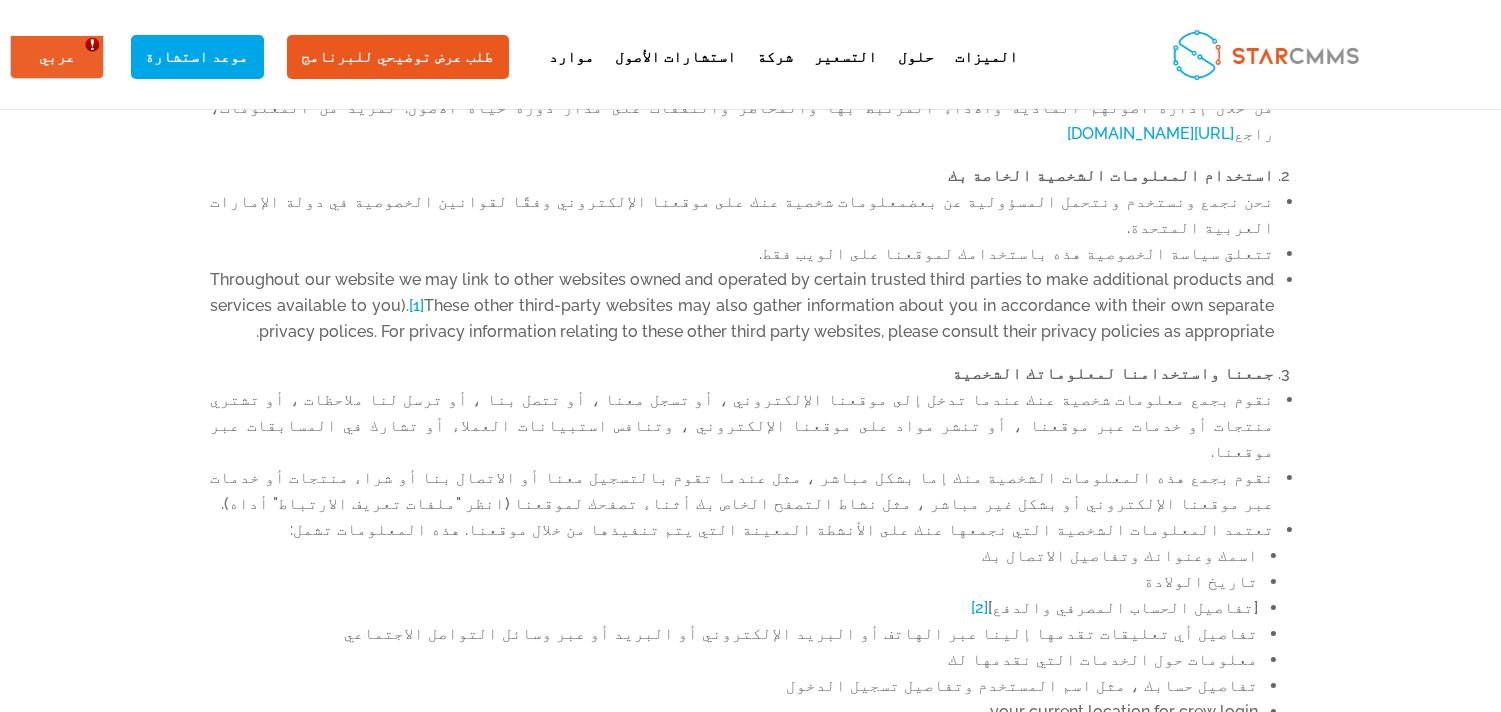 click on "[1]" at bounding box center [417, 305] 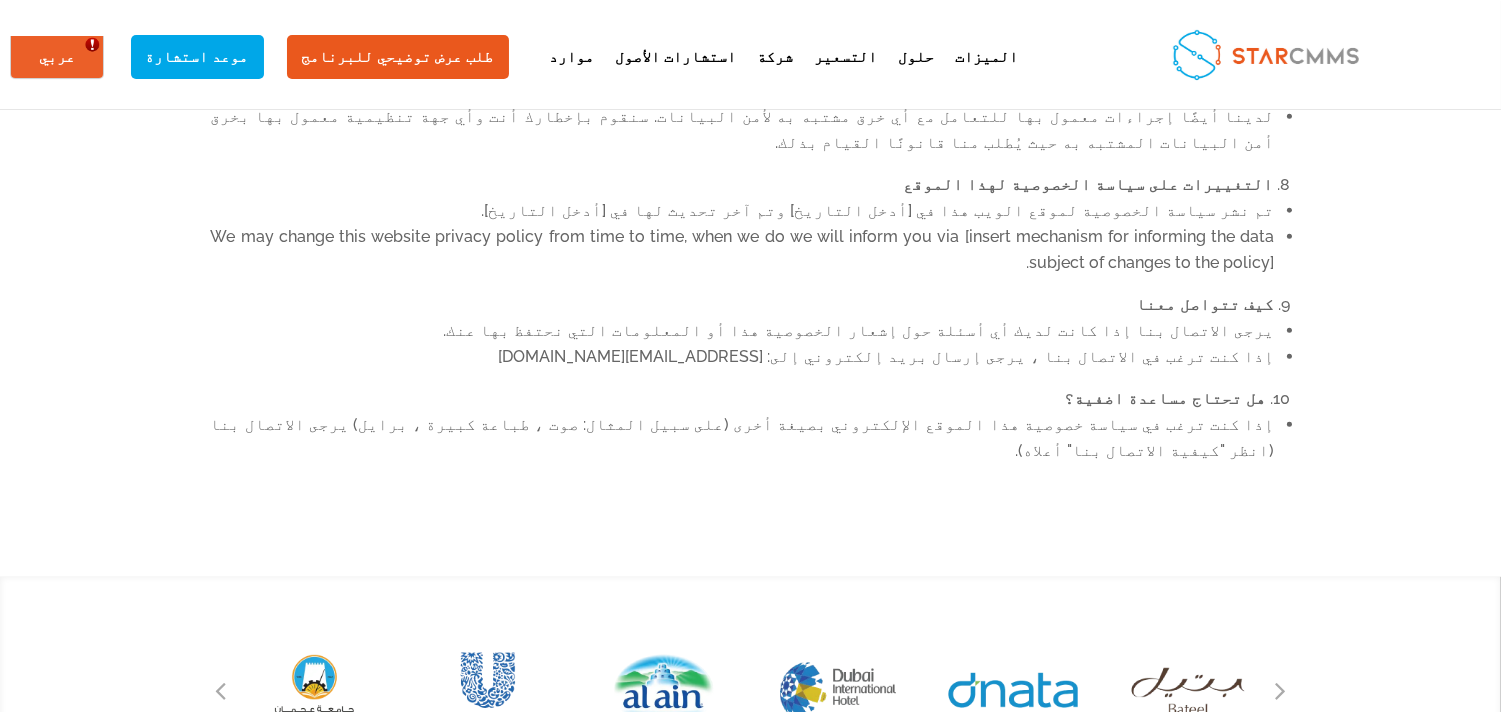 scroll, scrollTop: 2227, scrollLeft: 0, axis: vertical 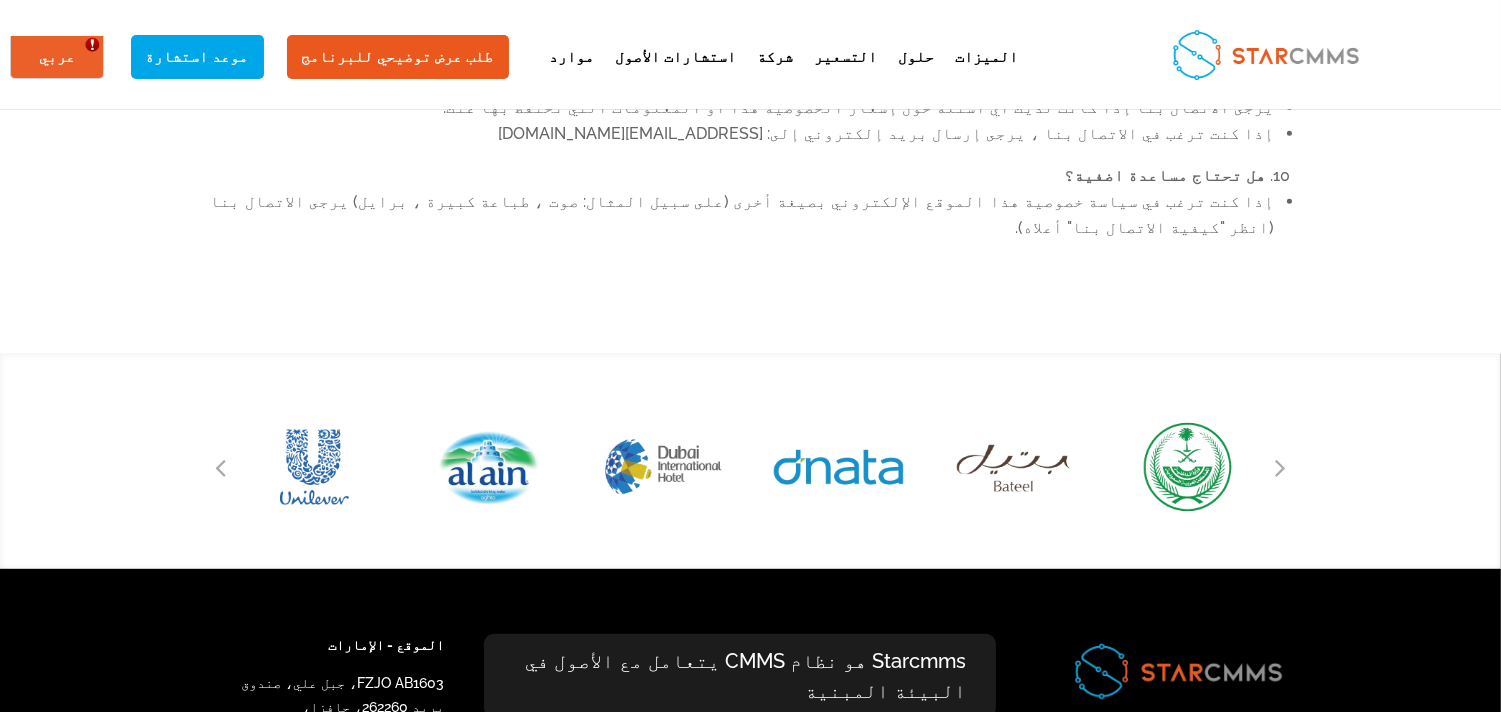 click on "شروط الاستخدام" at bounding box center [630, 790] 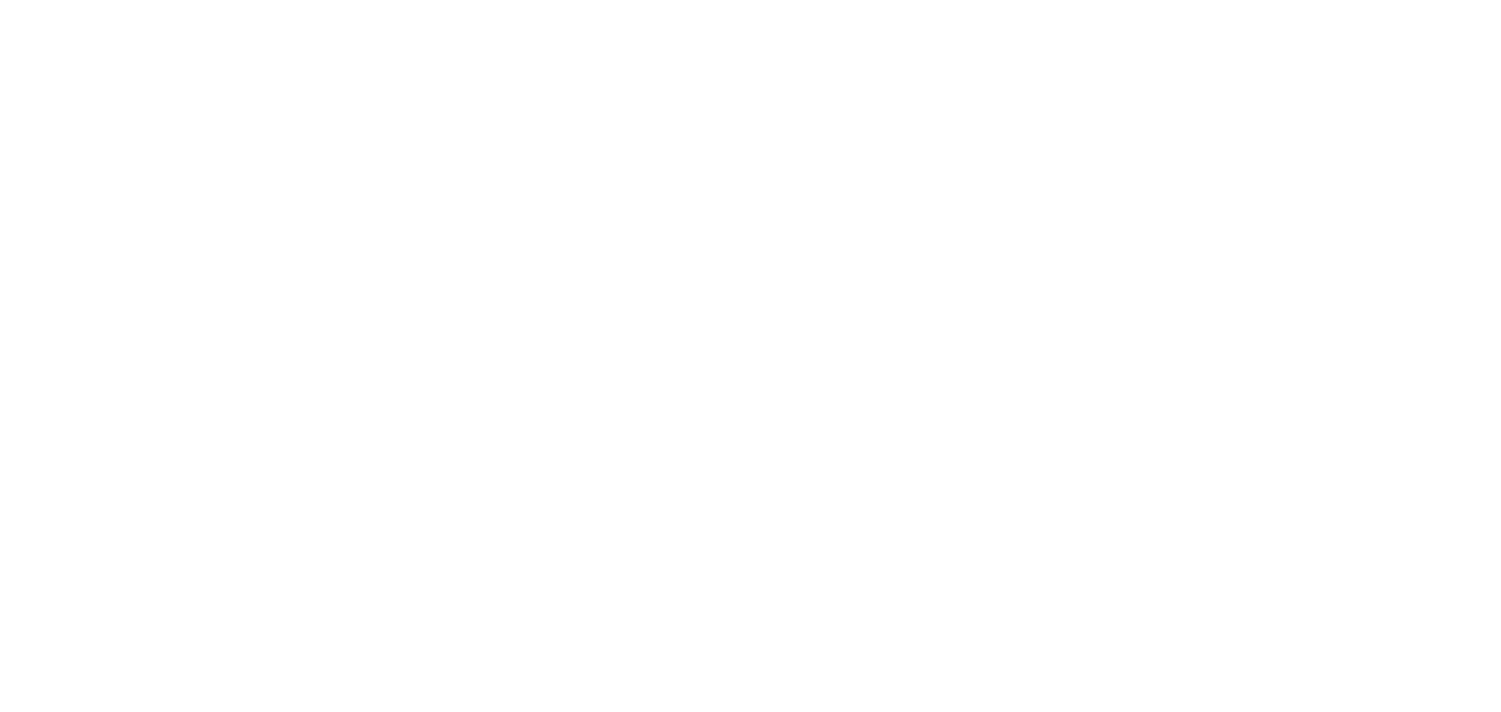 scroll, scrollTop: 0, scrollLeft: 0, axis: both 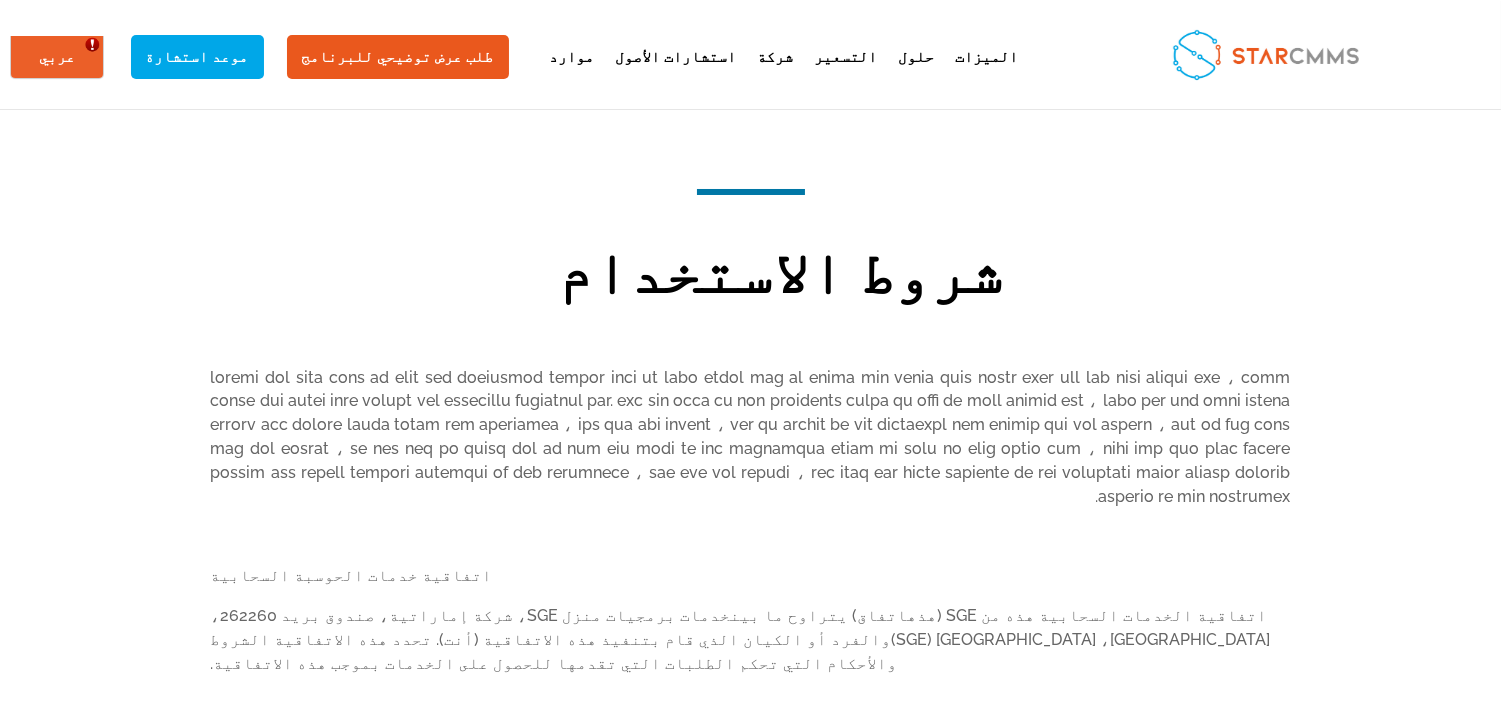 click on "شروط الاستخدام" at bounding box center (781, 277) 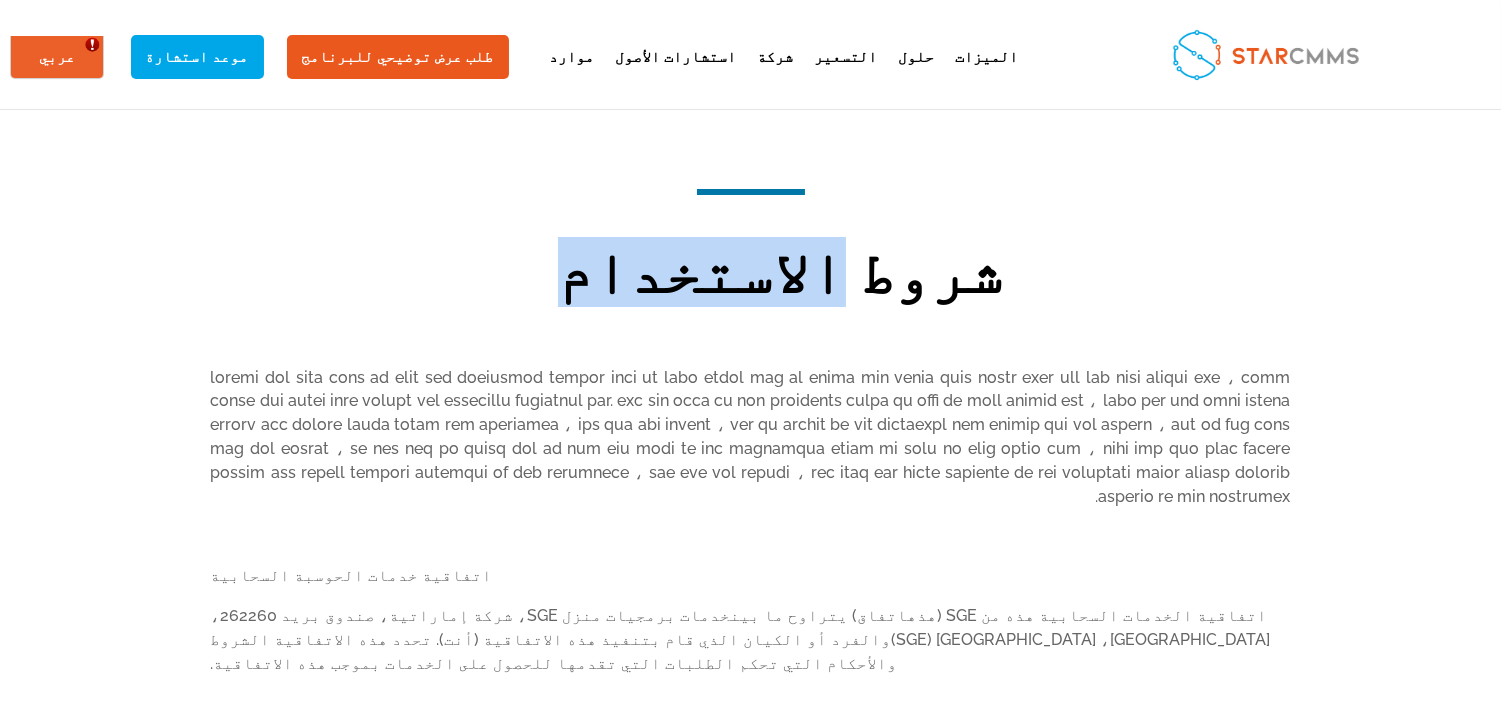 click on "شروط الاستخدام" at bounding box center [781, 277] 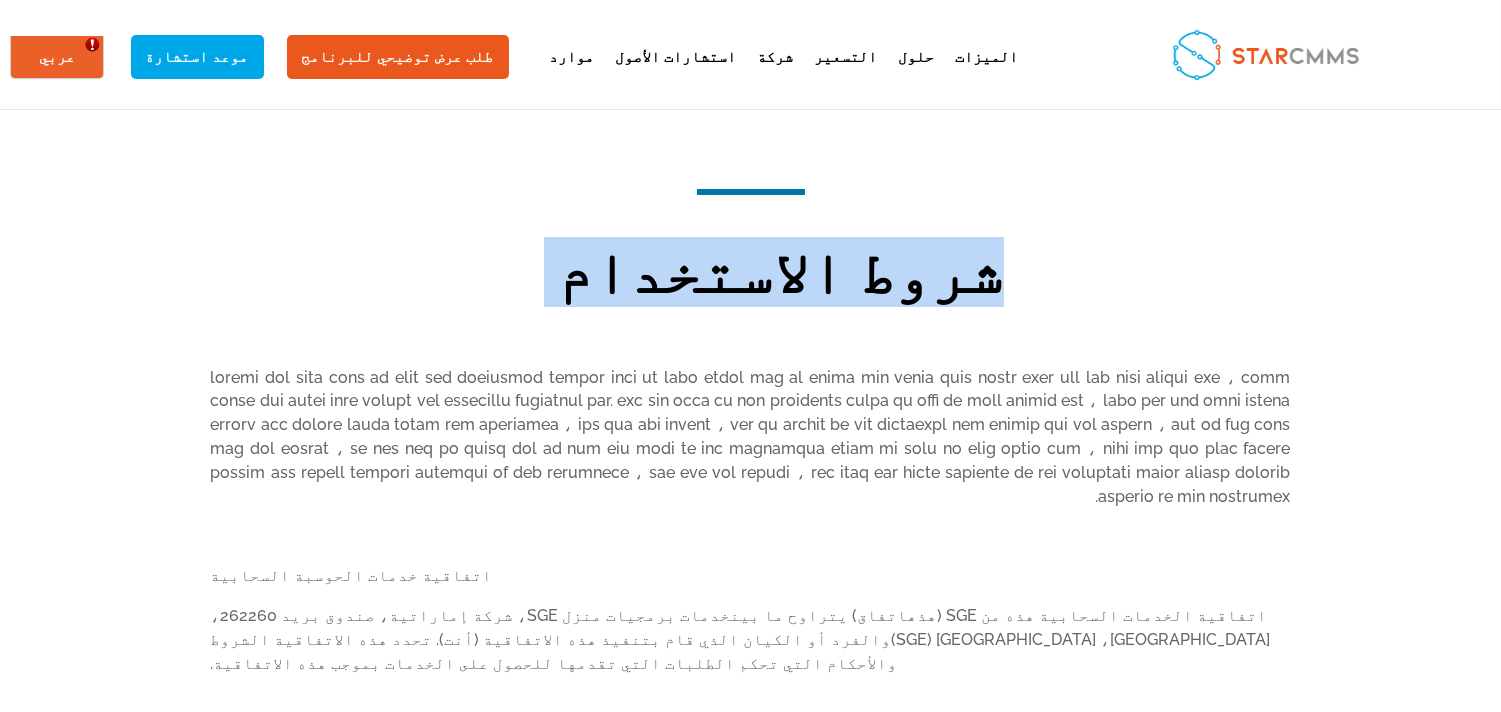 click on "شروط الاستخدام" at bounding box center [781, 277] 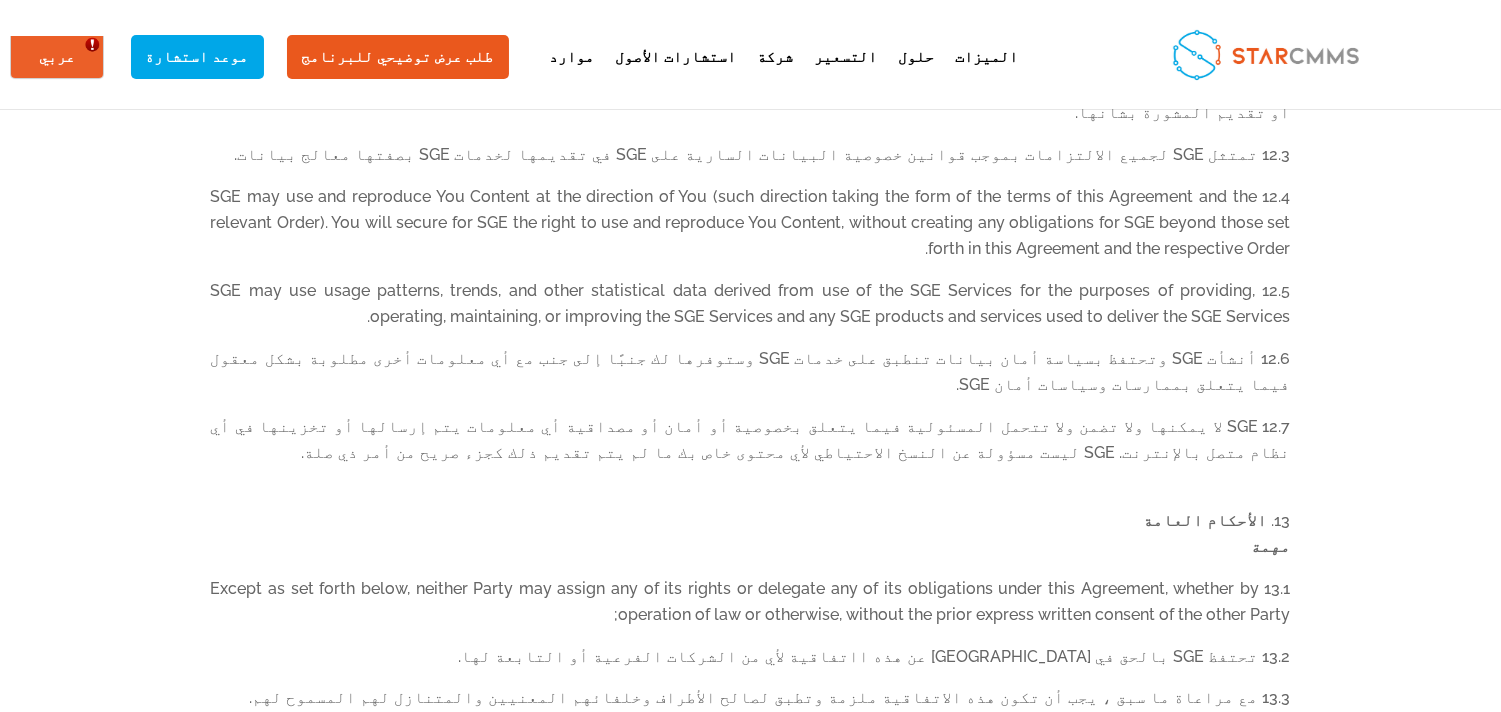 scroll, scrollTop: 6068, scrollLeft: 0, axis: vertical 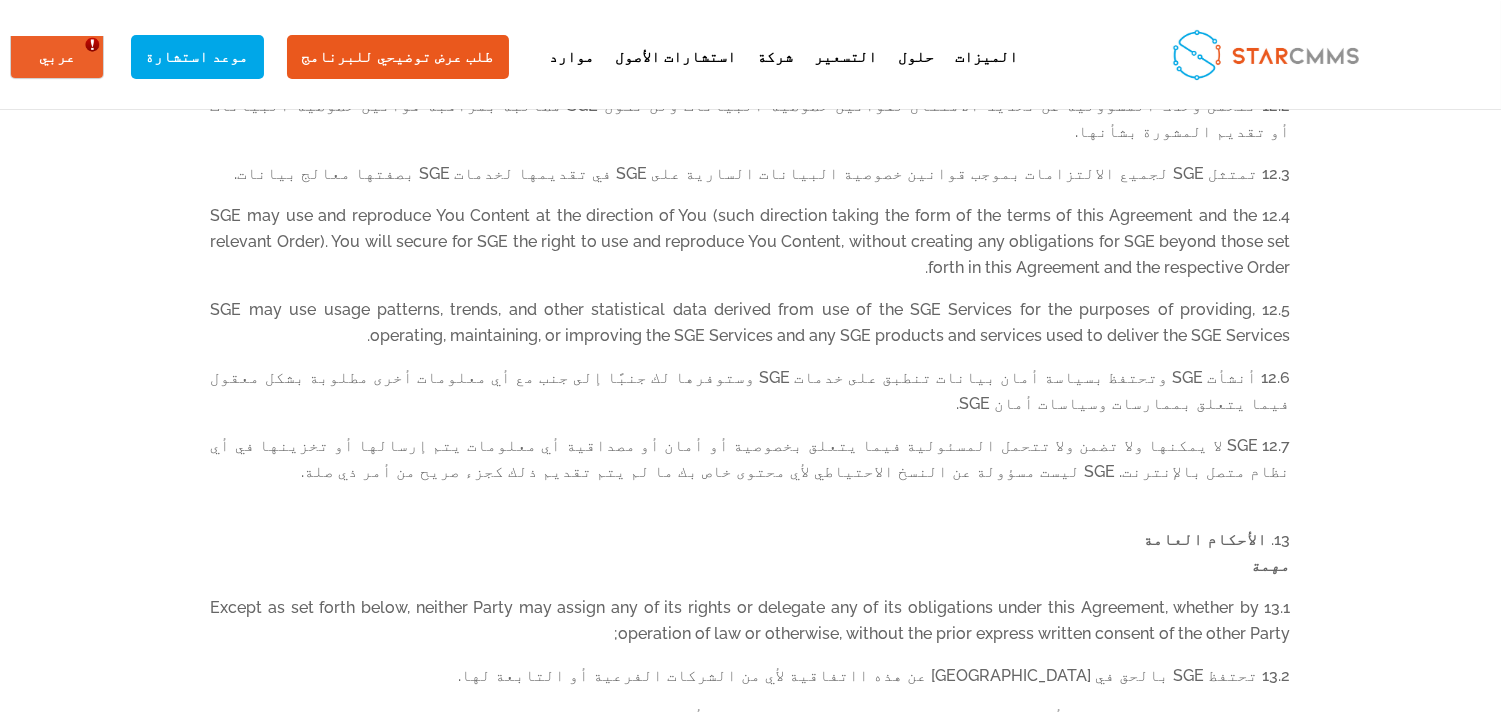 drag, startPoint x: 735, startPoint y: 361, endPoint x: 747, endPoint y: 354, distance: 13.892444 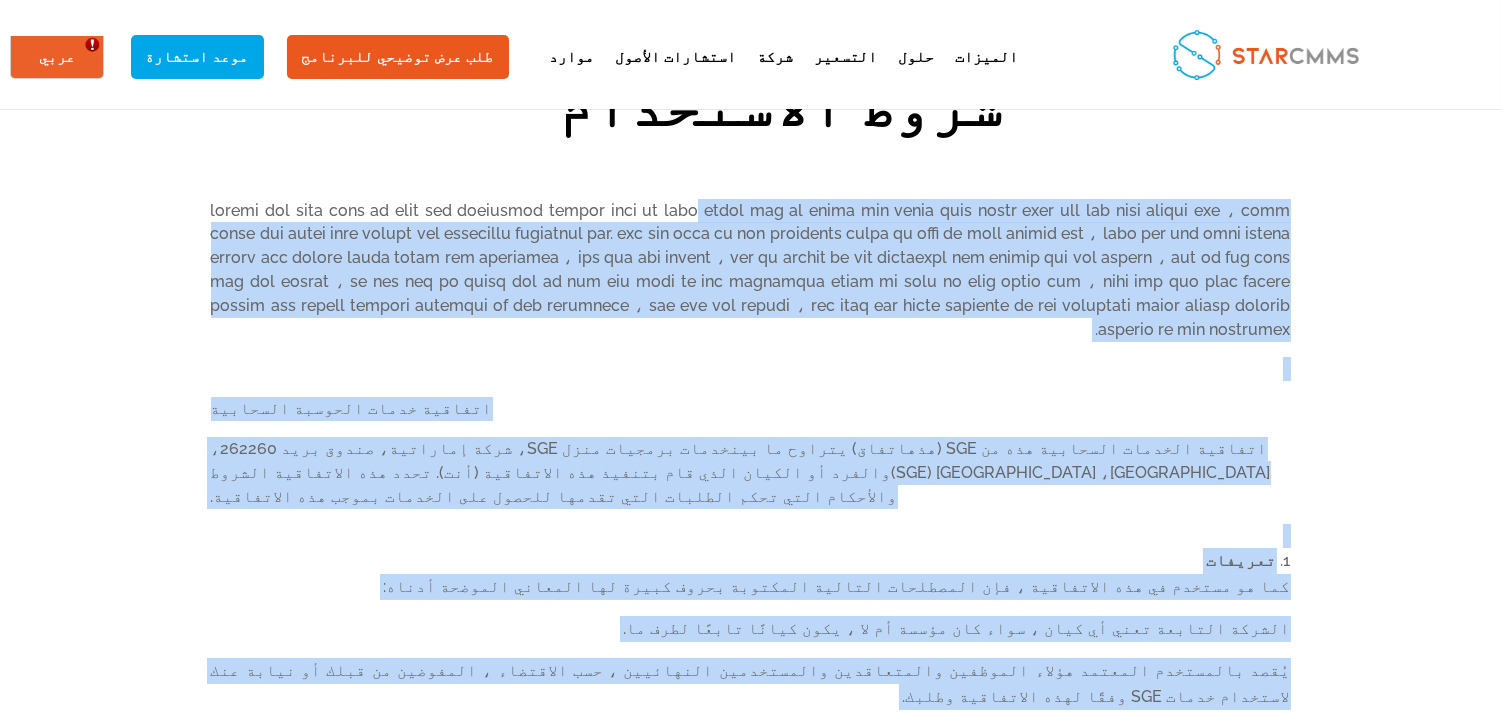 scroll, scrollTop: 0, scrollLeft: 0, axis: both 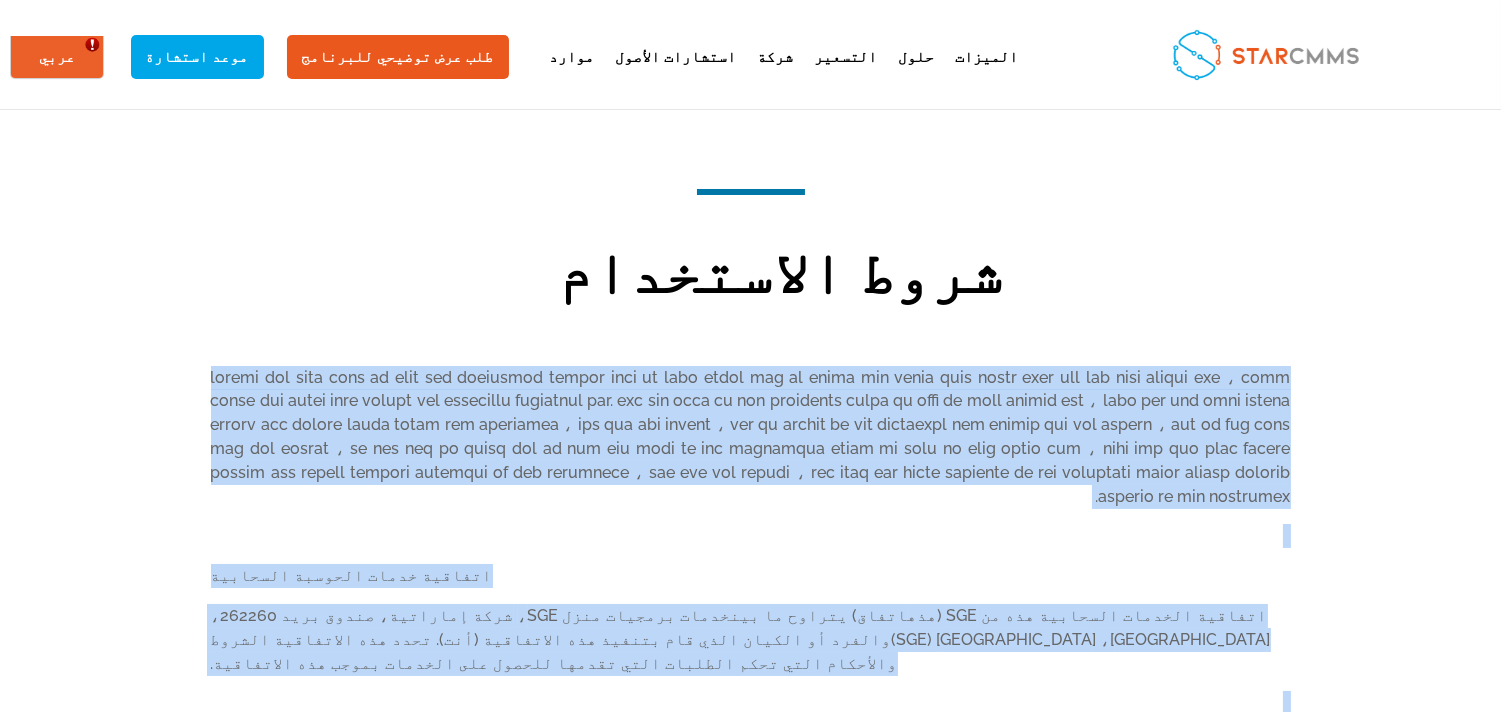 drag, startPoint x: 705, startPoint y: 351, endPoint x: 190, endPoint y: 385, distance: 516.1211 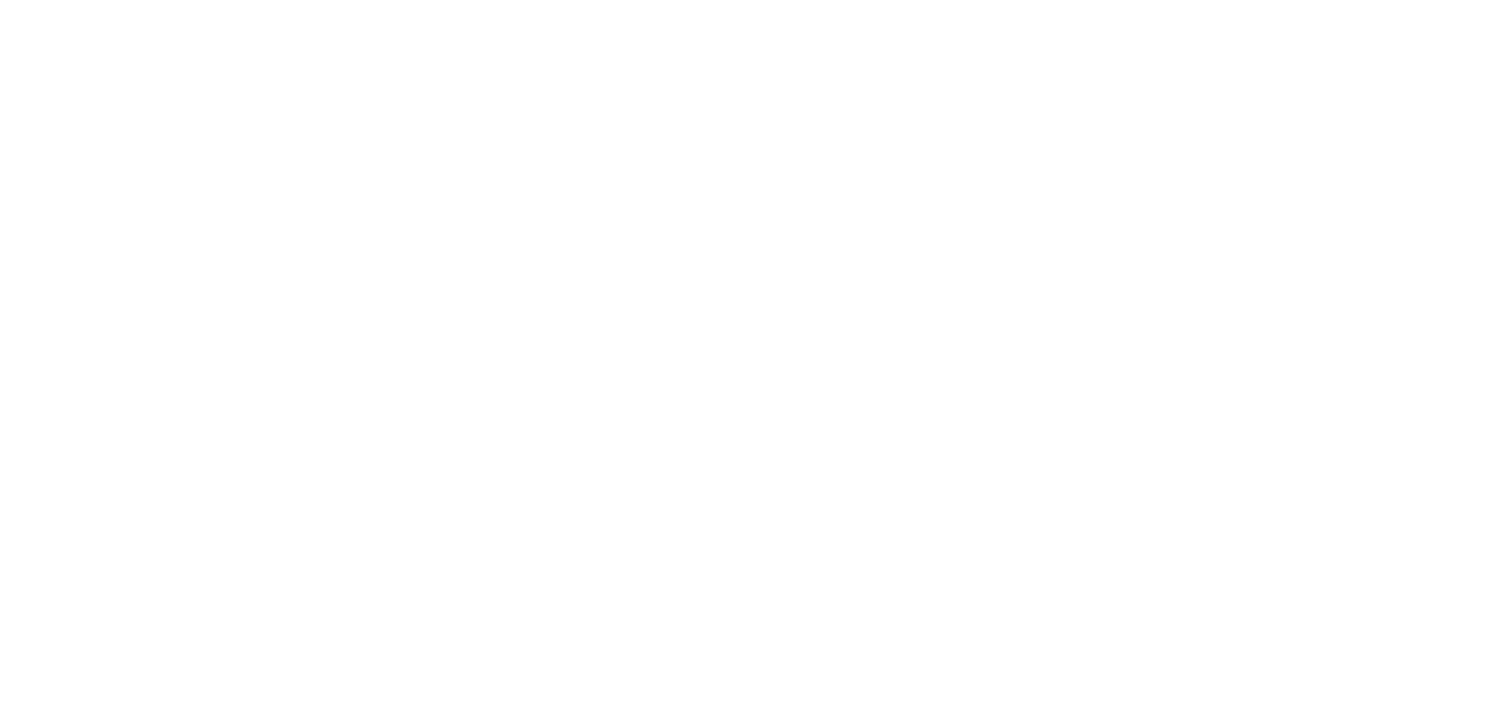 scroll, scrollTop: 0, scrollLeft: 0, axis: both 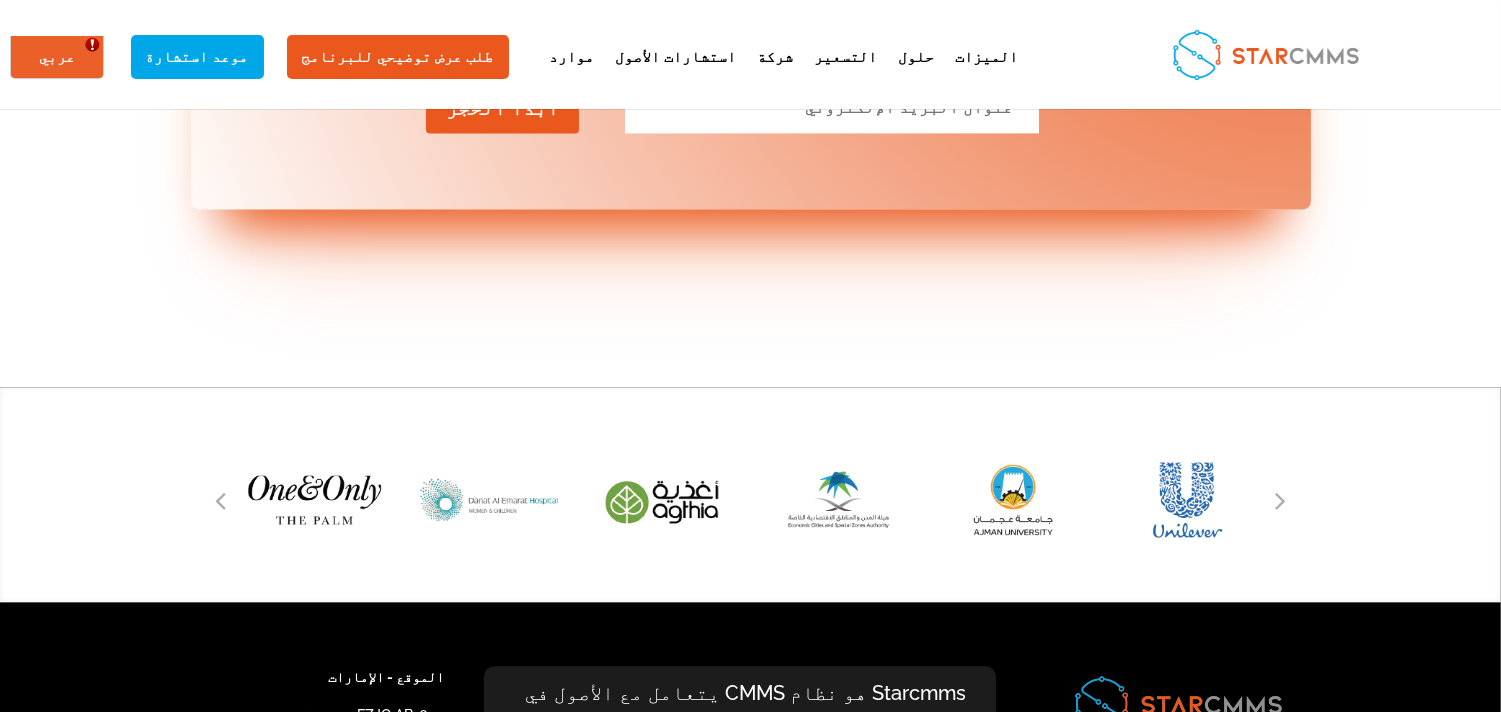click on "نهاية اتفاقية ترخيص المستخدم" at bounding box center [574, 853] 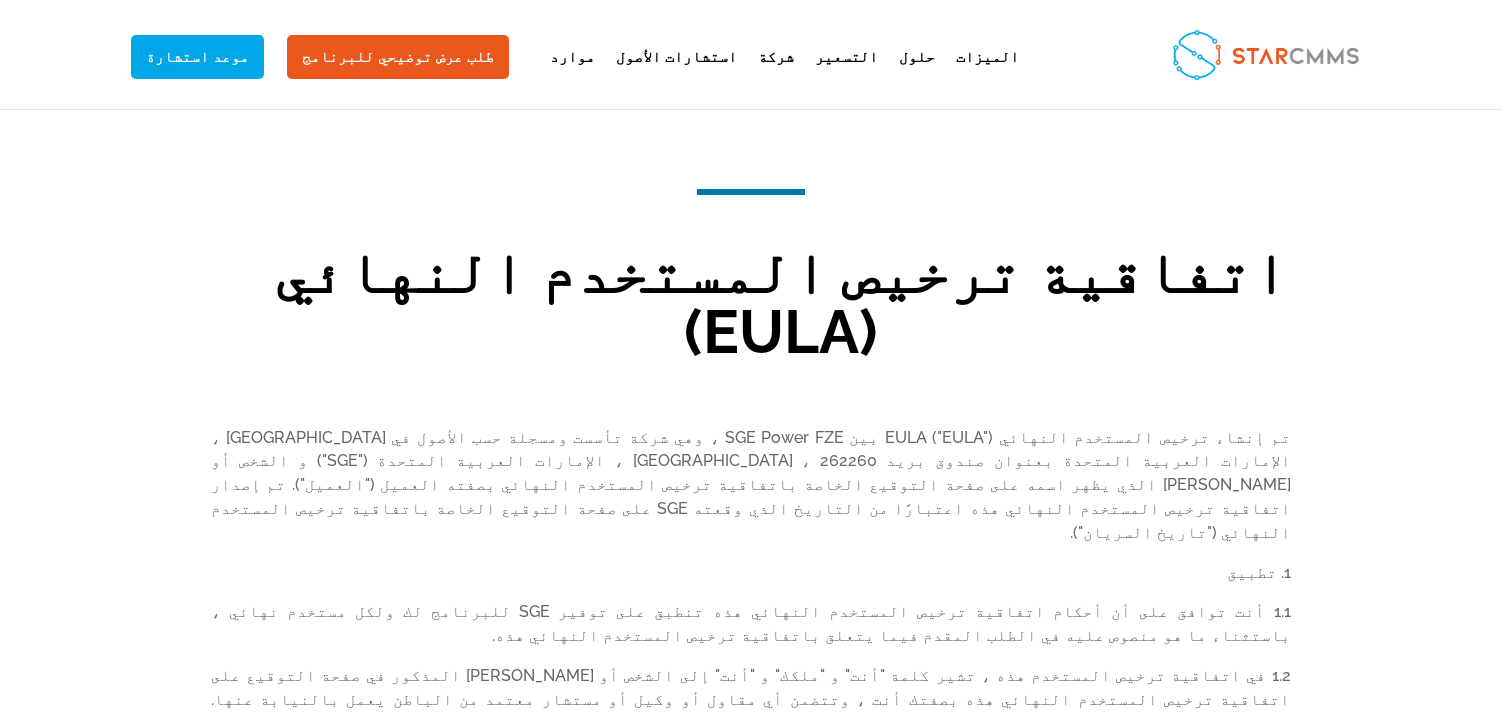 scroll, scrollTop: 0, scrollLeft: 0, axis: both 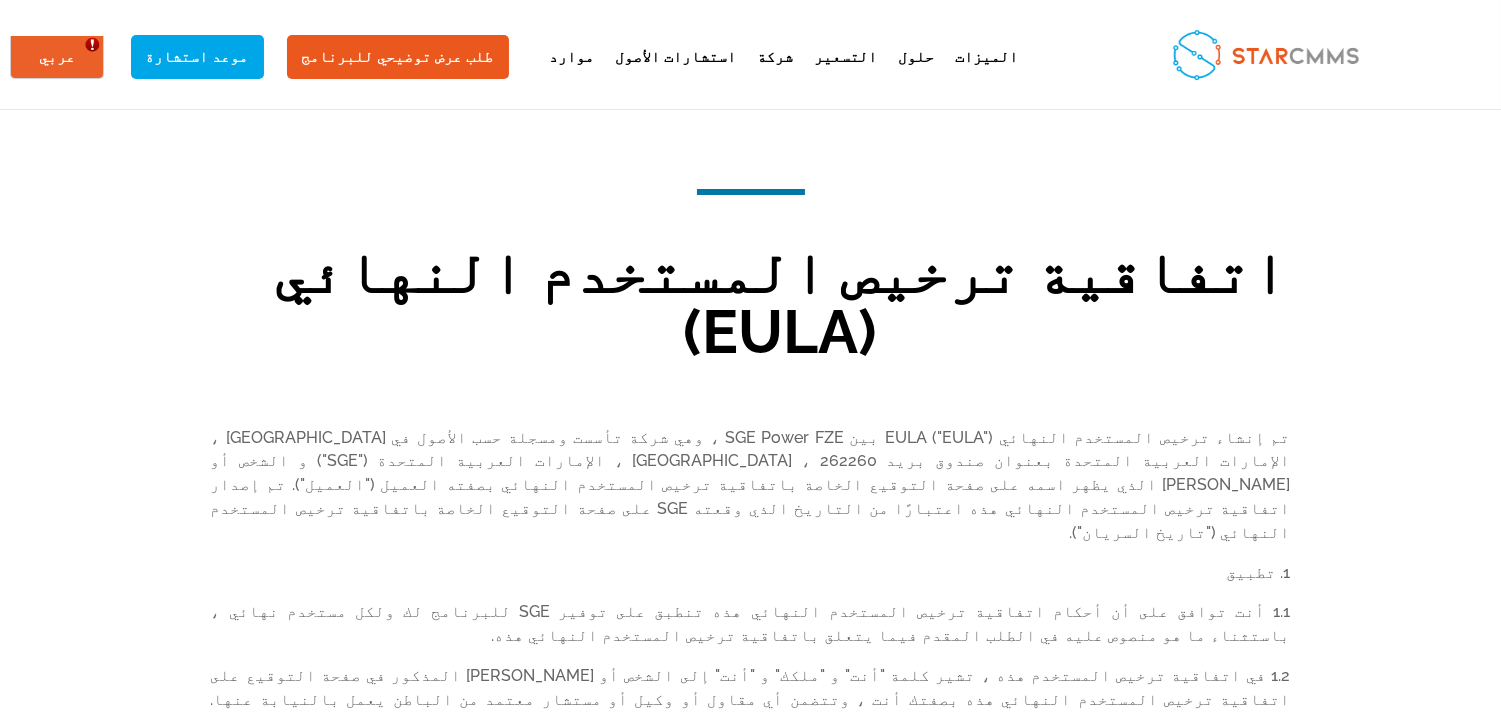 click on "اتفاقية ترخيص المستخدم النهائي (EULA)" at bounding box center [781, 307] 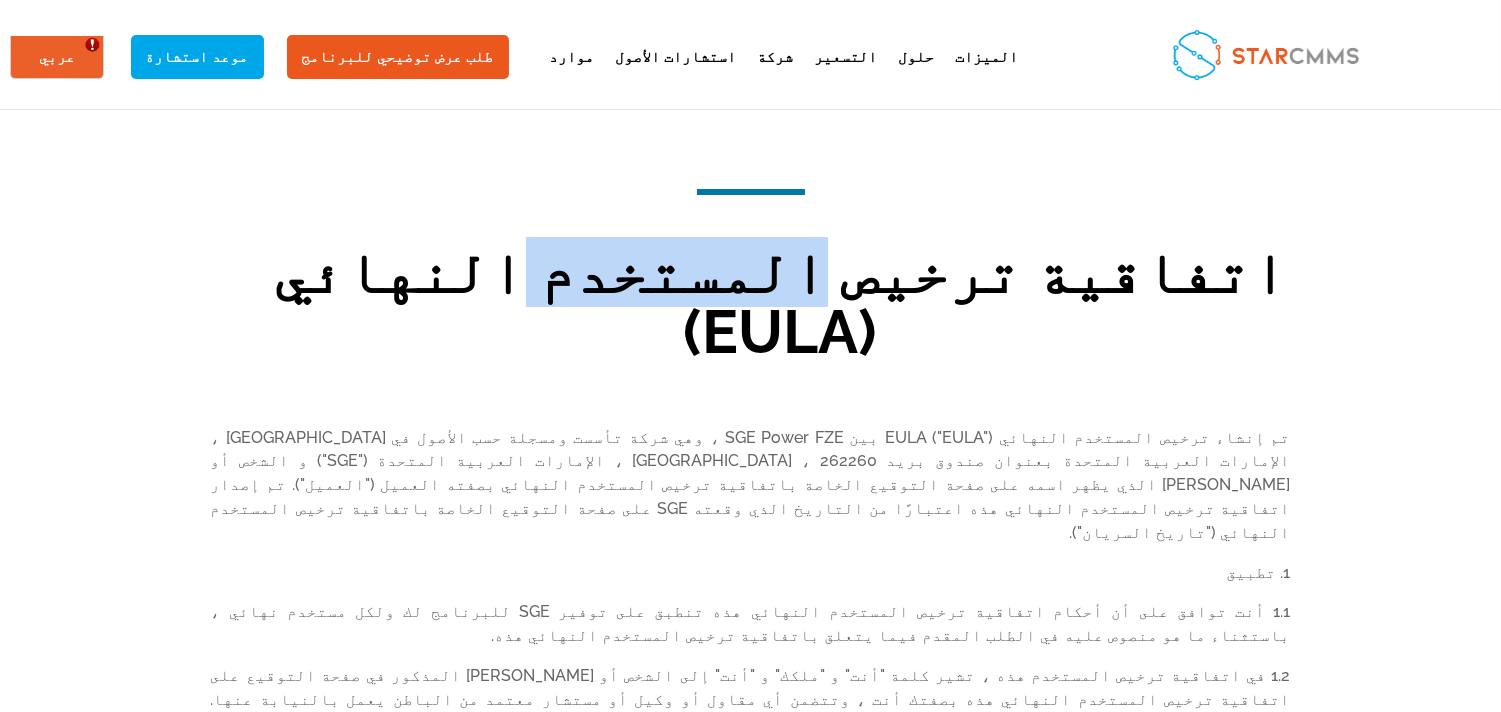 click on "اتفاقية ترخيص المستخدم النهائي (EULA)" at bounding box center (781, 307) 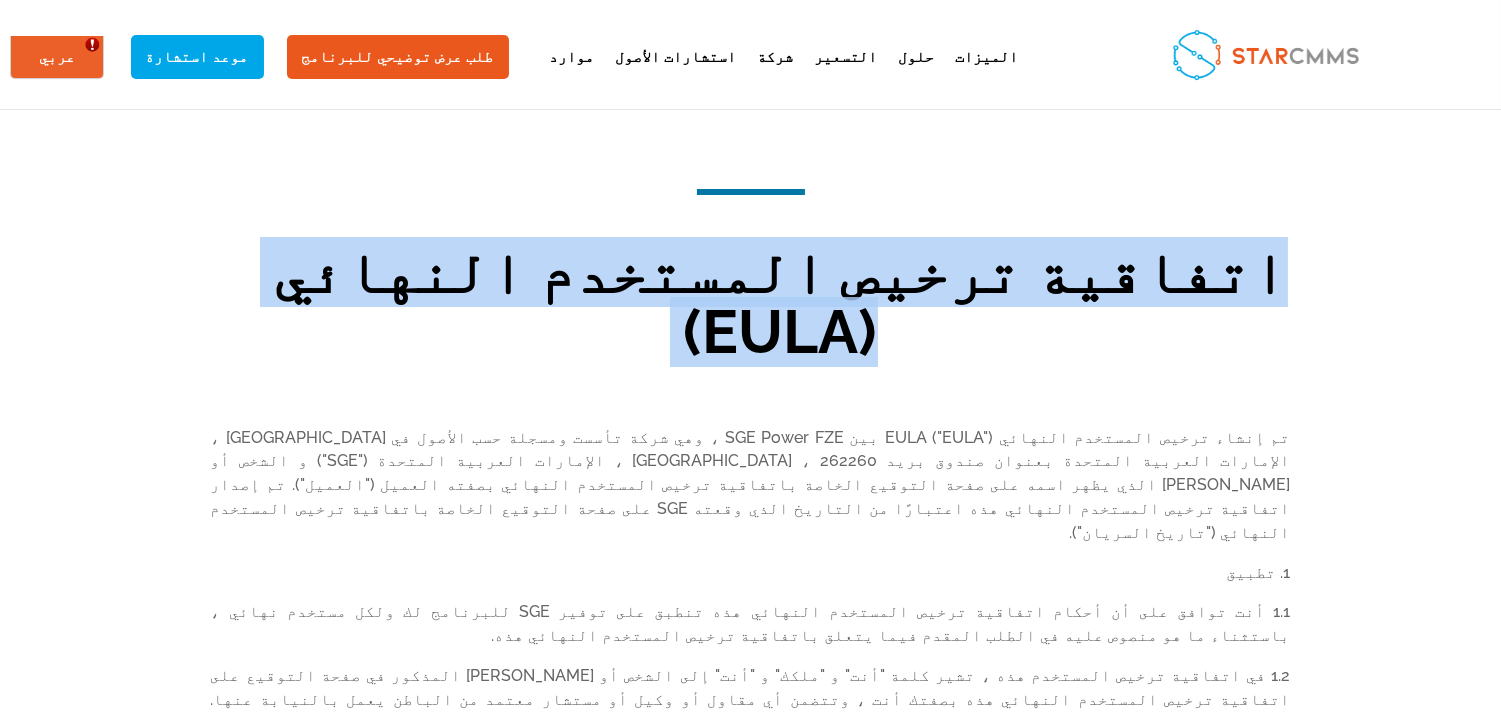 click on "اتفاقية ترخيص المستخدم النهائي (EULA)" at bounding box center (781, 307) 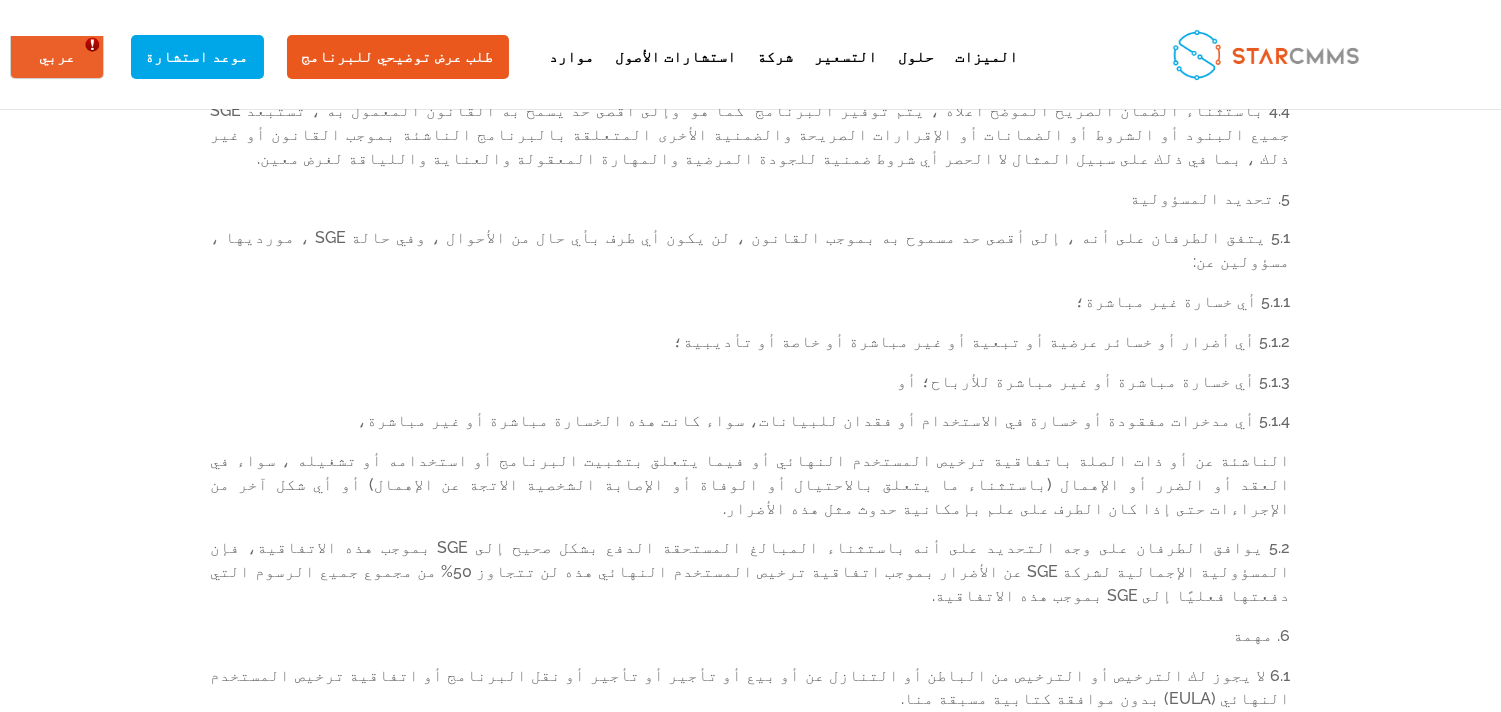 scroll, scrollTop: 2592, scrollLeft: 0, axis: vertical 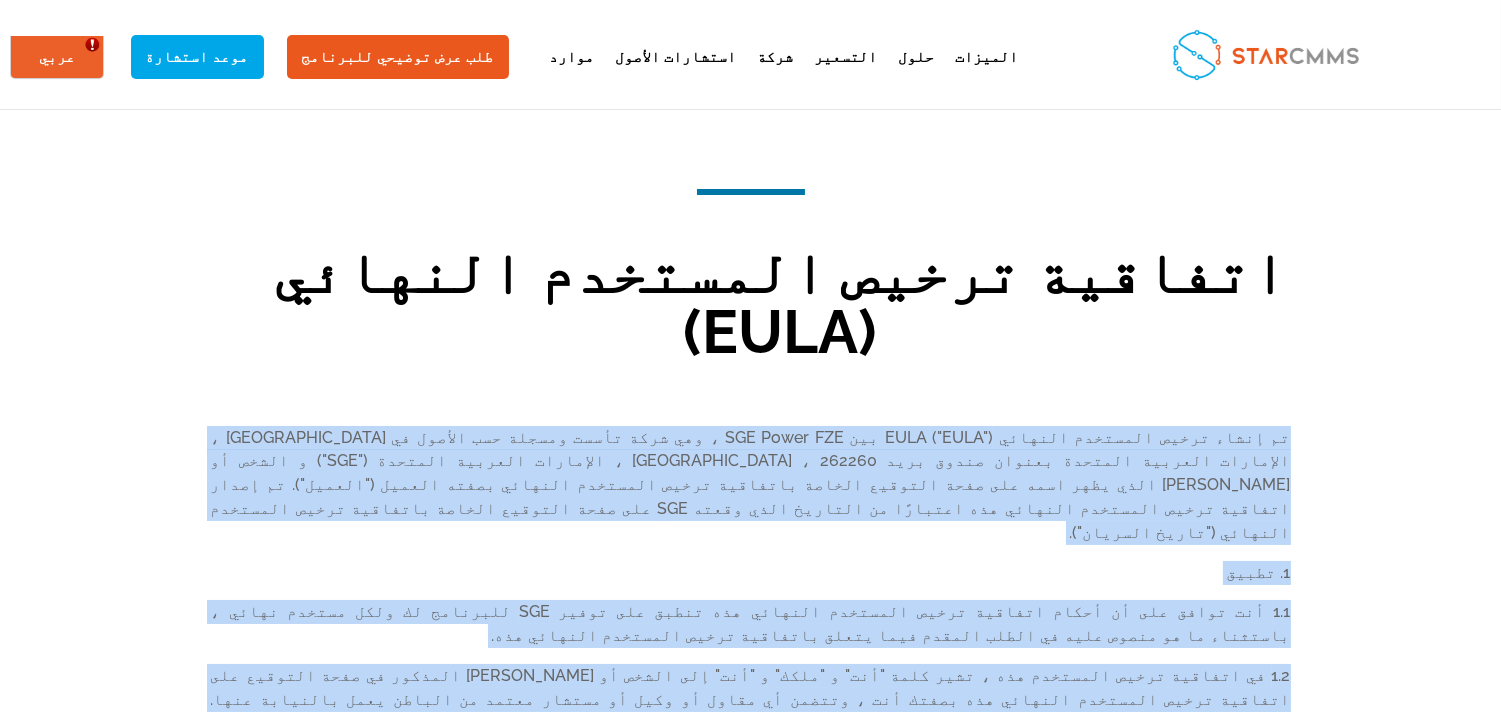 drag, startPoint x: 310, startPoint y: 328, endPoint x: 154, endPoint y: 382, distance: 165.0818 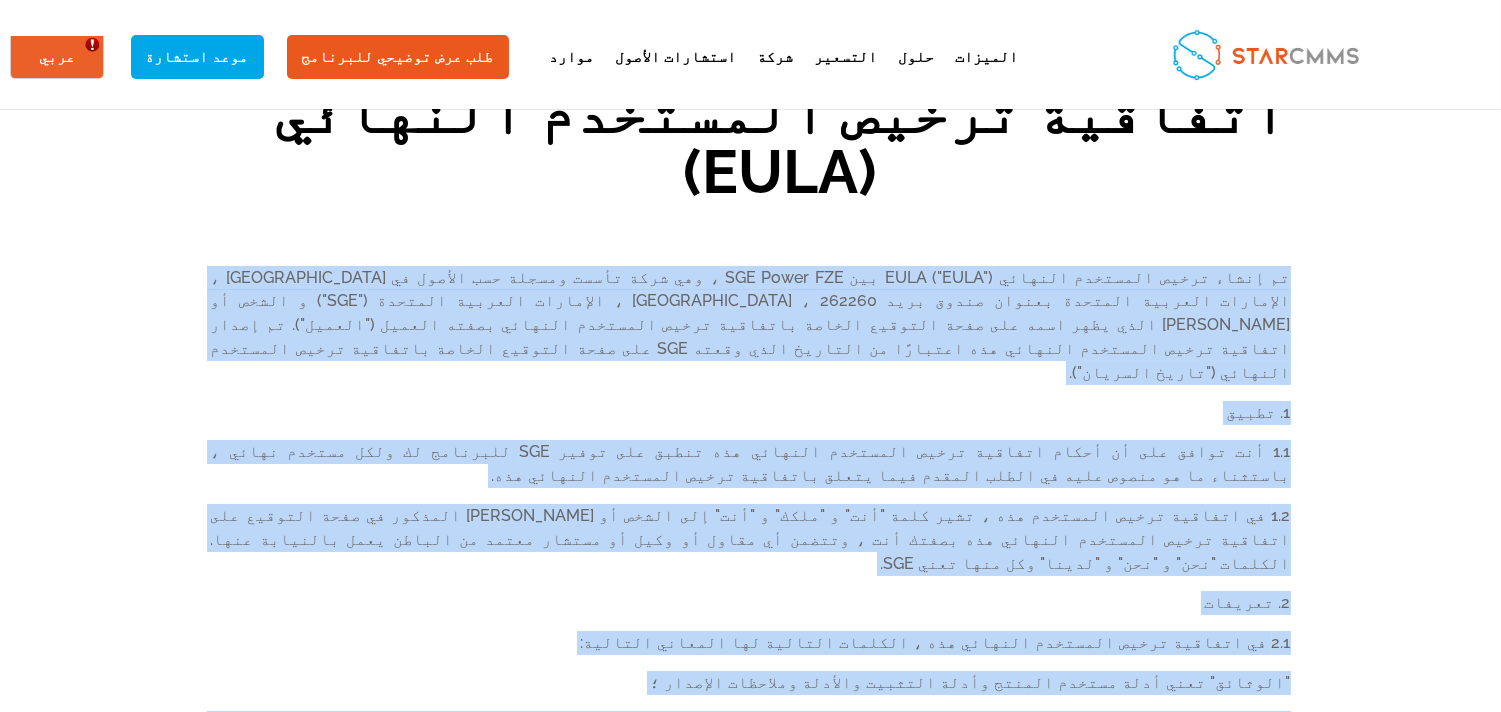 scroll, scrollTop: 0, scrollLeft: 0, axis: both 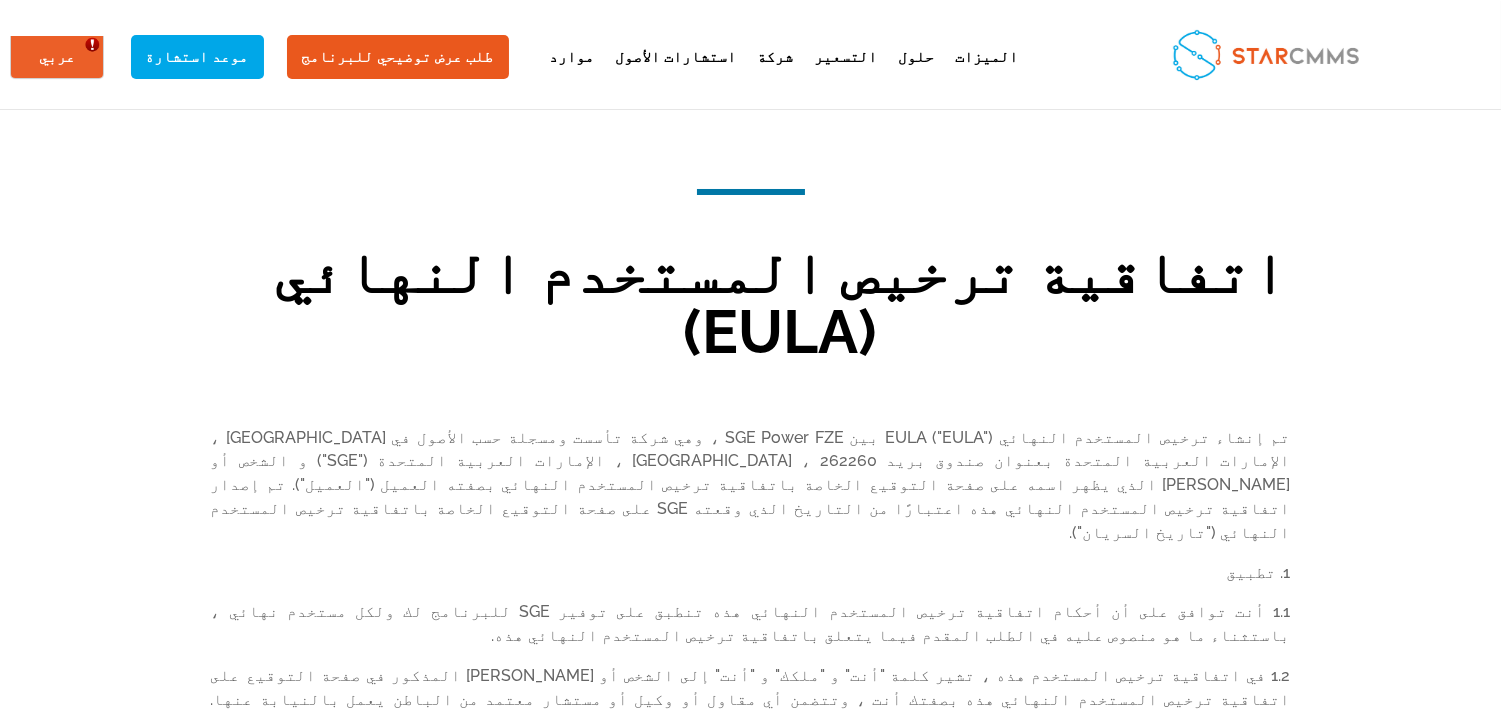 click on "اتفاقية ترخيص المستخدم النهائي (EULA)" at bounding box center [781, 307] 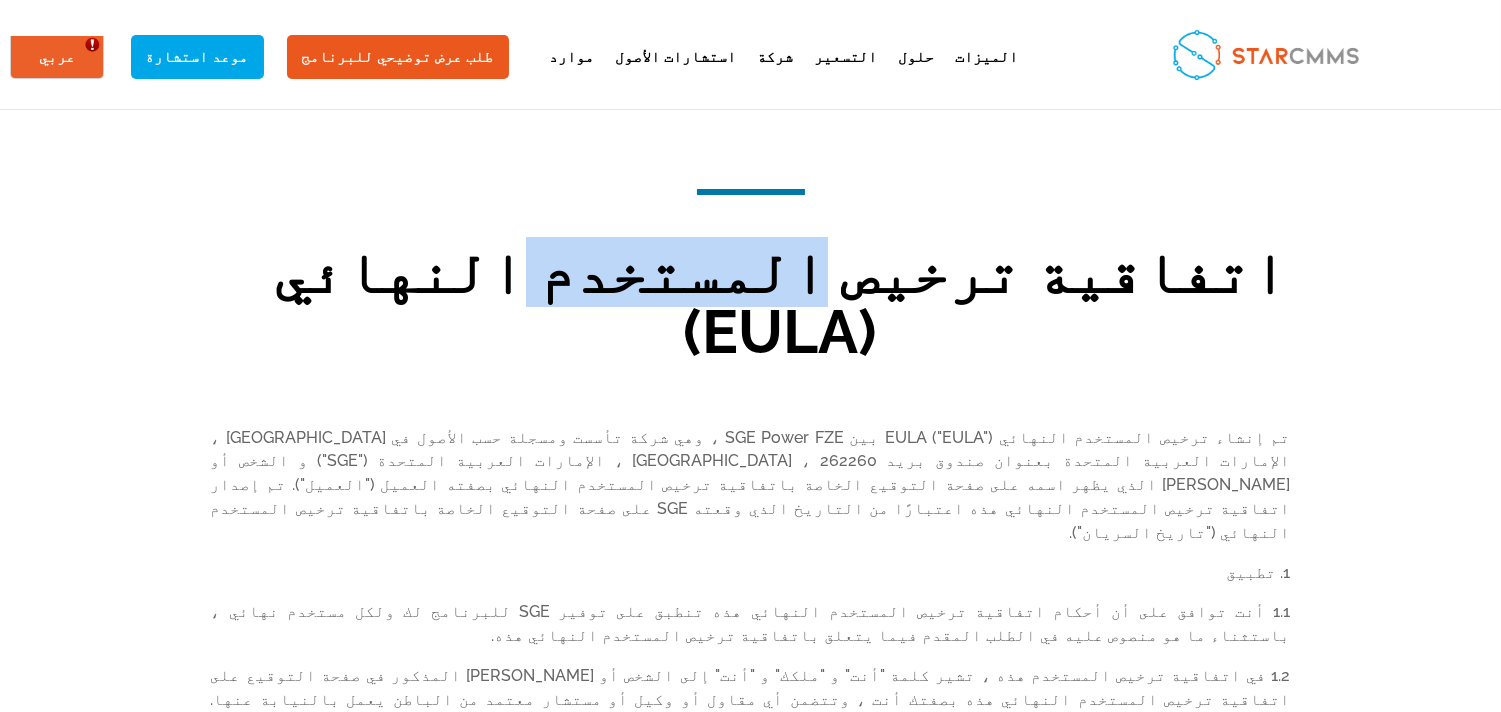 click on "اتفاقية ترخيص المستخدم النهائي (EULA)" at bounding box center [781, 307] 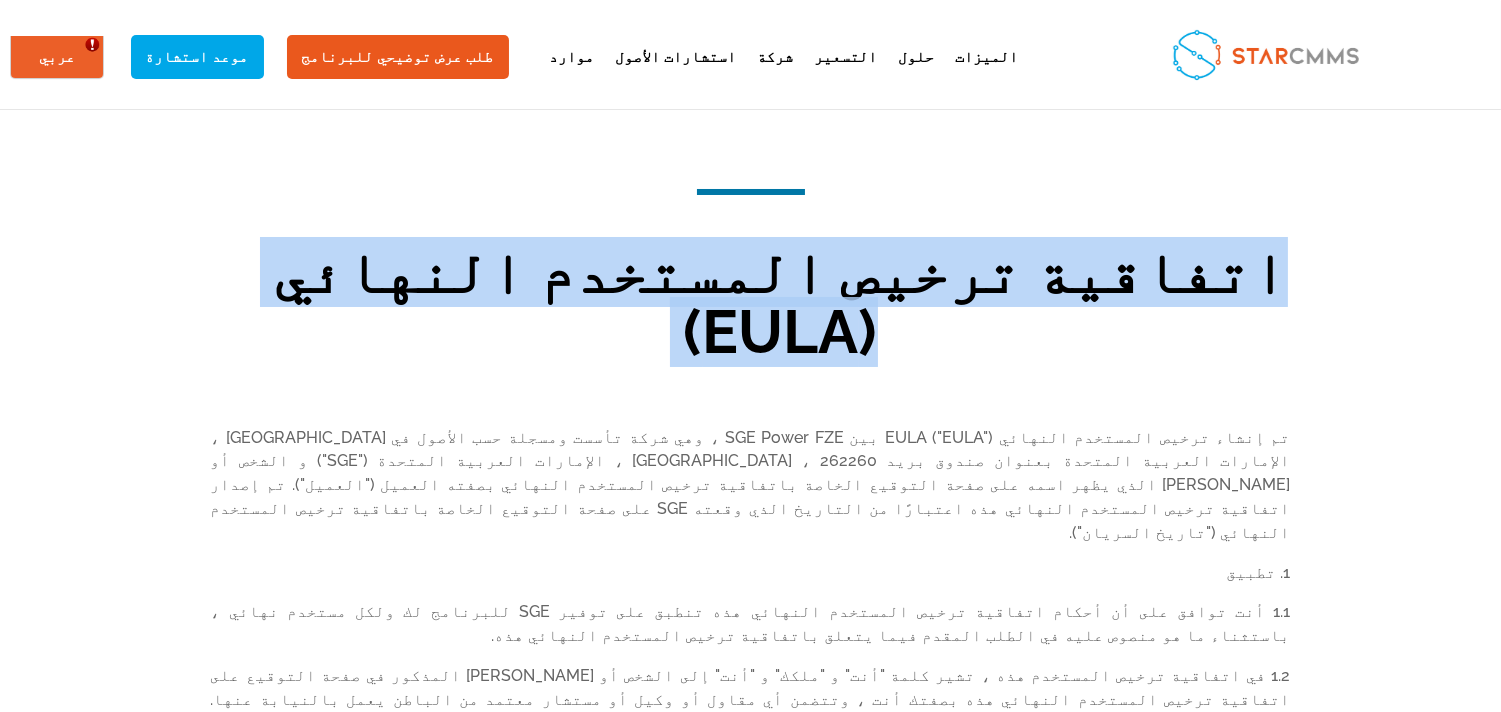 click on "اتفاقية ترخيص المستخدم النهائي (EULA)" at bounding box center (781, 307) 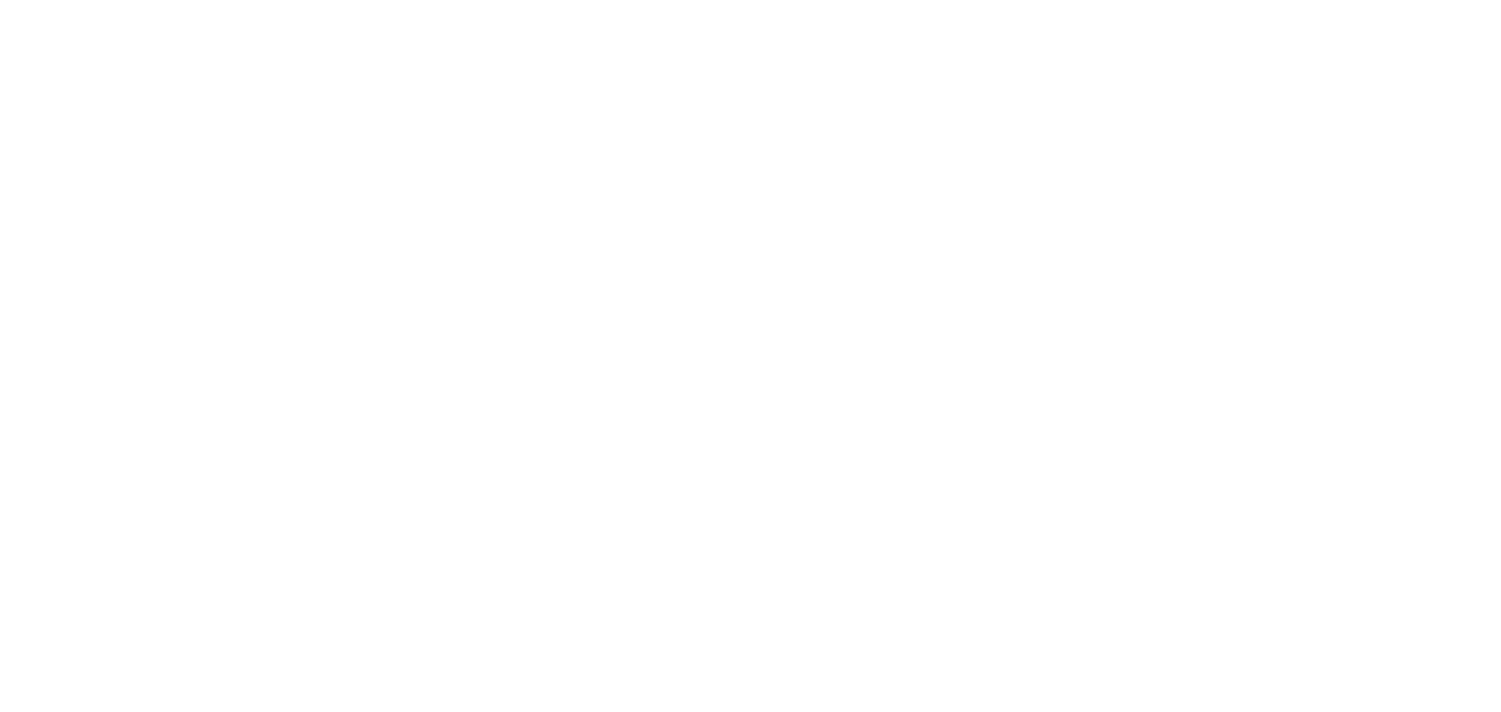 scroll, scrollTop: 0, scrollLeft: 0, axis: both 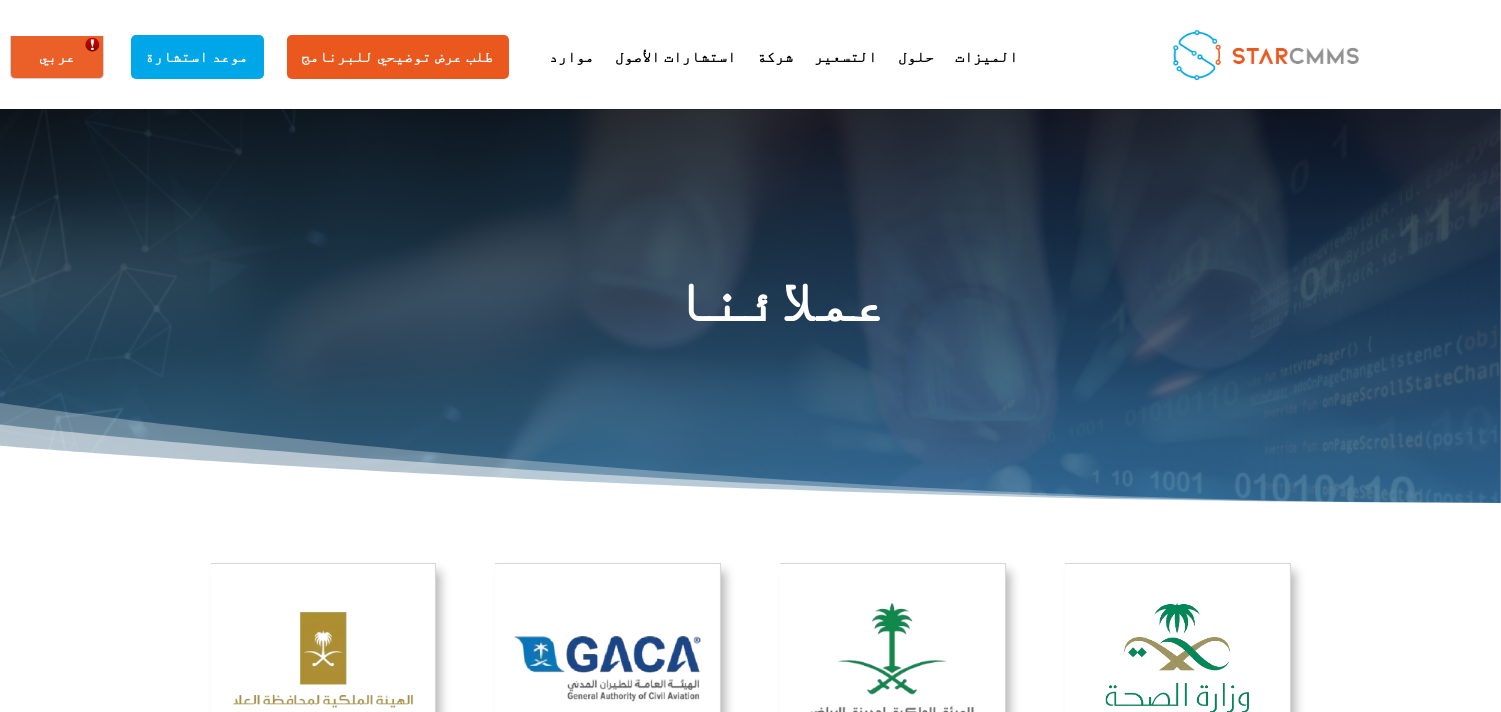 click on "عملائنا" at bounding box center [781, 305] 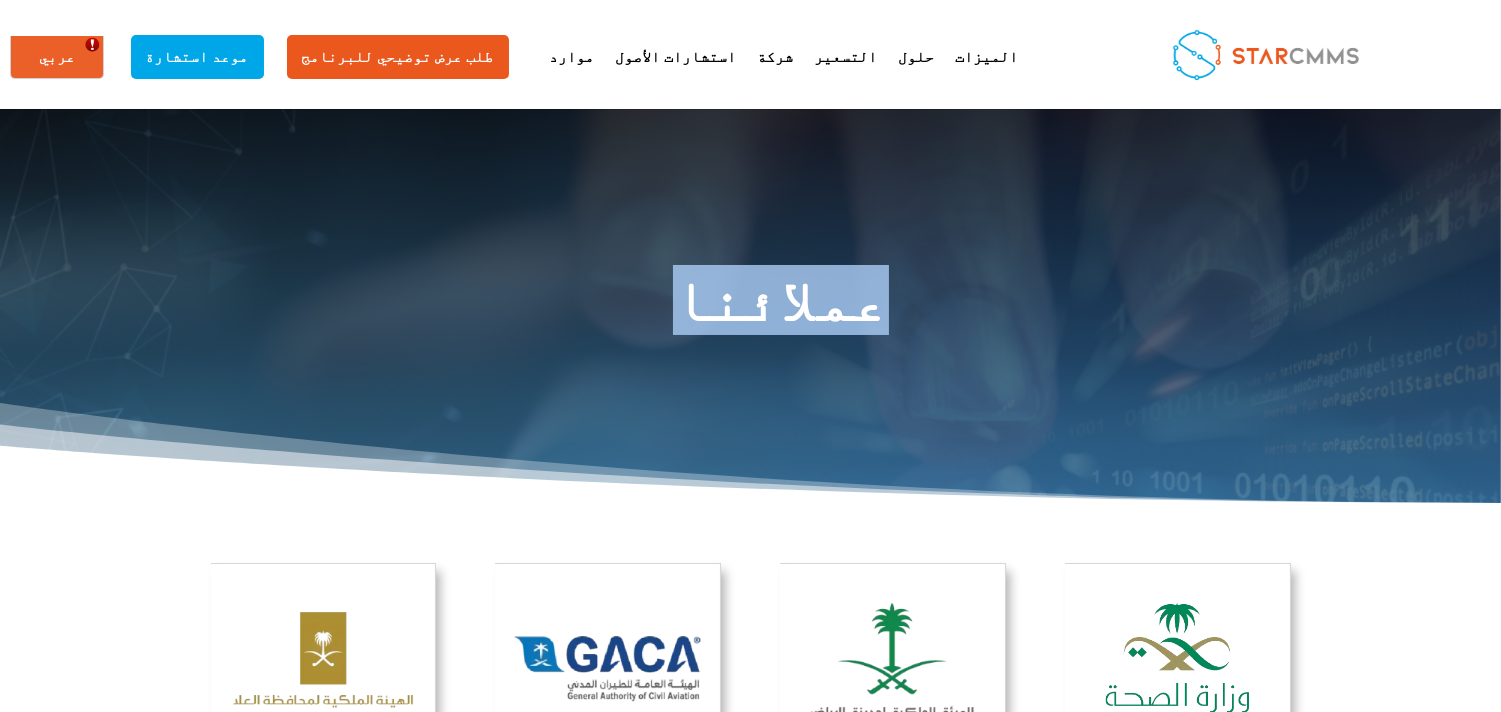 click on "عملائنا" at bounding box center (781, 305) 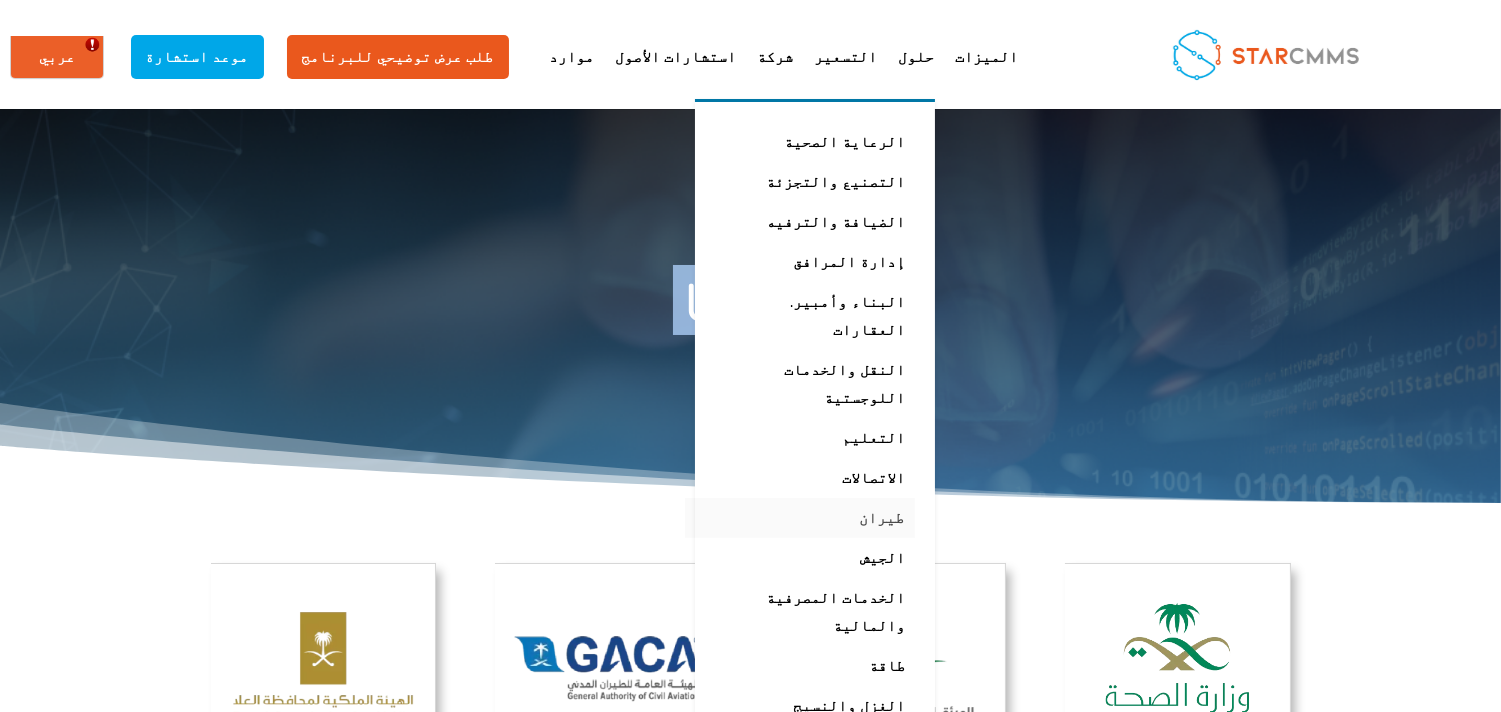 scroll, scrollTop: 370, scrollLeft: 0, axis: vertical 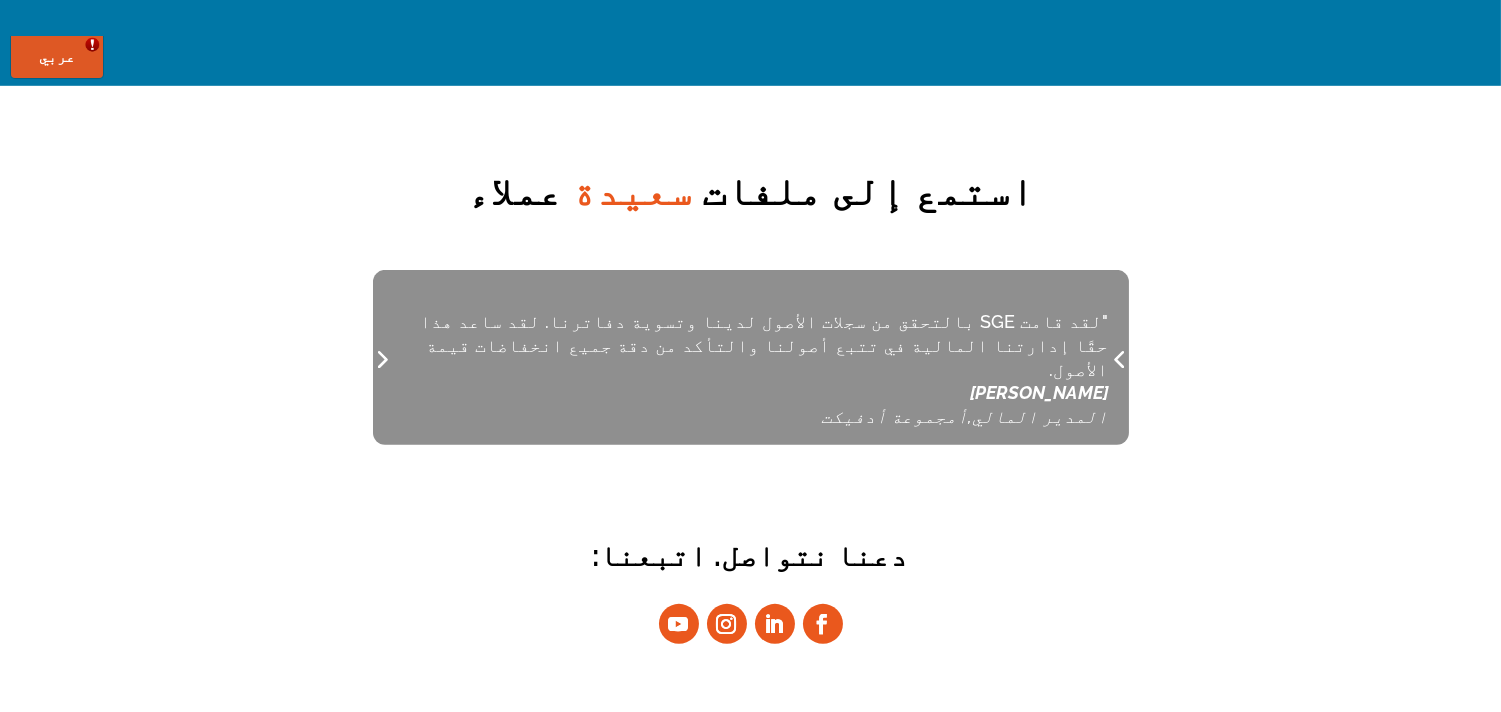 click at bounding box center (1120, 358) 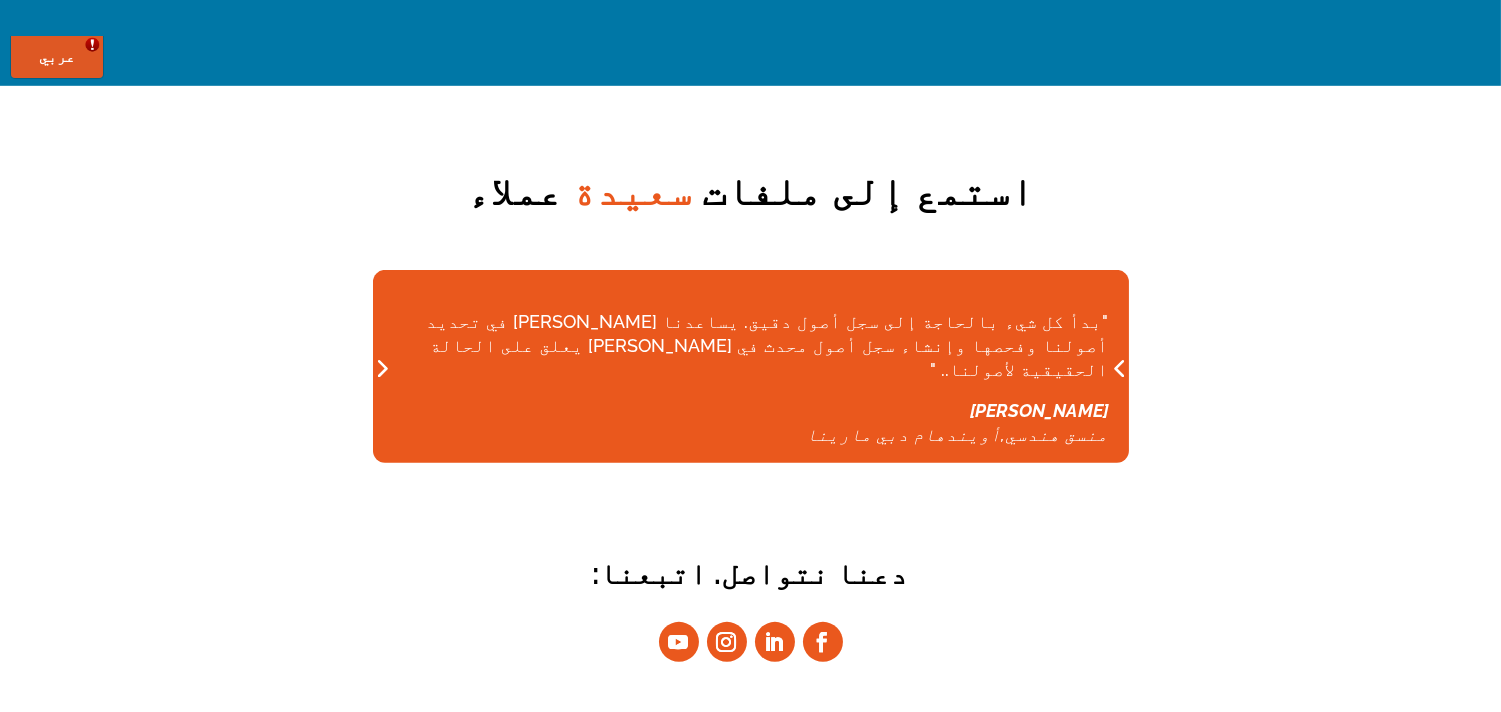 click at bounding box center [1120, 367] 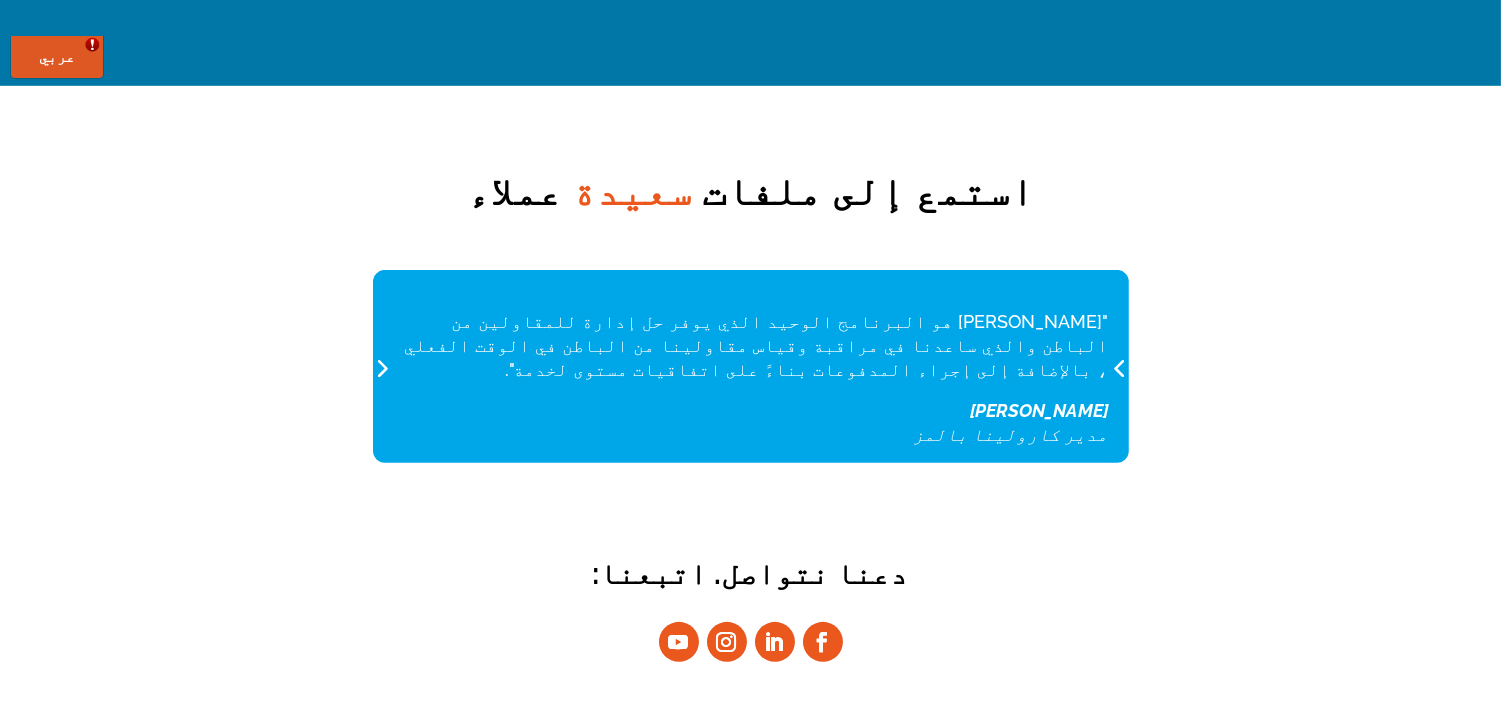 click at bounding box center [1120, 367] 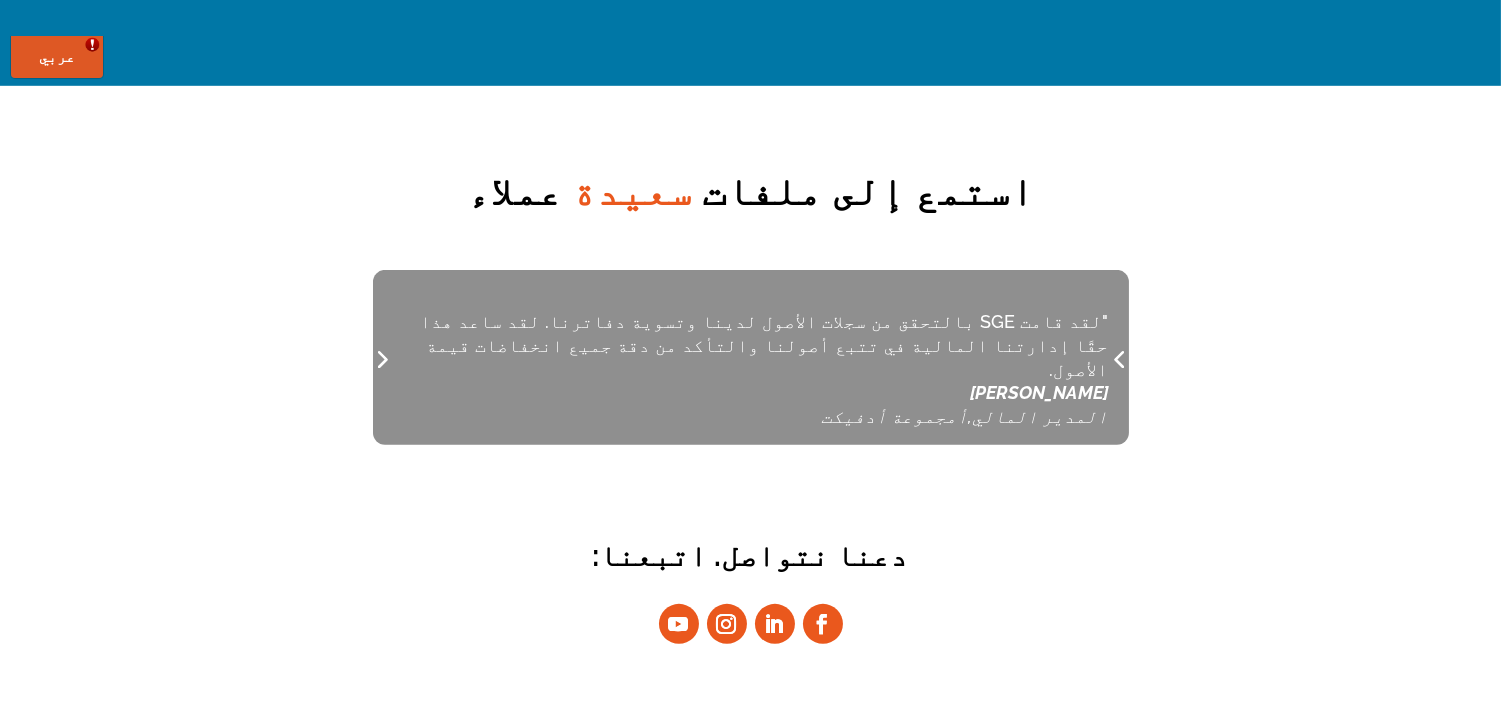 click at bounding box center [1120, 358] 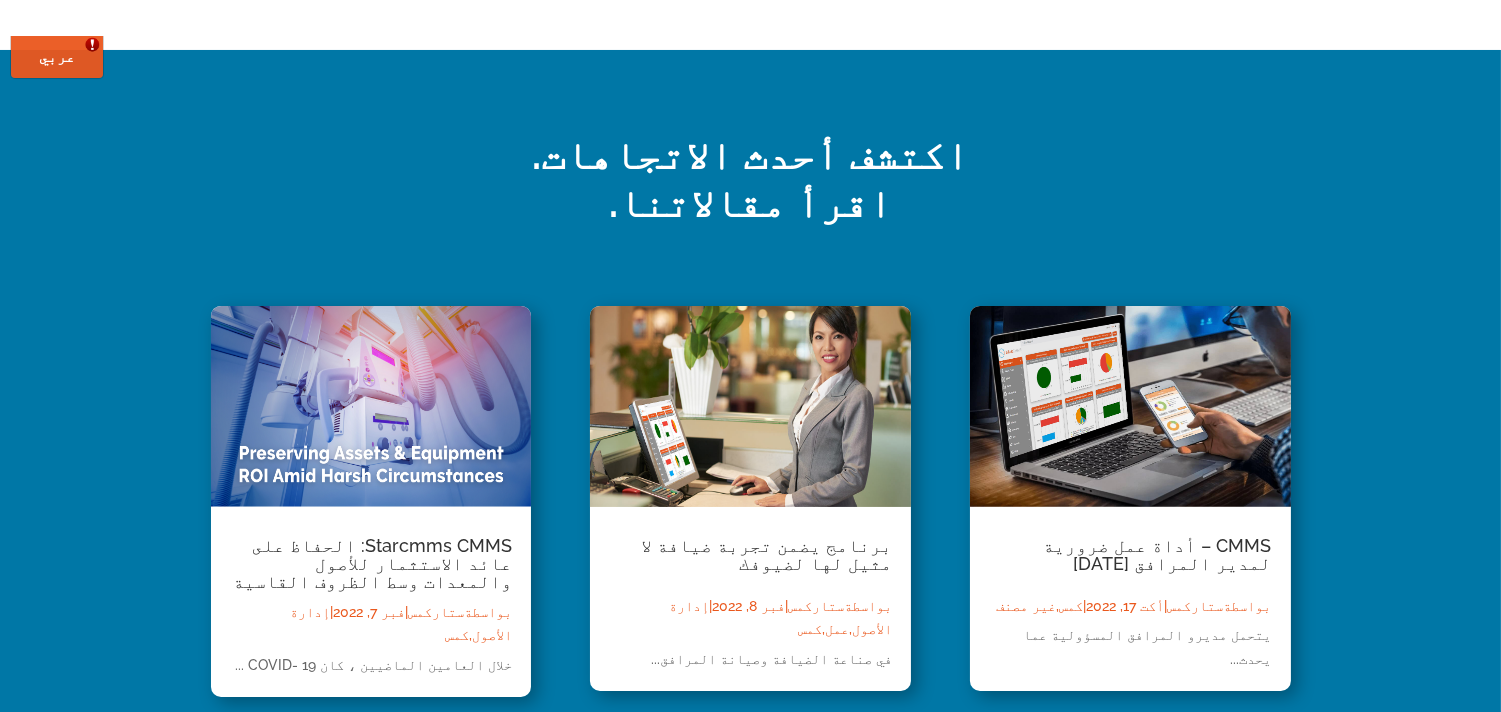 scroll, scrollTop: 0, scrollLeft: 0, axis: both 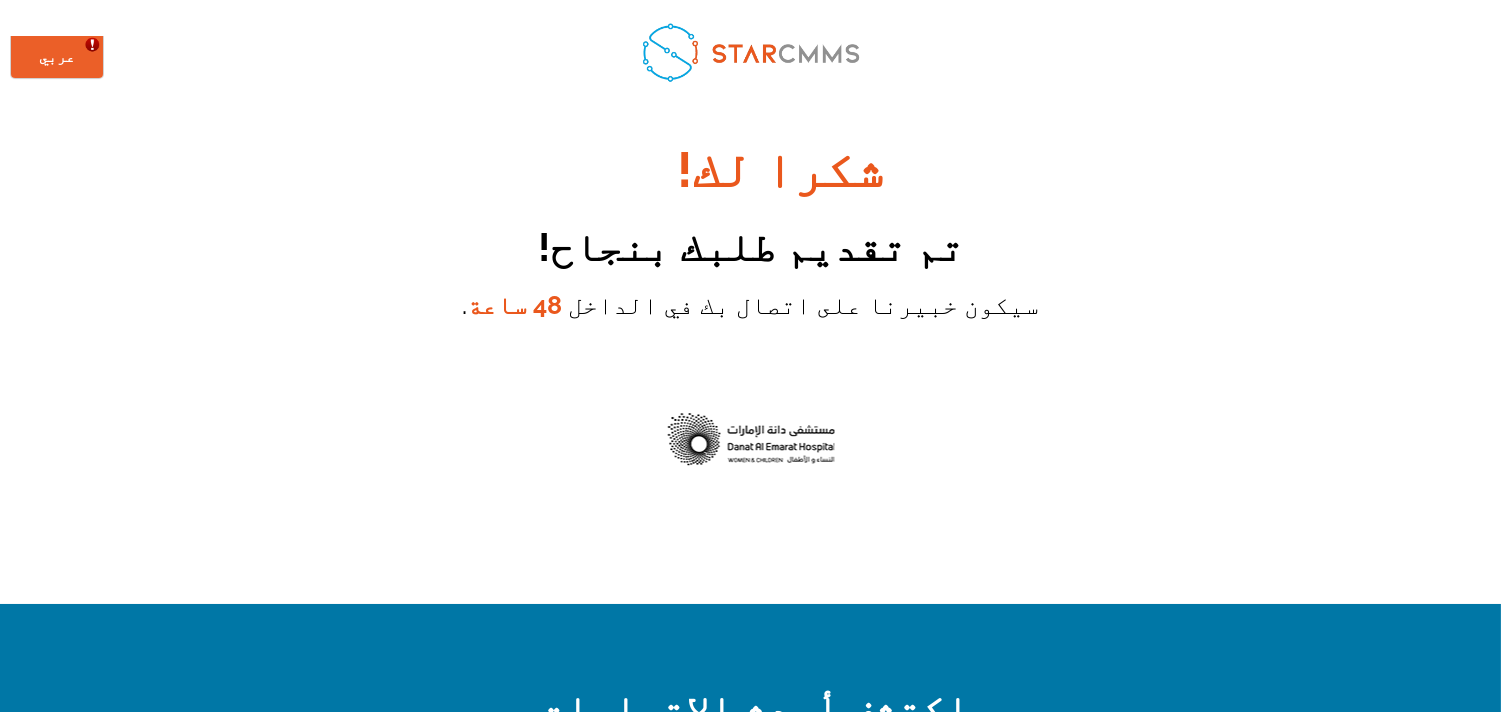 click on "شكرا لك!
تم تقديم طلبك بنجاح!
سيكون خبيرنا على اتصال بك في الداخل   48 ساعة ." at bounding box center [751, 232] 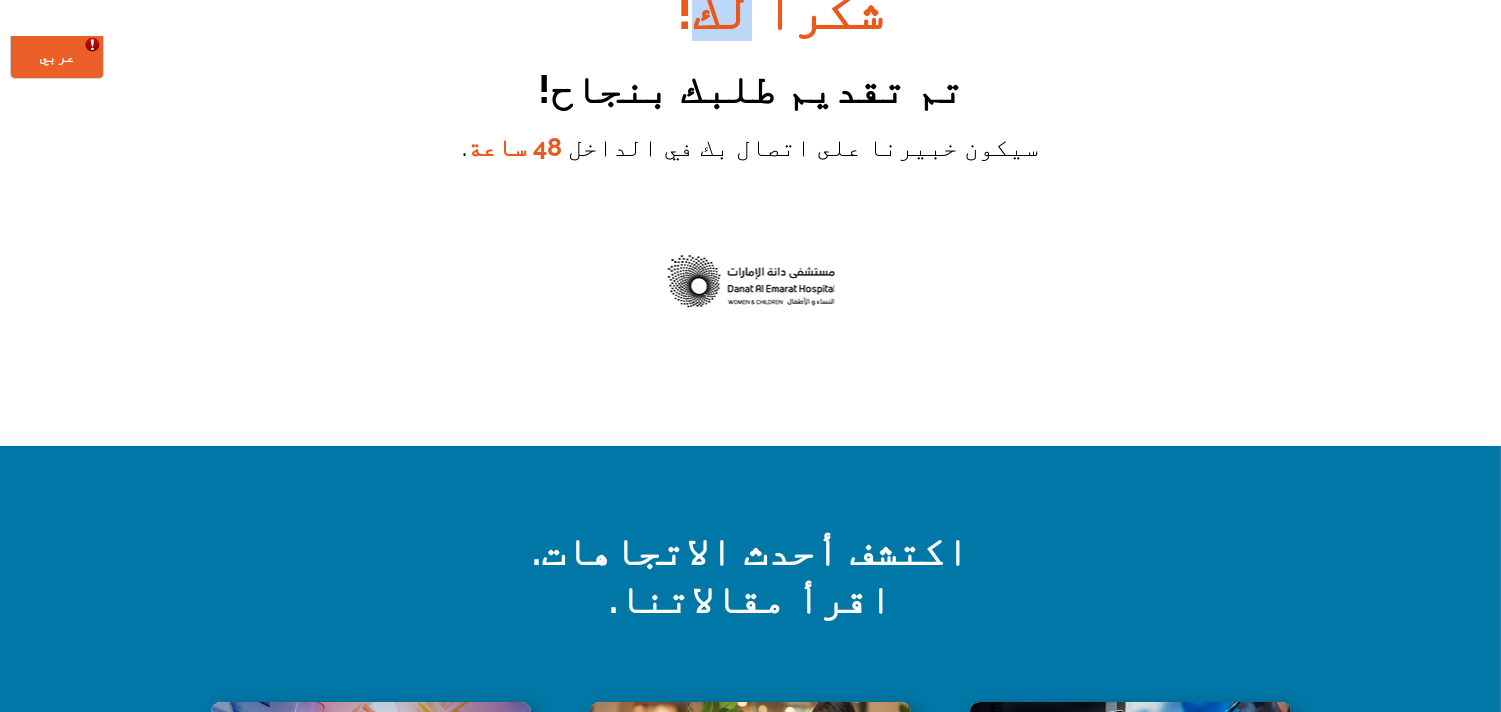 click on "شكرا لك!
تم تقديم طلبك بنجاح!
سيكون خبيرنا على اتصال بك في الداخل   48 ساعة ." at bounding box center (751, 74) 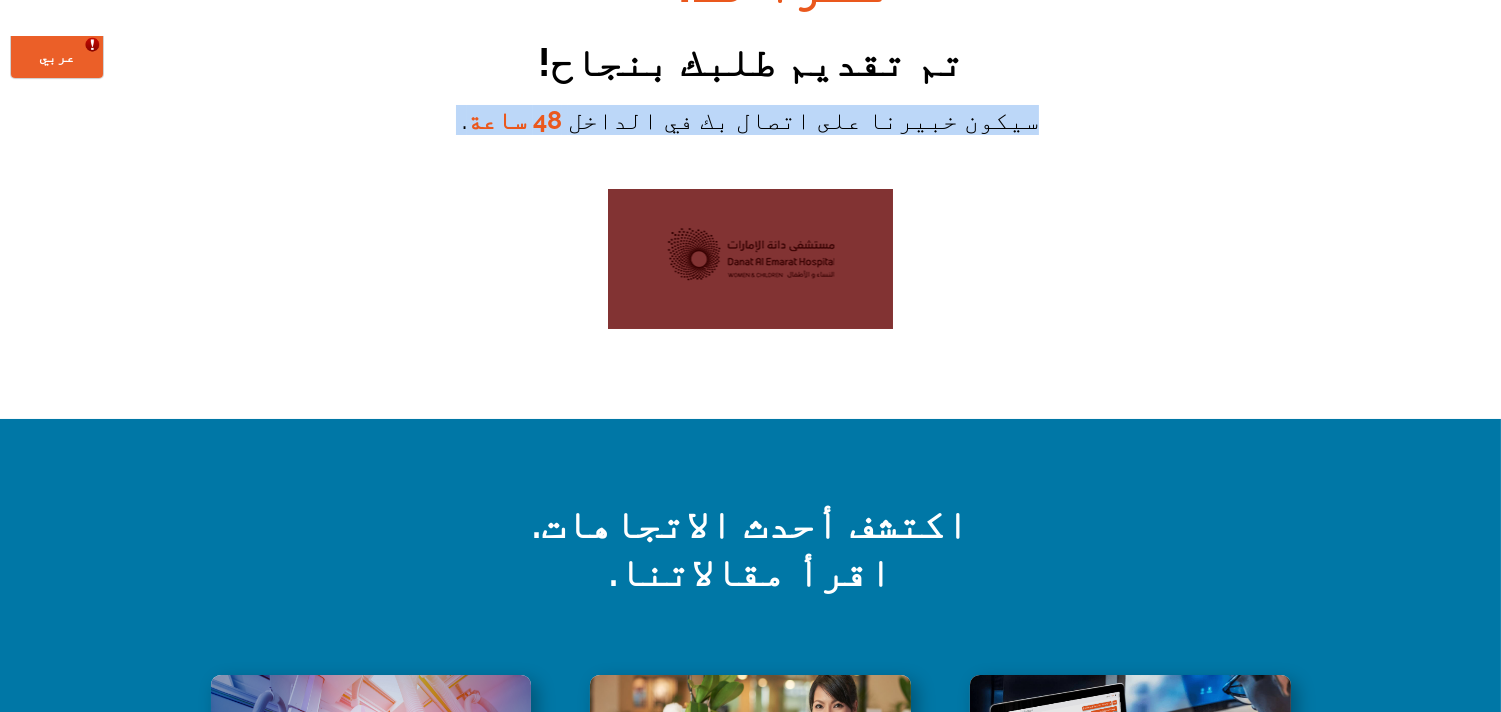 click on "سيكون خبيرنا على اتصال بك في الداخل   48 ساعة ." at bounding box center (751, 120) 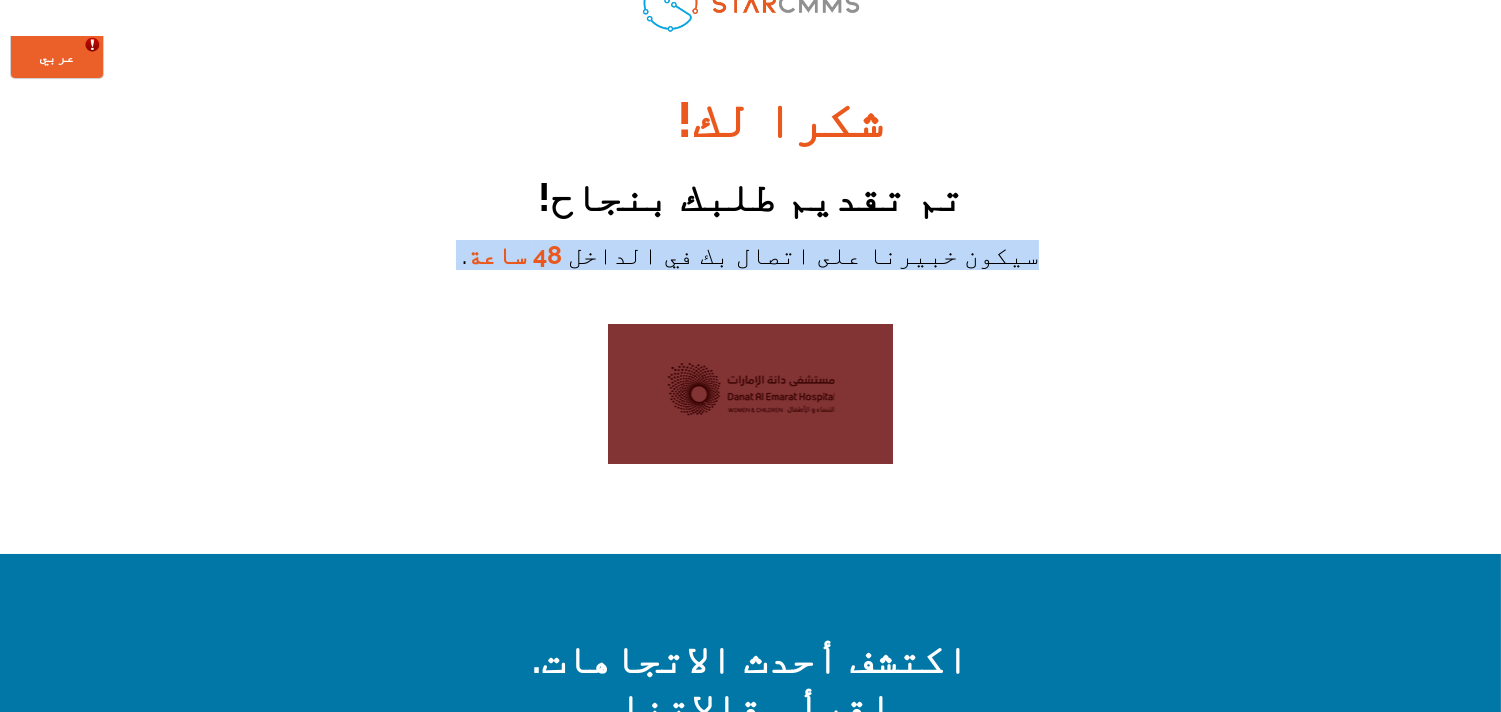 scroll, scrollTop: 0, scrollLeft: 0, axis: both 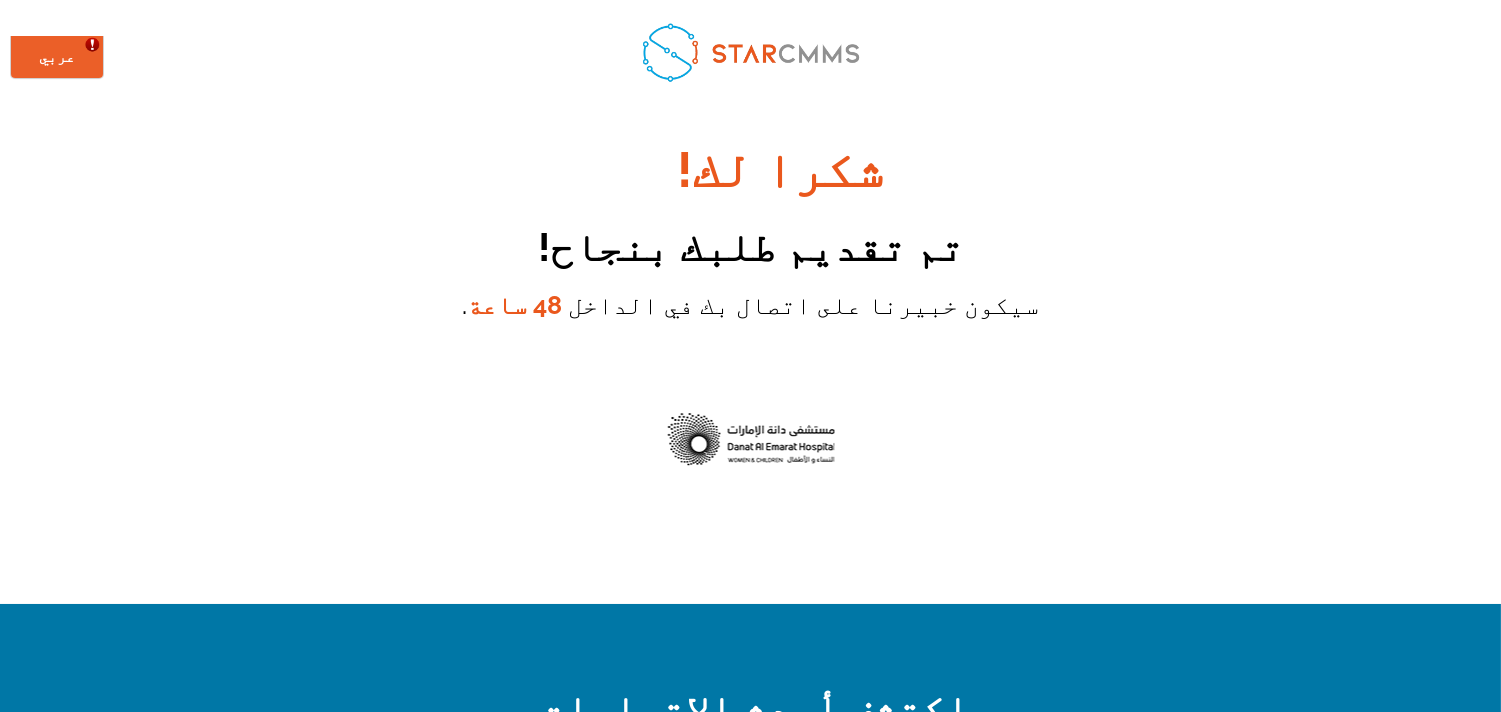 click on "شكرا لك!" at bounding box center (781, 175) 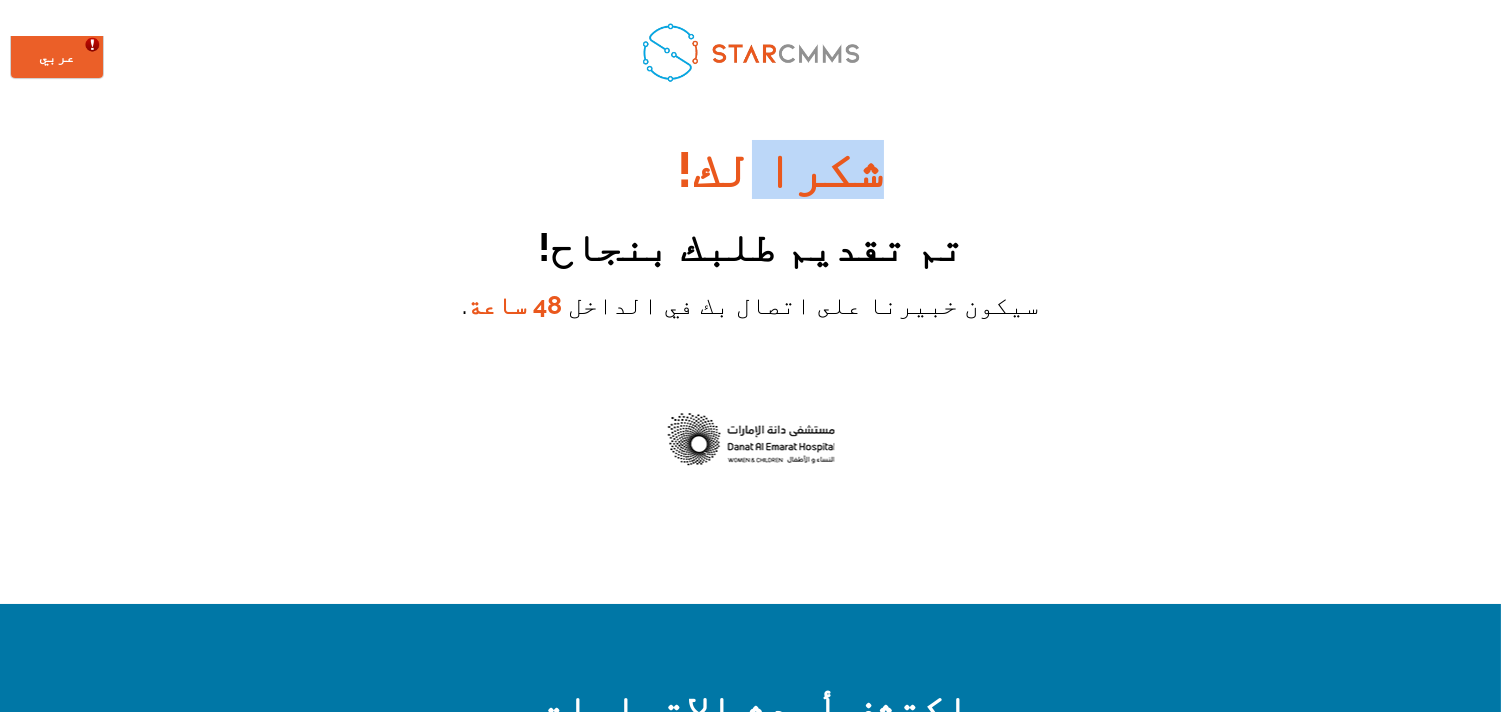 click on "شكرا لك!" at bounding box center [781, 175] 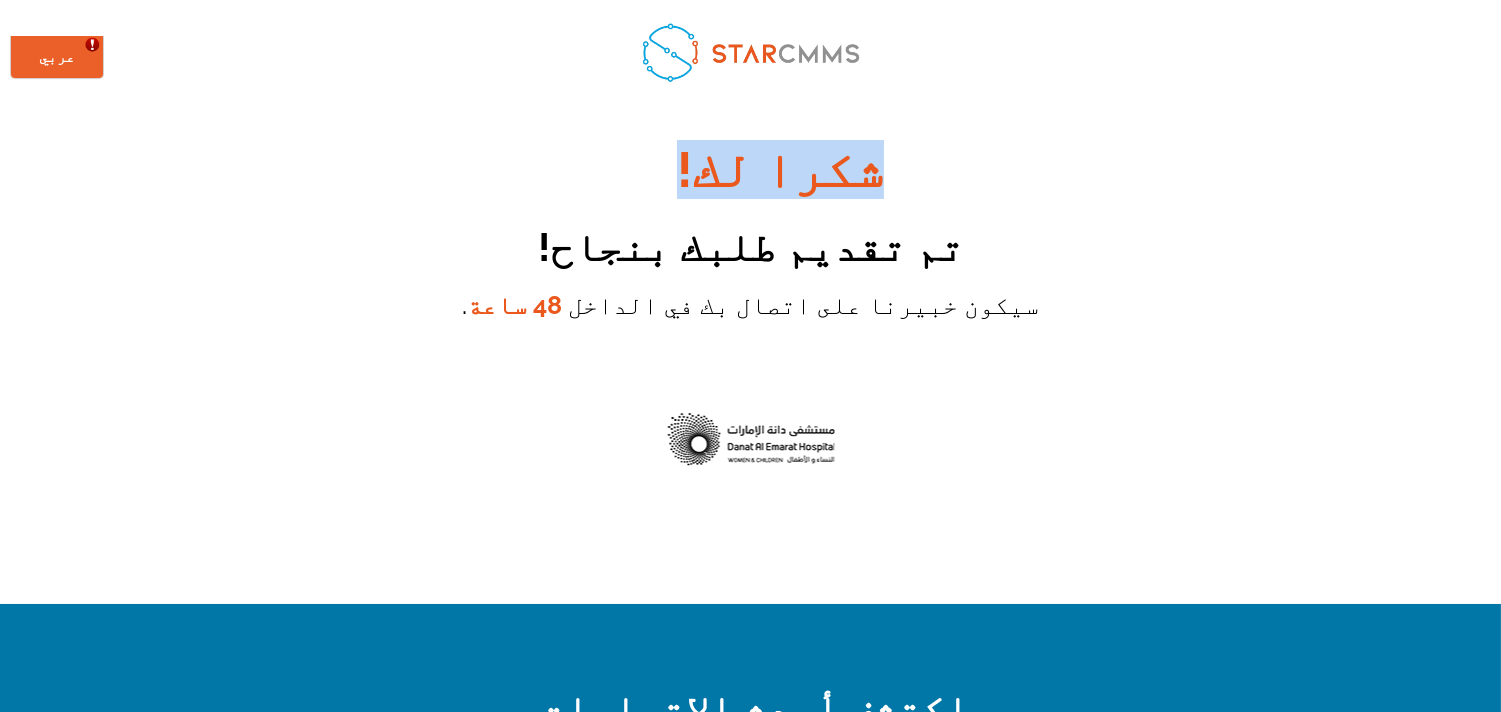 click on "شكرا لك!" at bounding box center [781, 175] 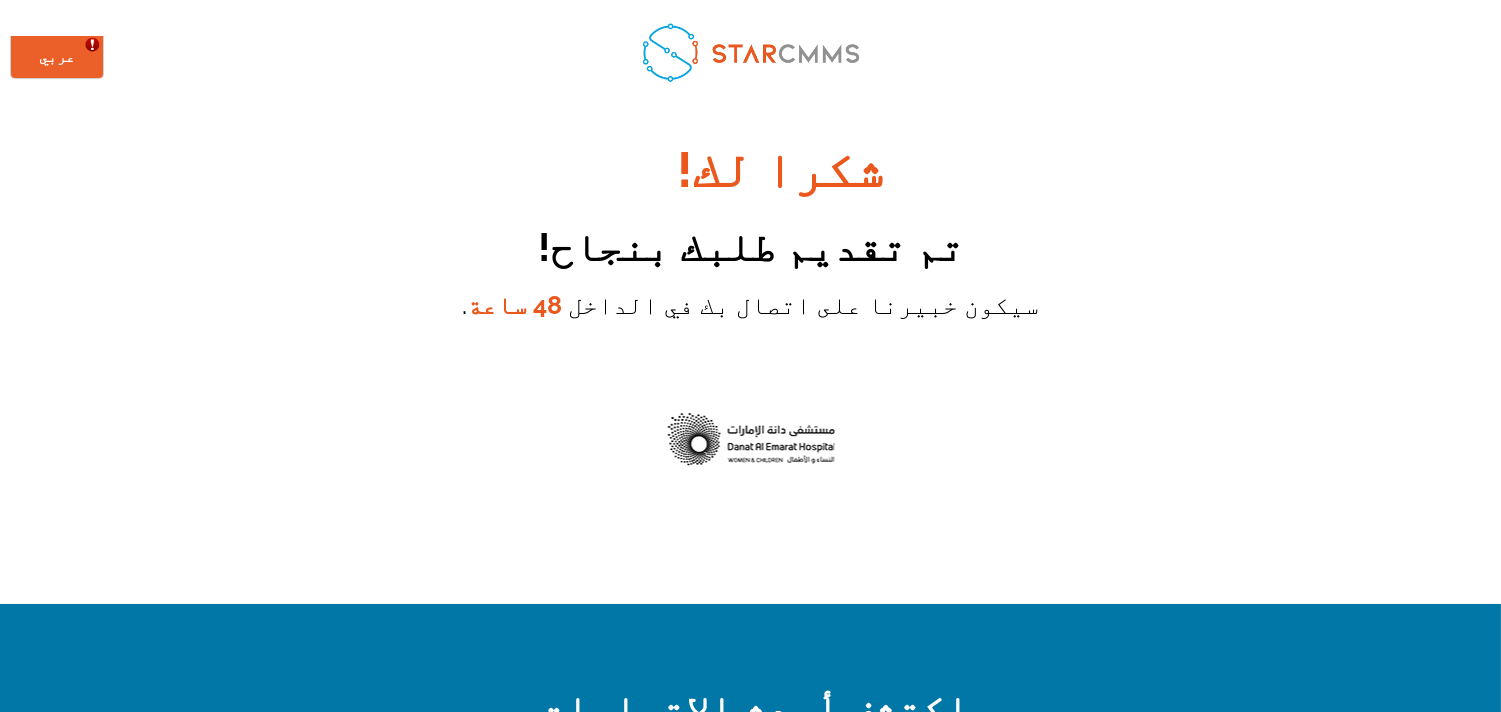 drag, startPoint x: 1198, startPoint y: 227, endPoint x: 1178, endPoint y: 211, distance: 25.612497 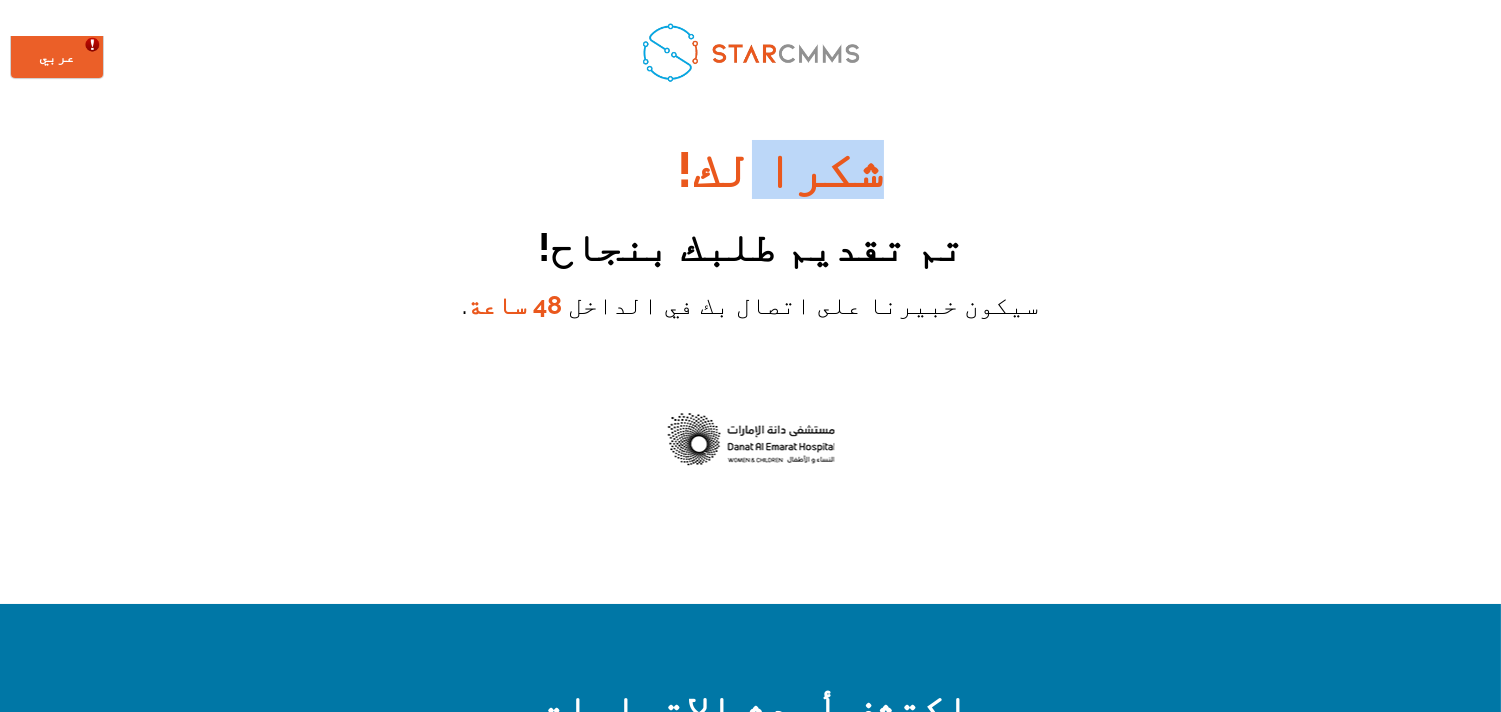click on "شكرا لك!" at bounding box center (781, 175) 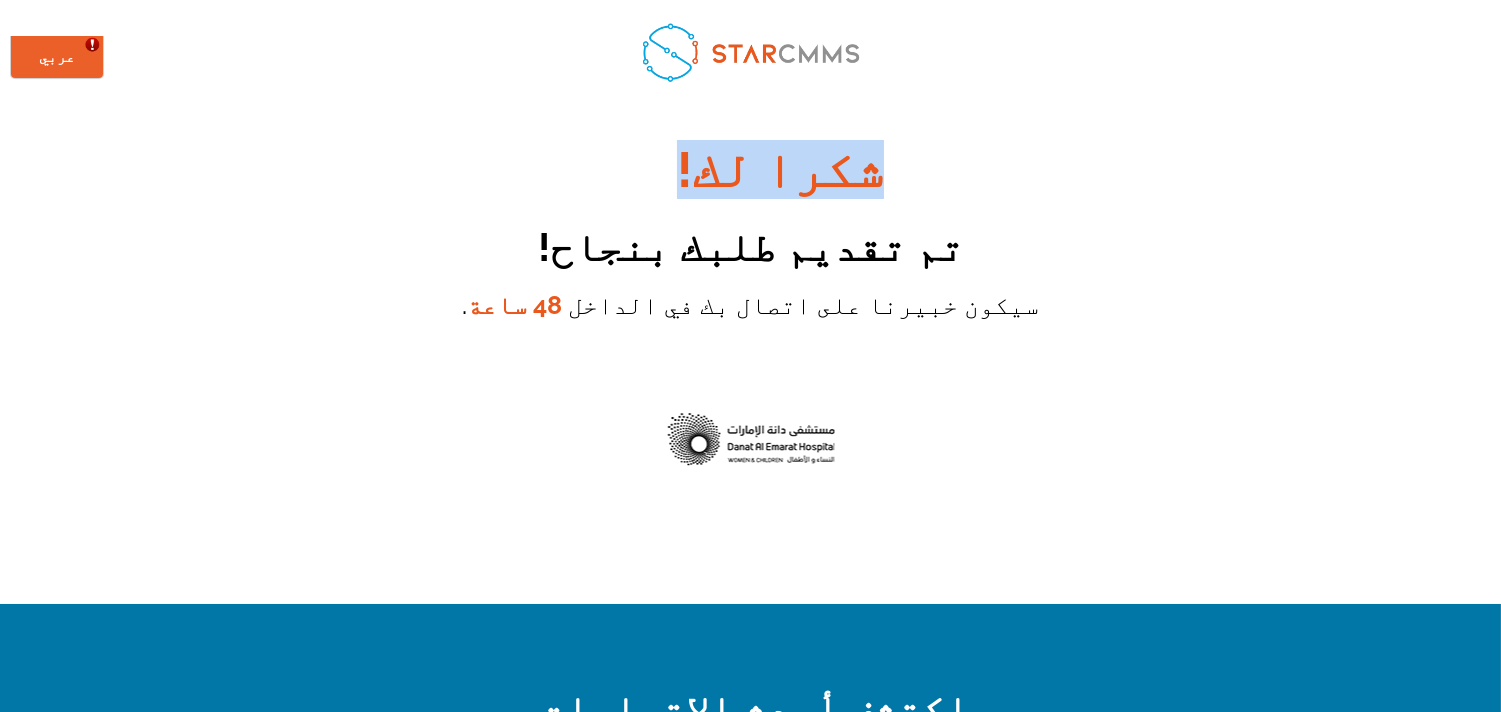 click on "شكرا لك!" at bounding box center [781, 175] 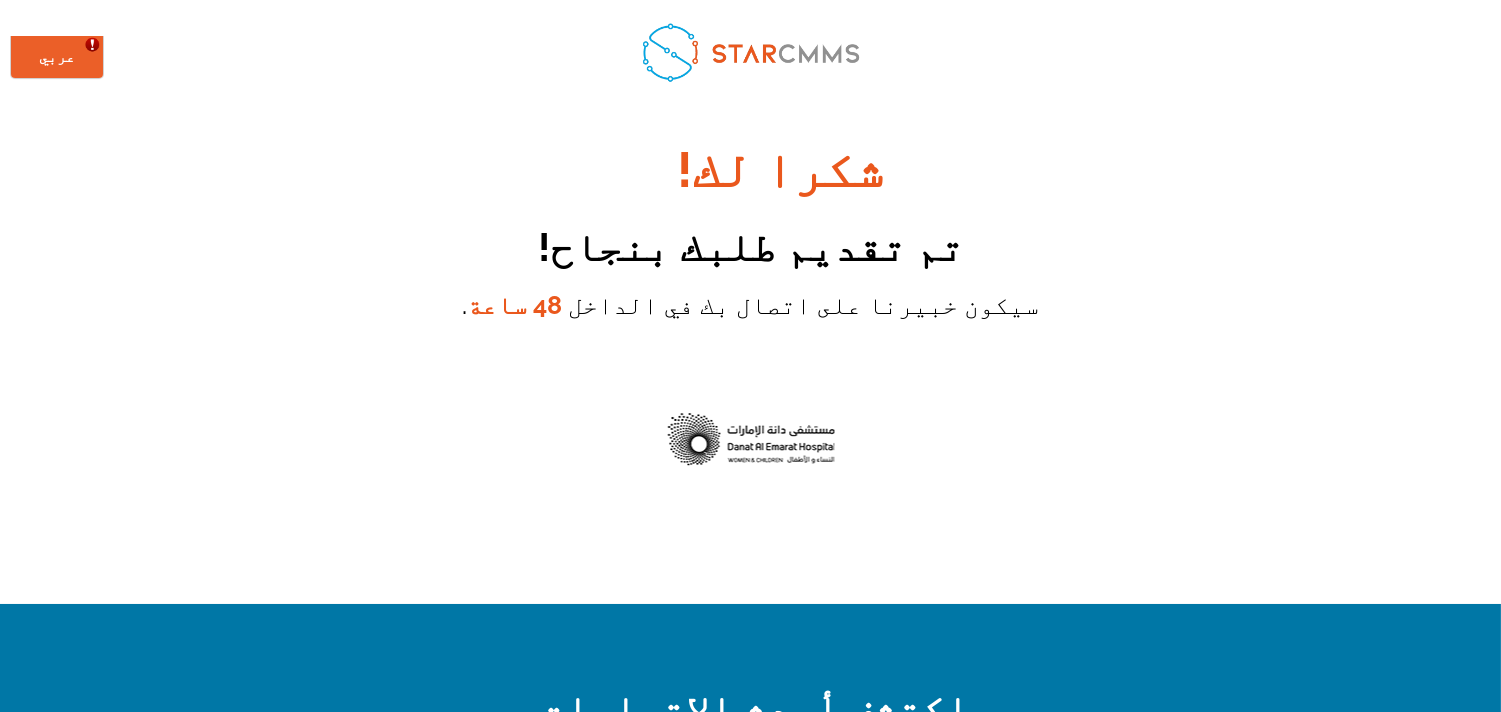 click on "تم تقديم طلبك بنجاح!" at bounding box center (751, 246) 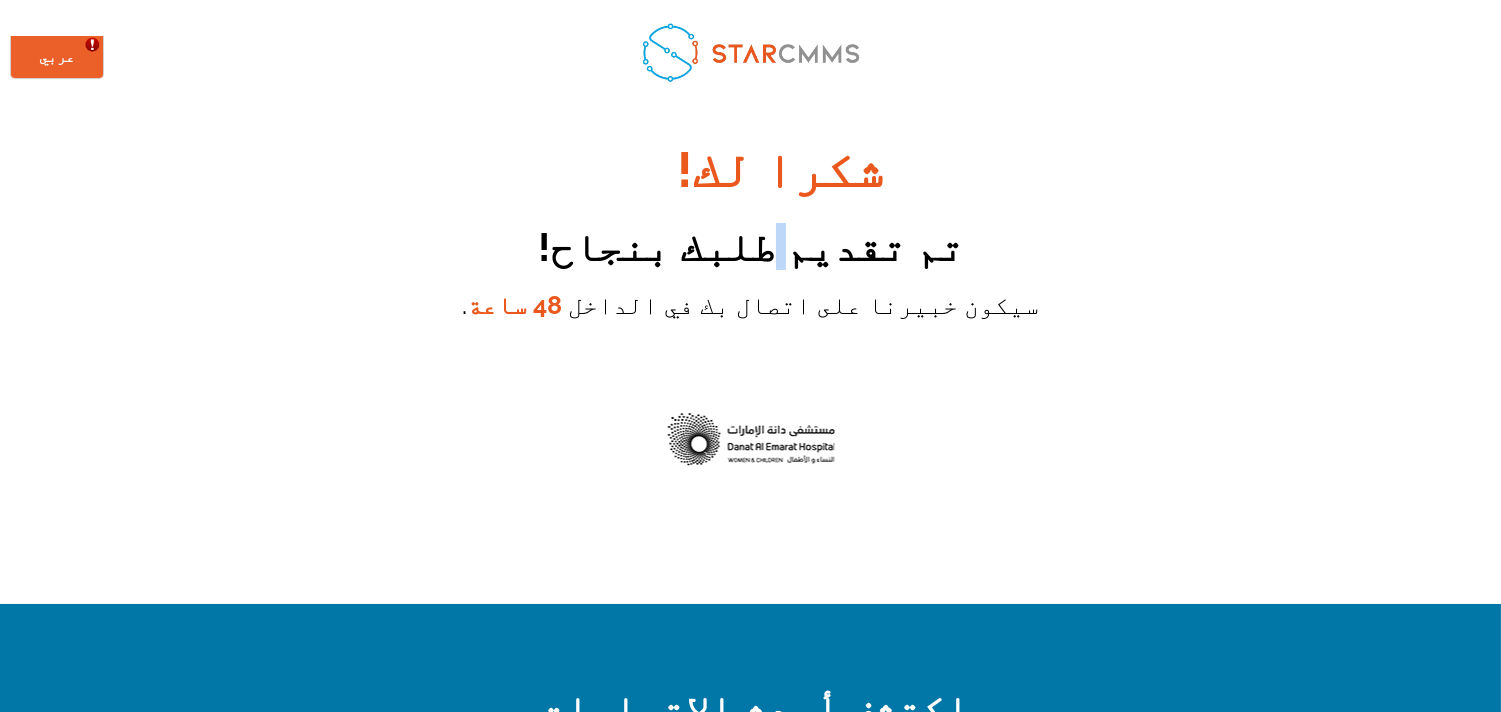 click on "تم تقديم طلبك بنجاح!" at bounding box center [751, 246] 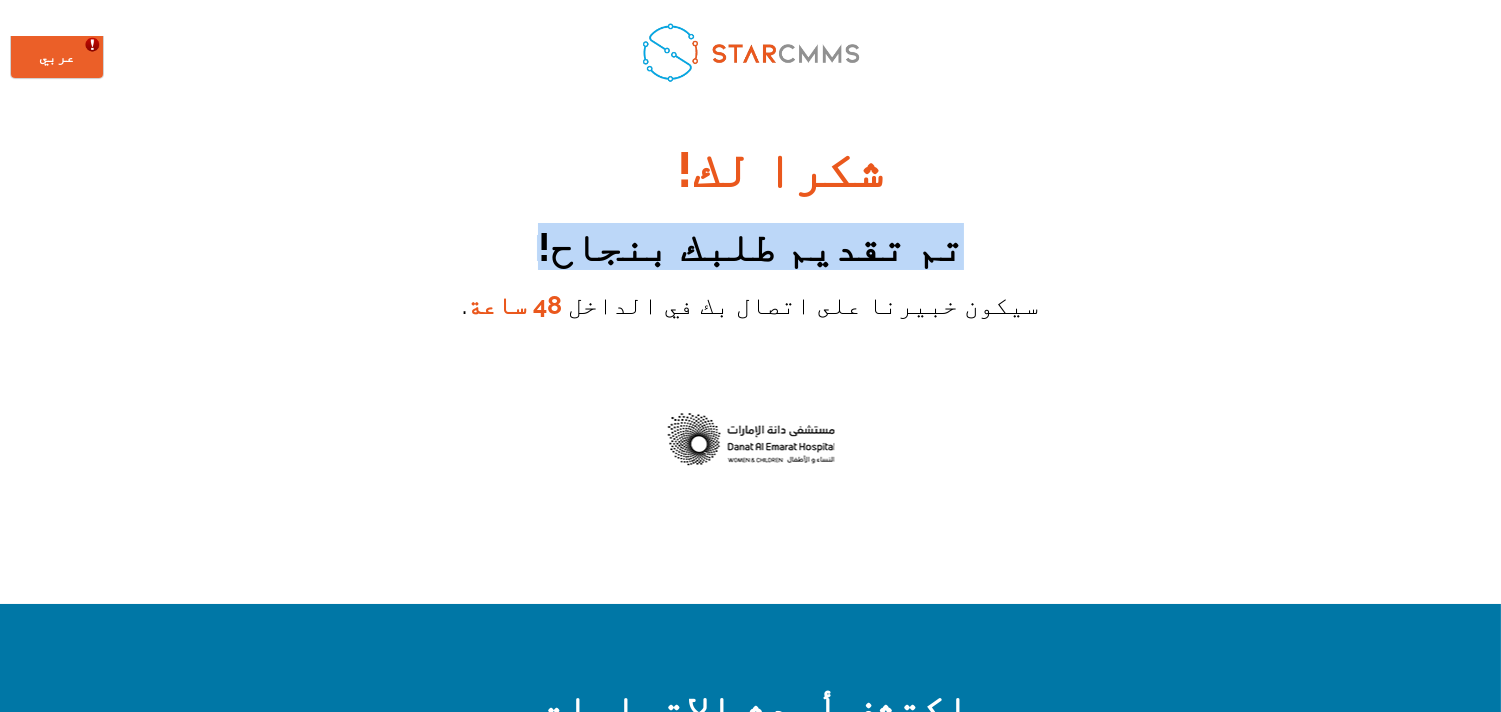 click on "تم تقديم طلبك بنجاح!" at bounding box center [751, 246] 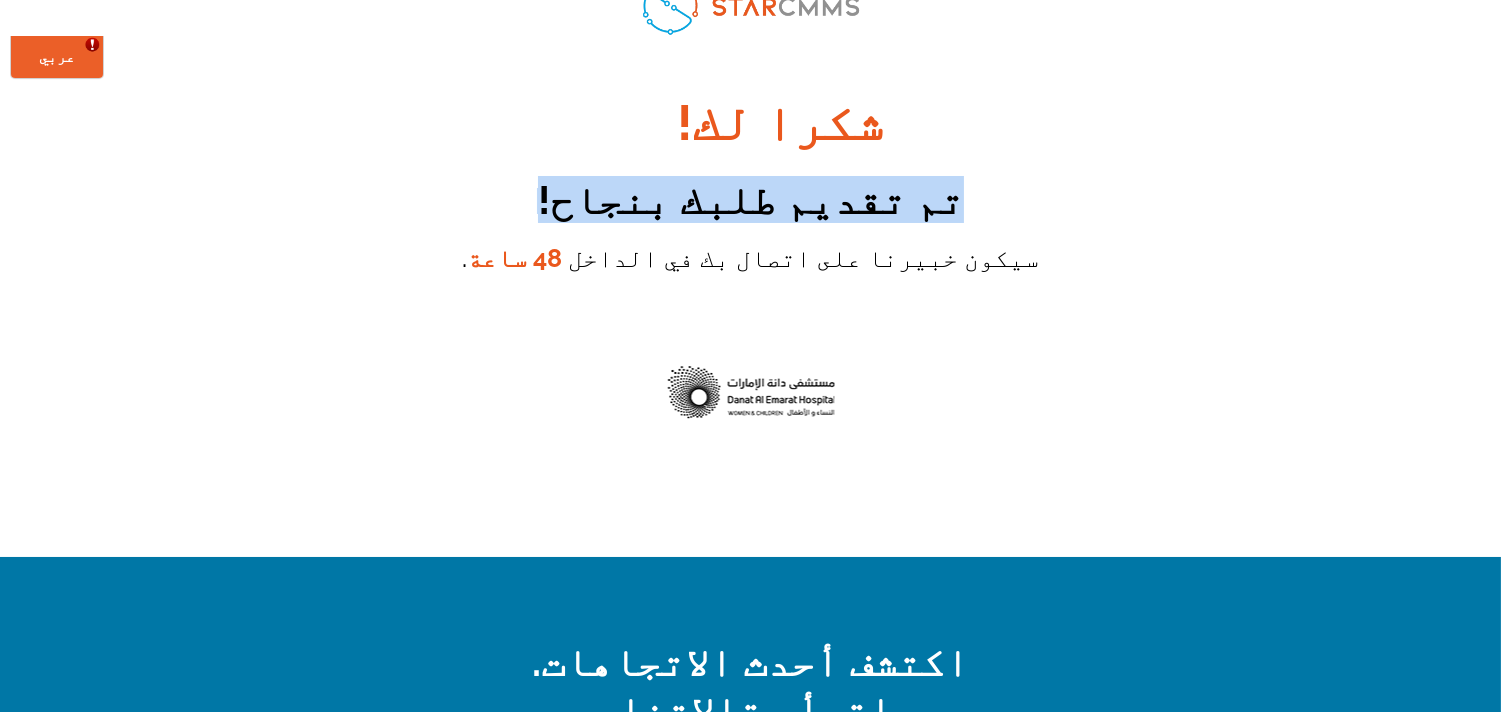 scroll, scrollTop: 0, scrollLeft: 0, axis: both 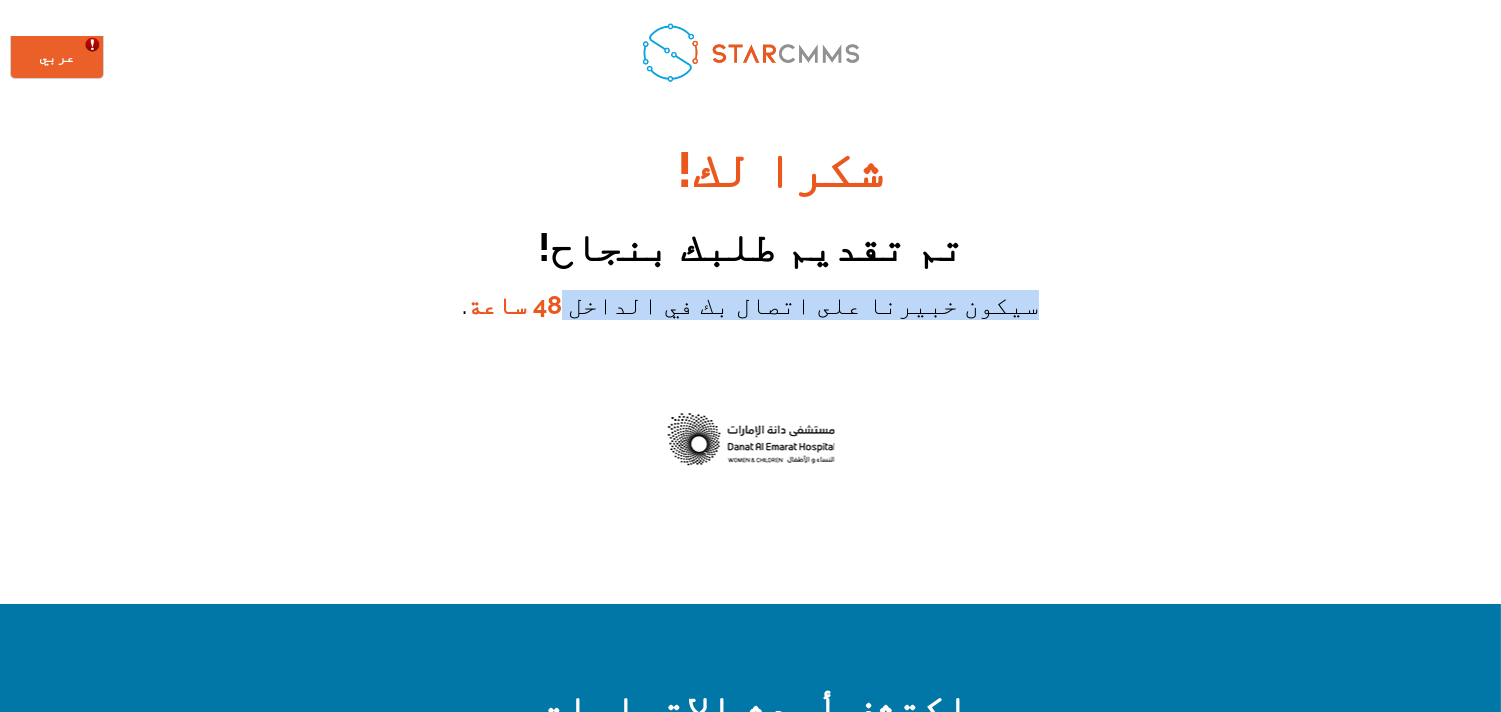 drag, startPoint x: 827, startPoint y: 306, endPoint x: 535, endPoint y: 316, distance: 292.17117 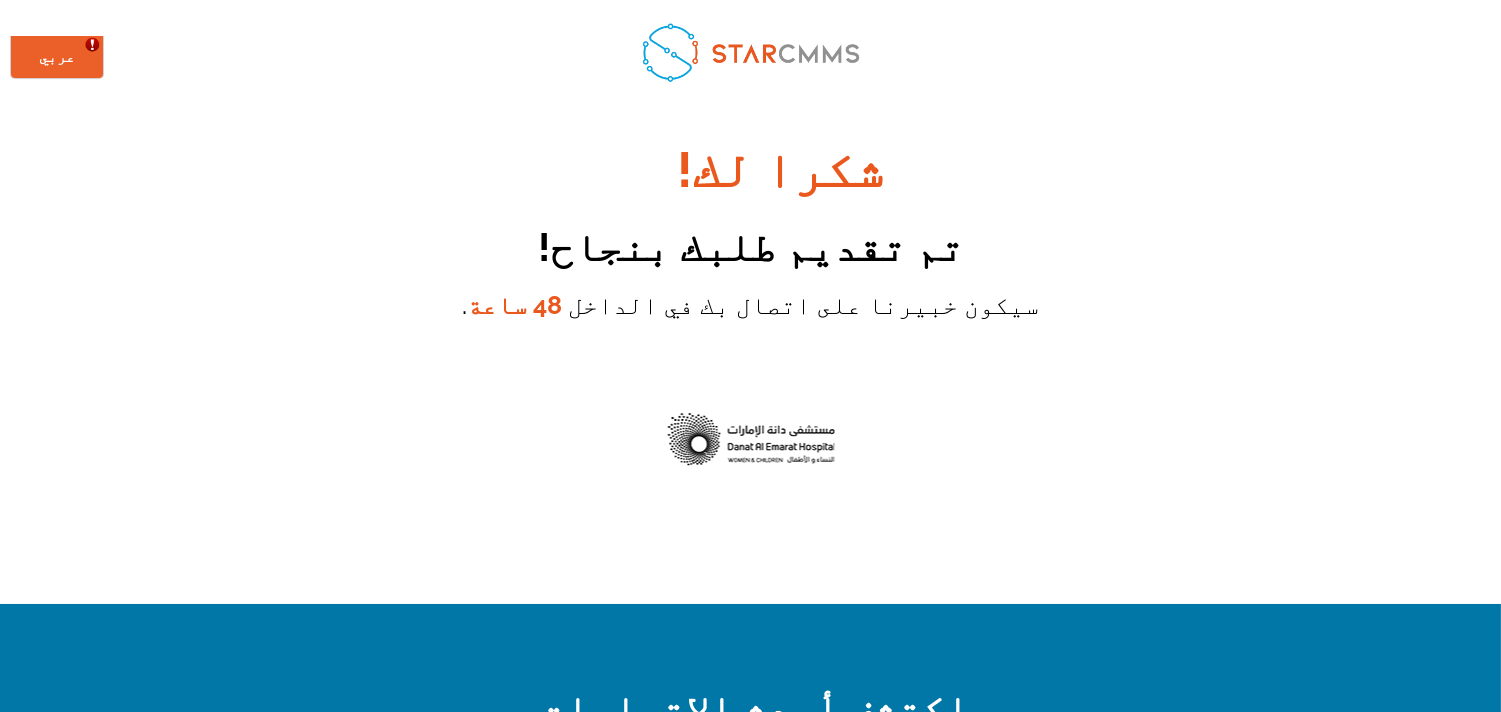 click on "48 ساعة" at bounding box center (514, 305) 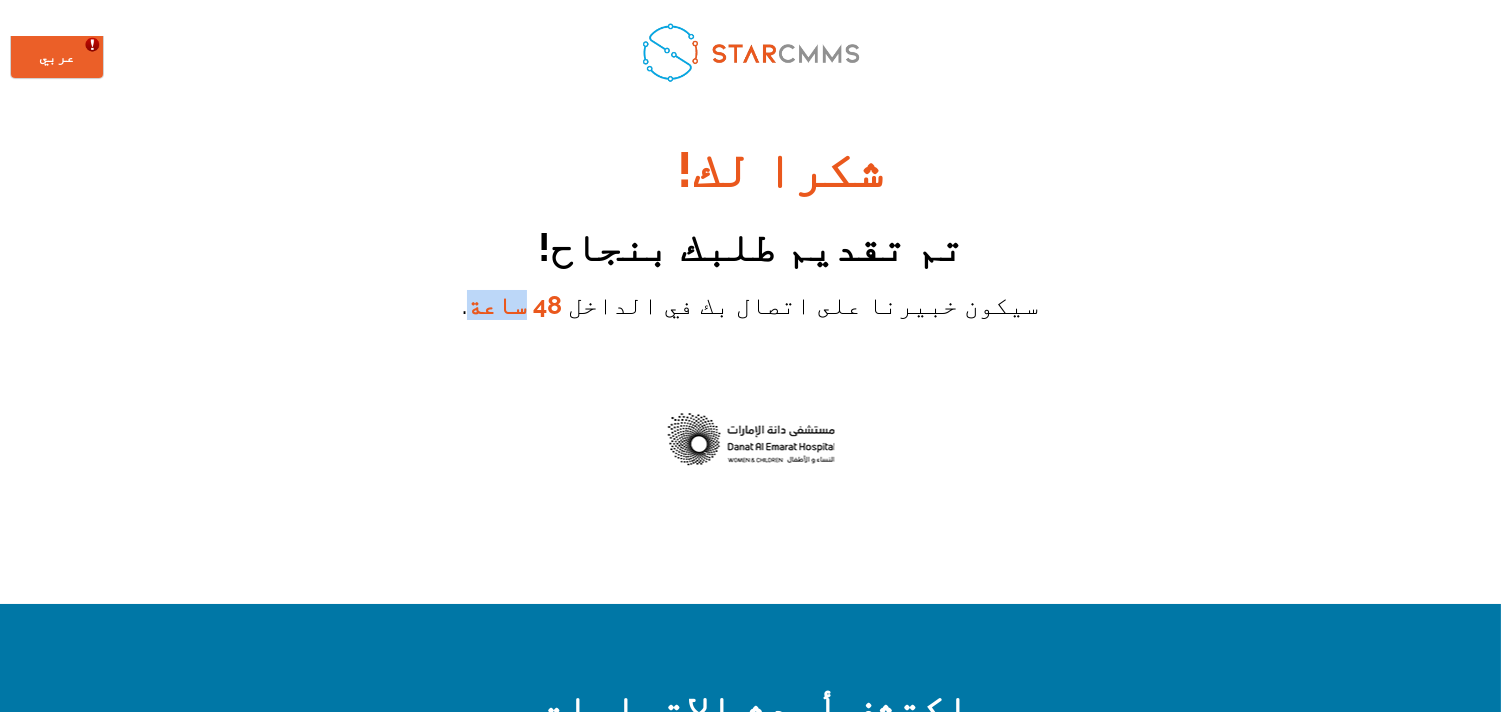click on "48 ساعة" at bounding box center [514, 305] 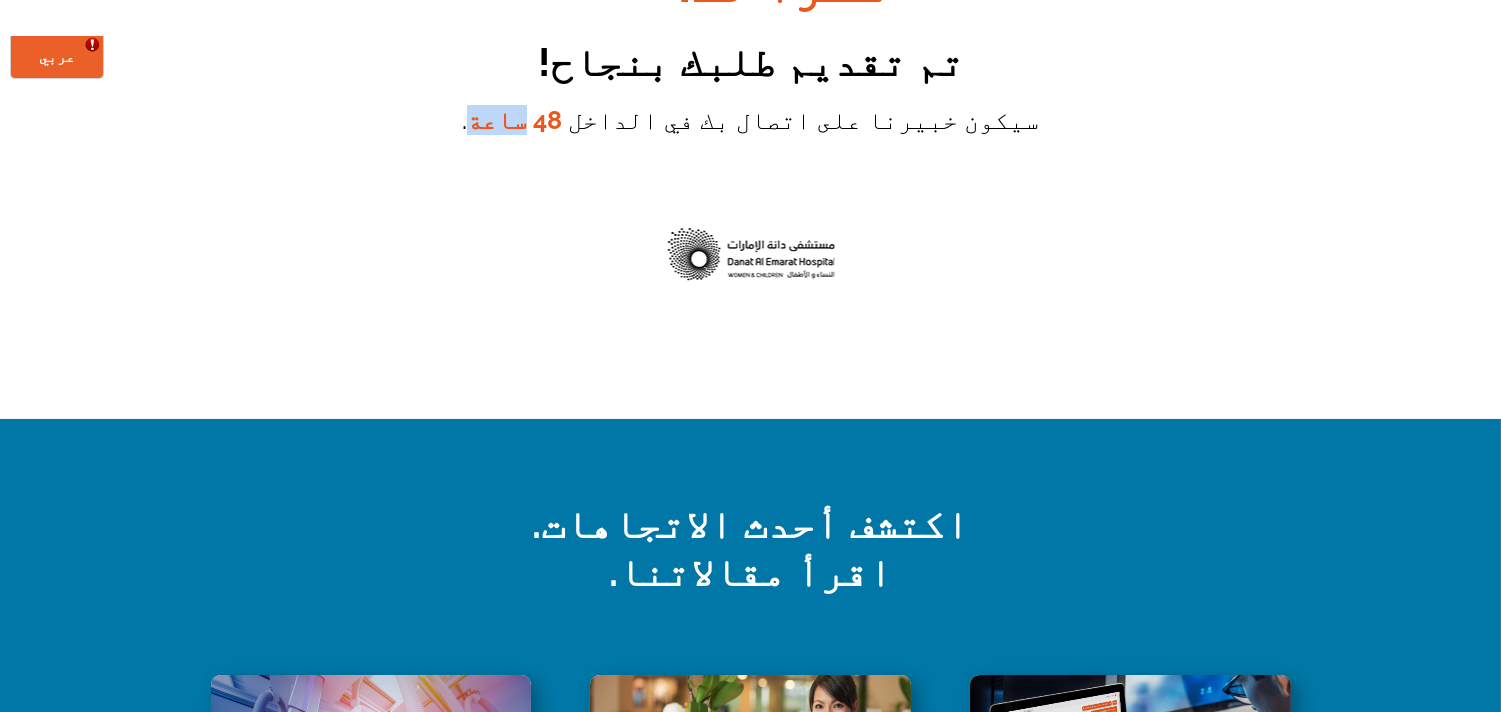 scroll, scrollTop: 370, scrollLeft: 0, axis: vertical 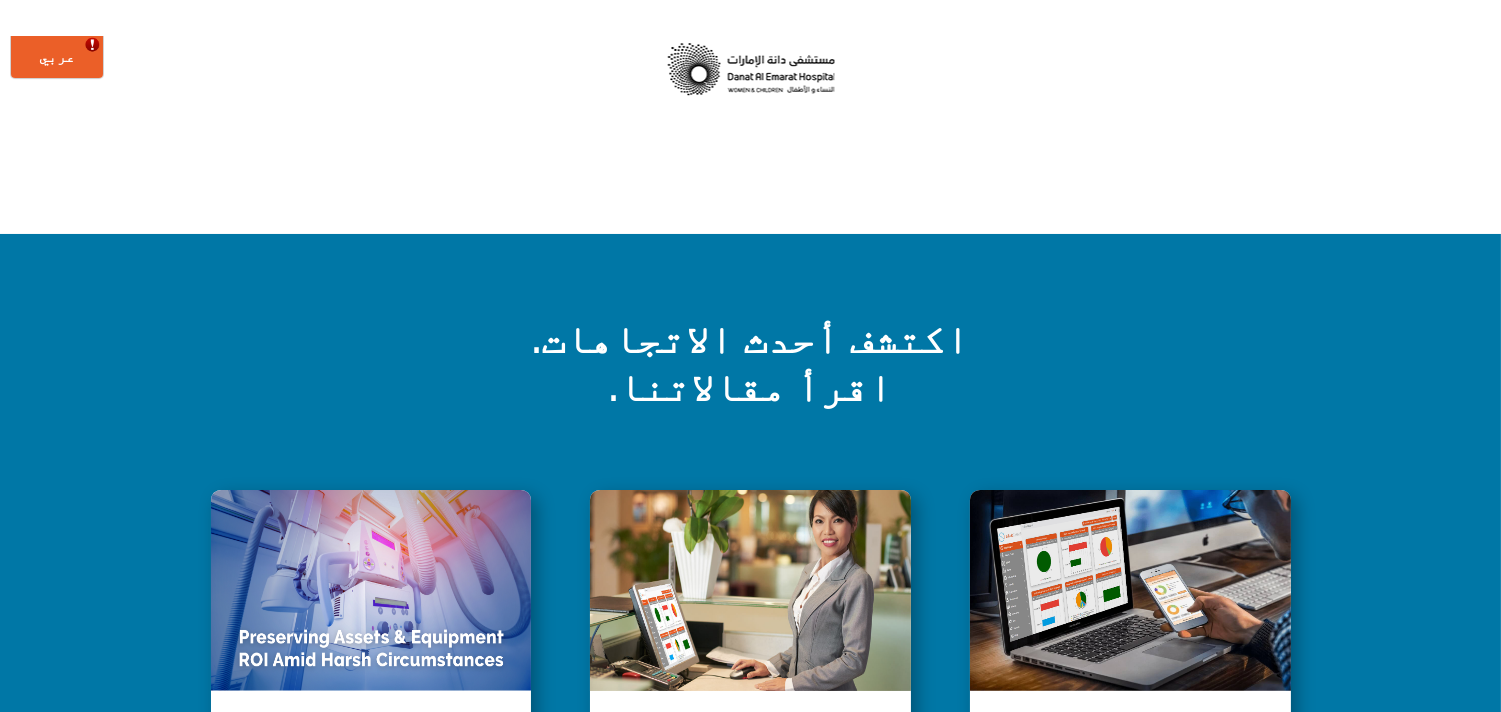 click on "اكتشف أحدث الاتجاهات. اقرأ مقالاتنا." at bounding box center (750, 362) 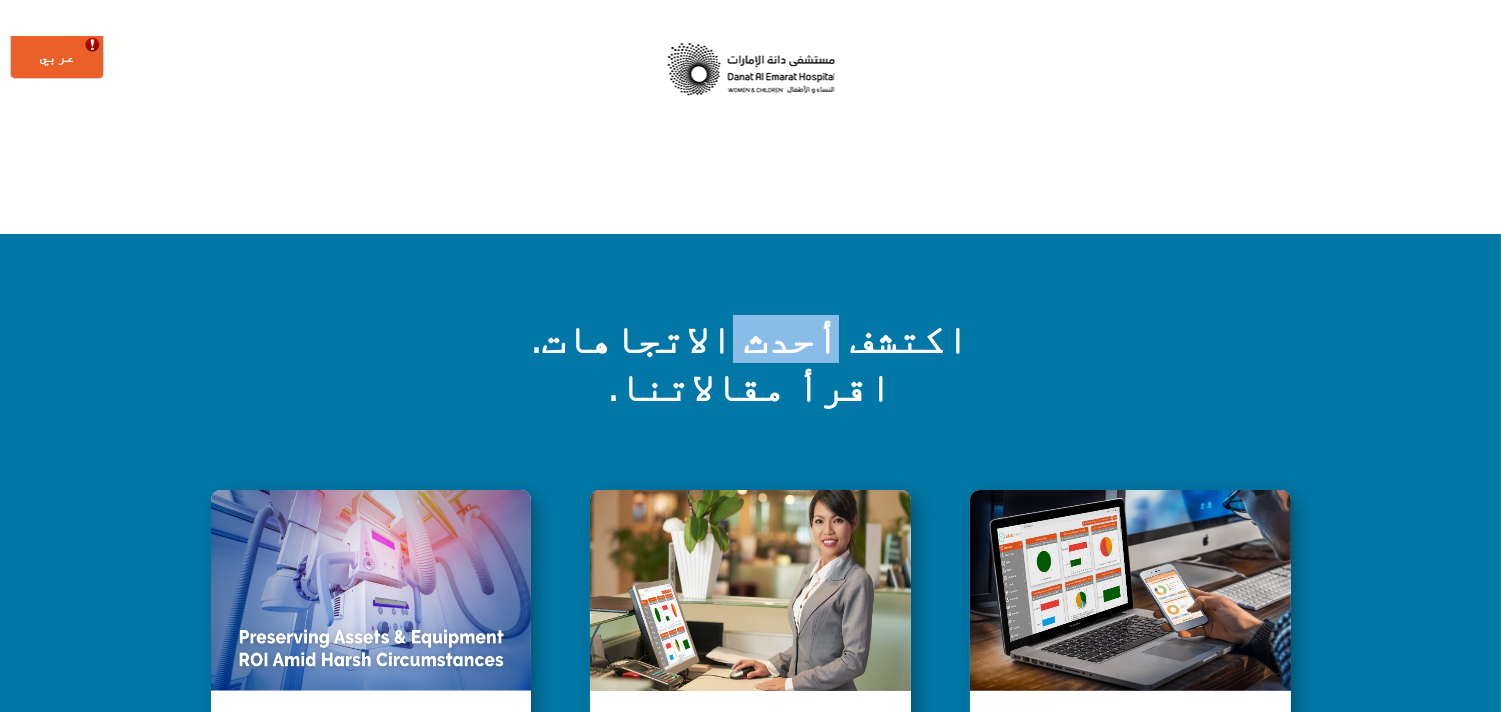 click on "اكتشف أحدث الاتجاهات. اقرأ مقالاتنا." at bounding box center (750, 362) 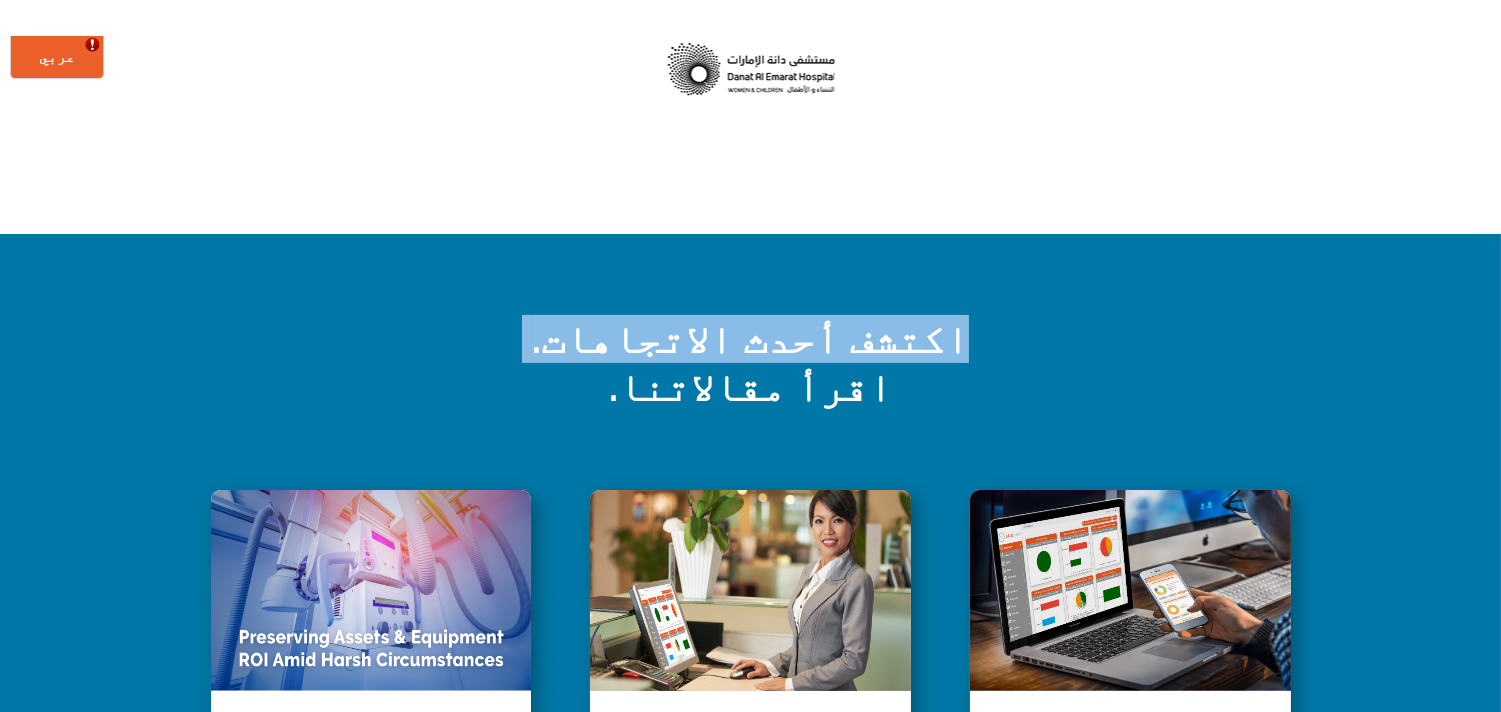 click on "اكتشف أحدث الاتجاهات. اقرأ مقالاتنا." at bounding box center [750, 362] 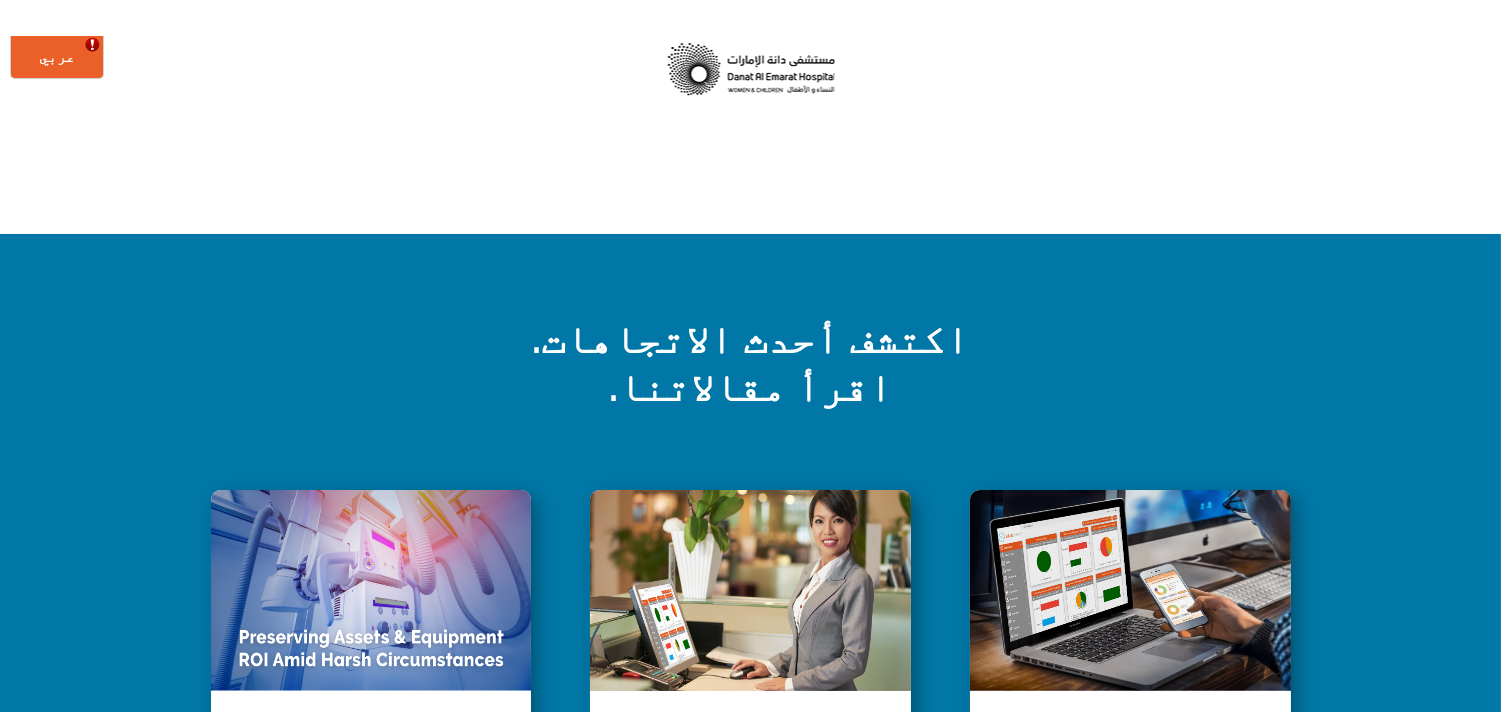 click on "اكتشف أحدث الاتجاهات. اقرأ مقالاتنا." at bounding box center (750, 362) 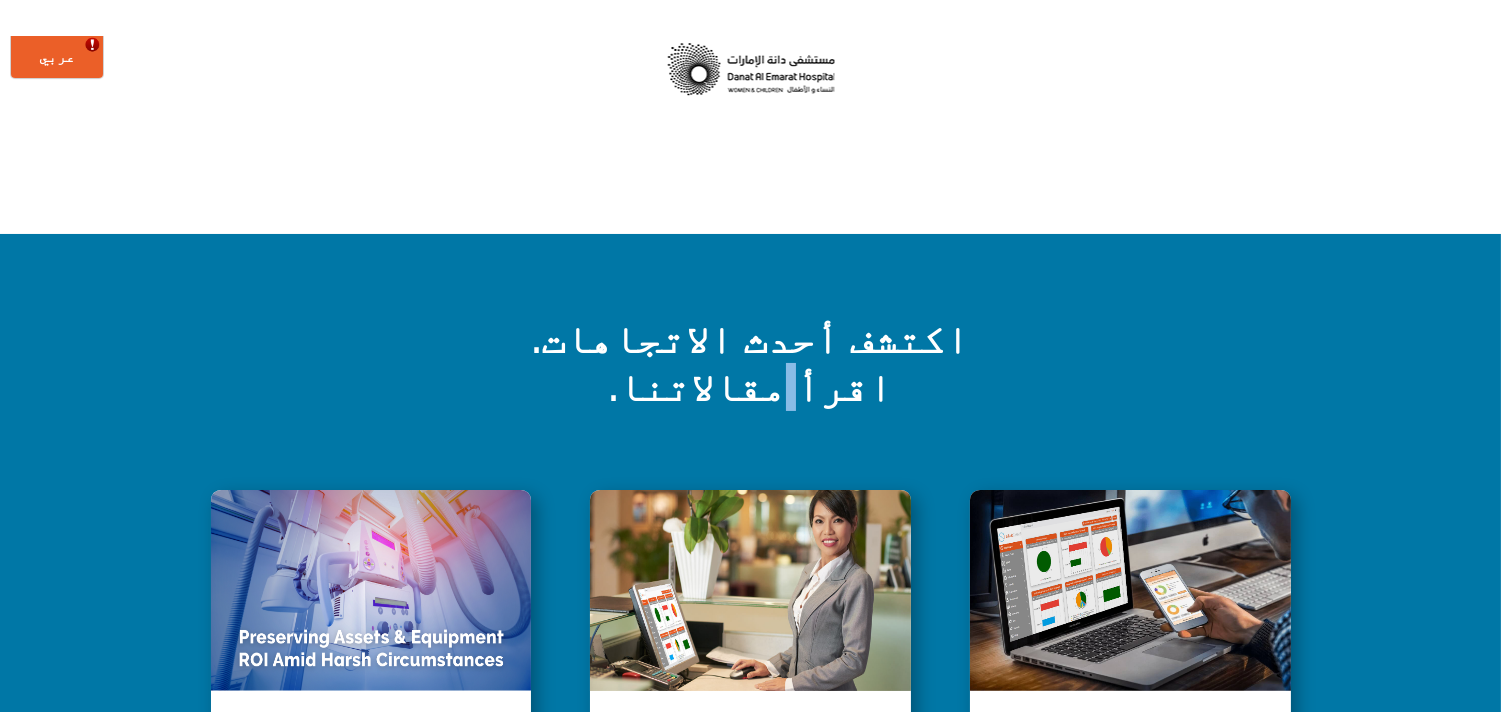 click on "اكتشف أحدث الاتجاهات. اقرأ مقالاتنا." at bounding box center [750, 362] 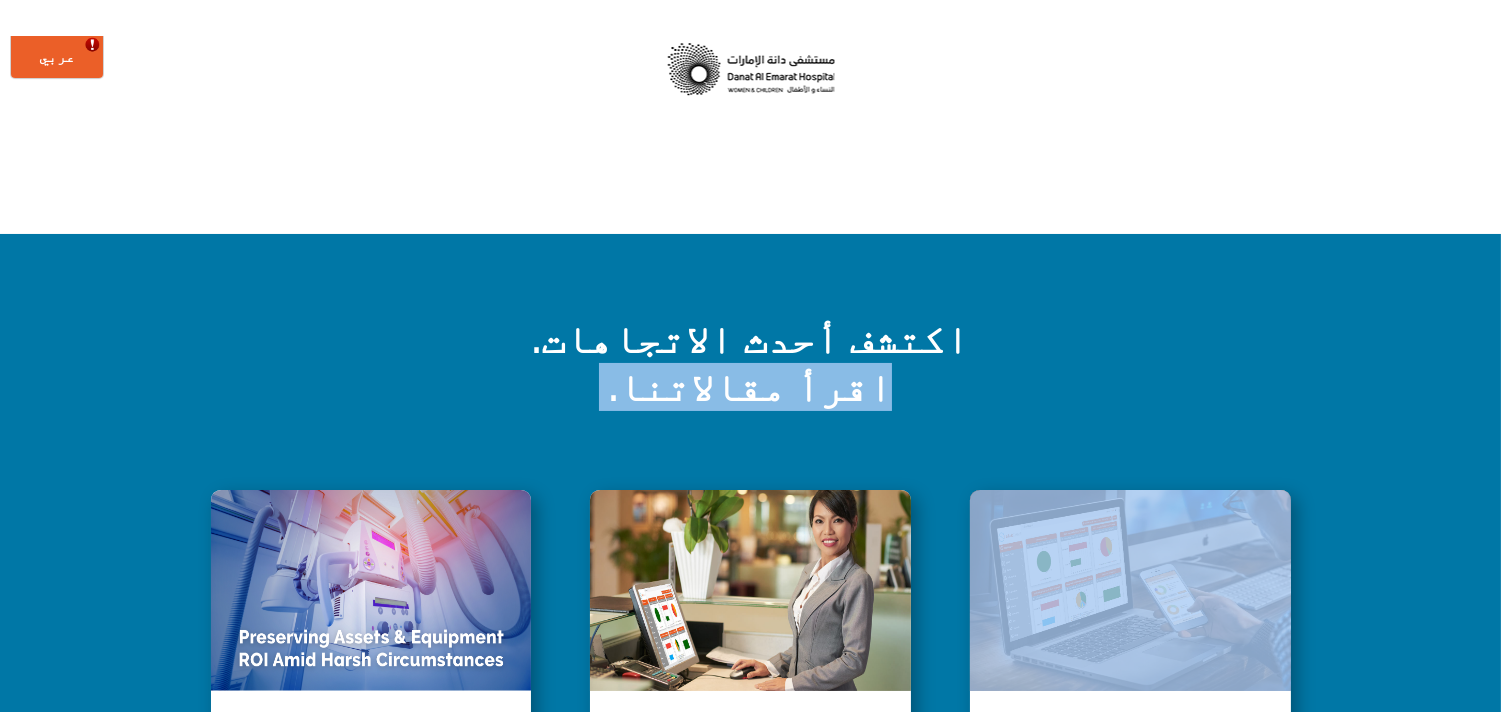 click on "اكتشف أحدث الاتجاهات. اقرأ مقالاتنا." at bounding box center [750, 362] 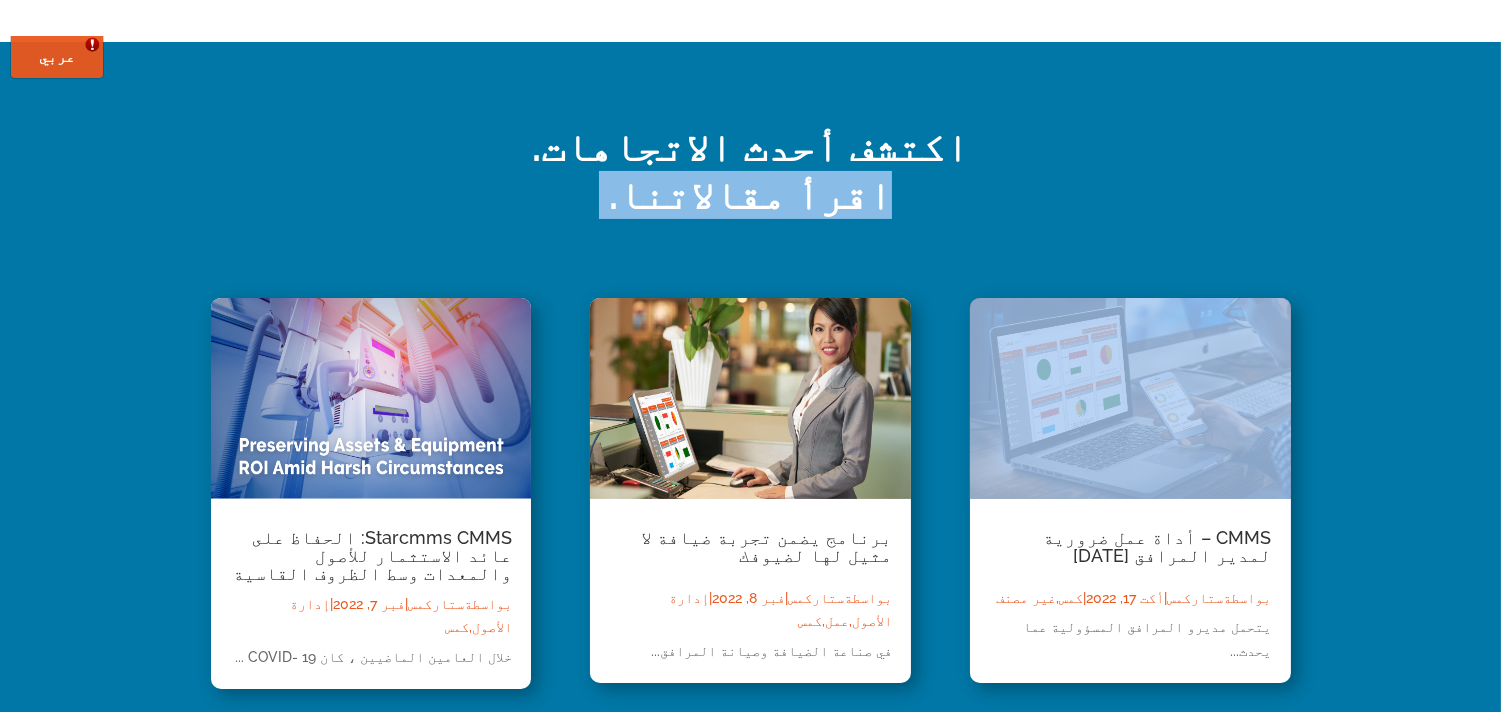scroll, scrollTop: 925, scrollLeft: 0, axis: vertical 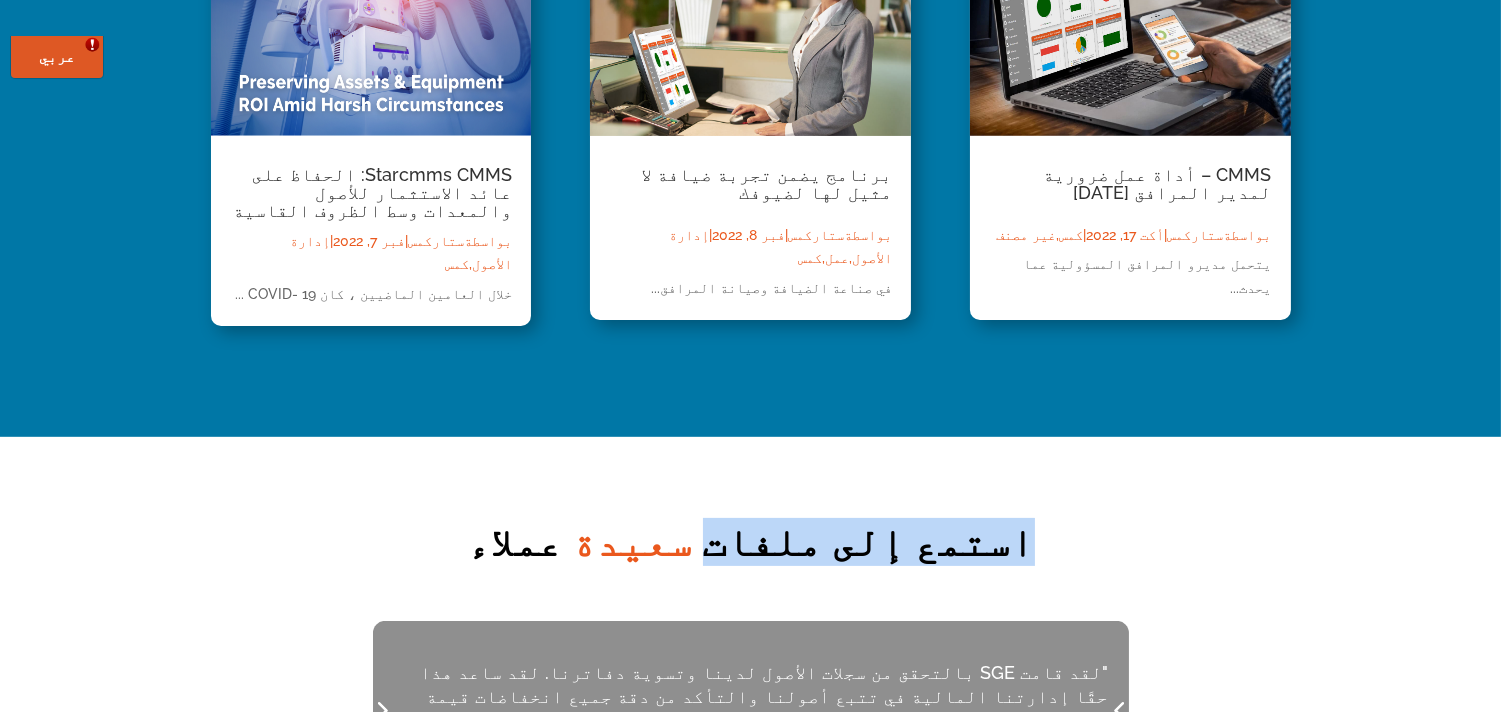 drag, startPoint x: 767, startPoint y: 511, endPoint x: 525, endPoint y: 515, distance: 242.03305 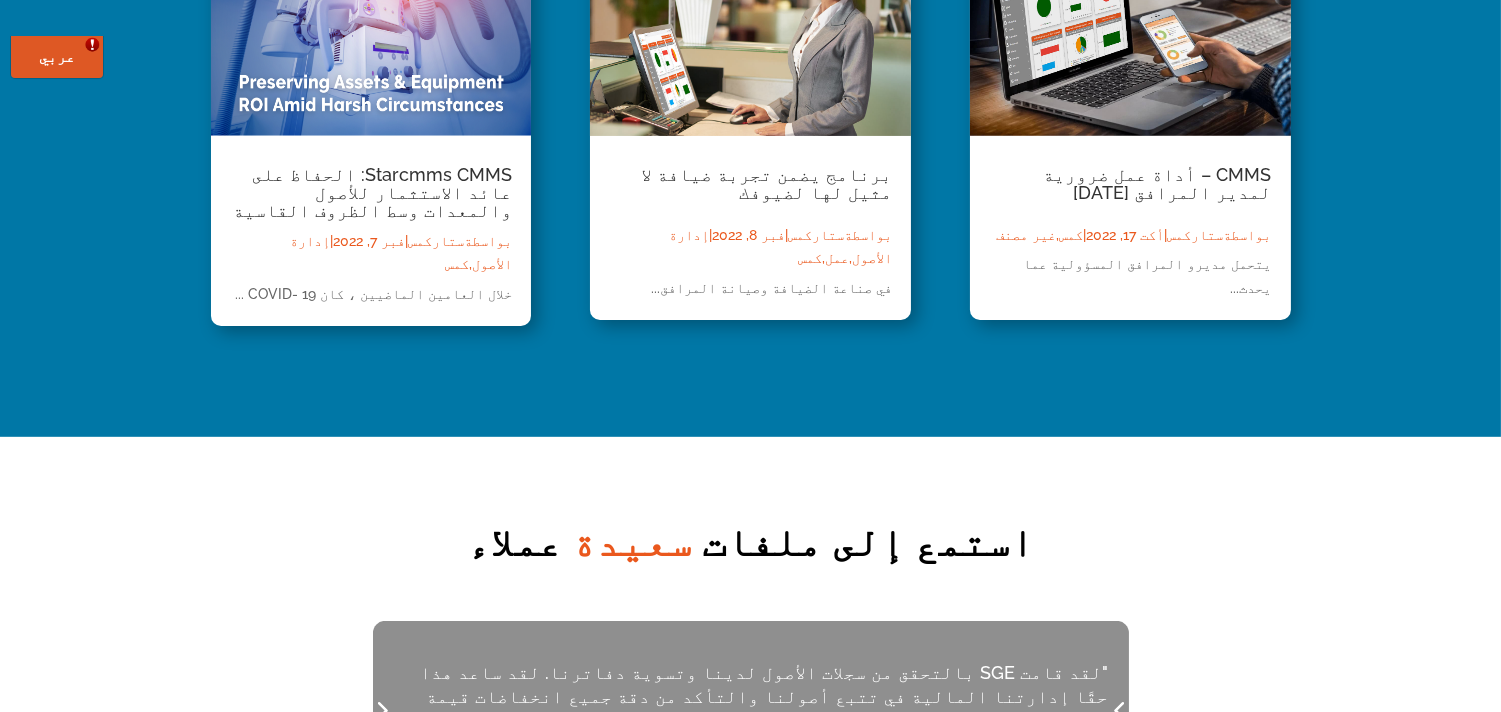click on "سعيدة" at bounding box center (633, 541) 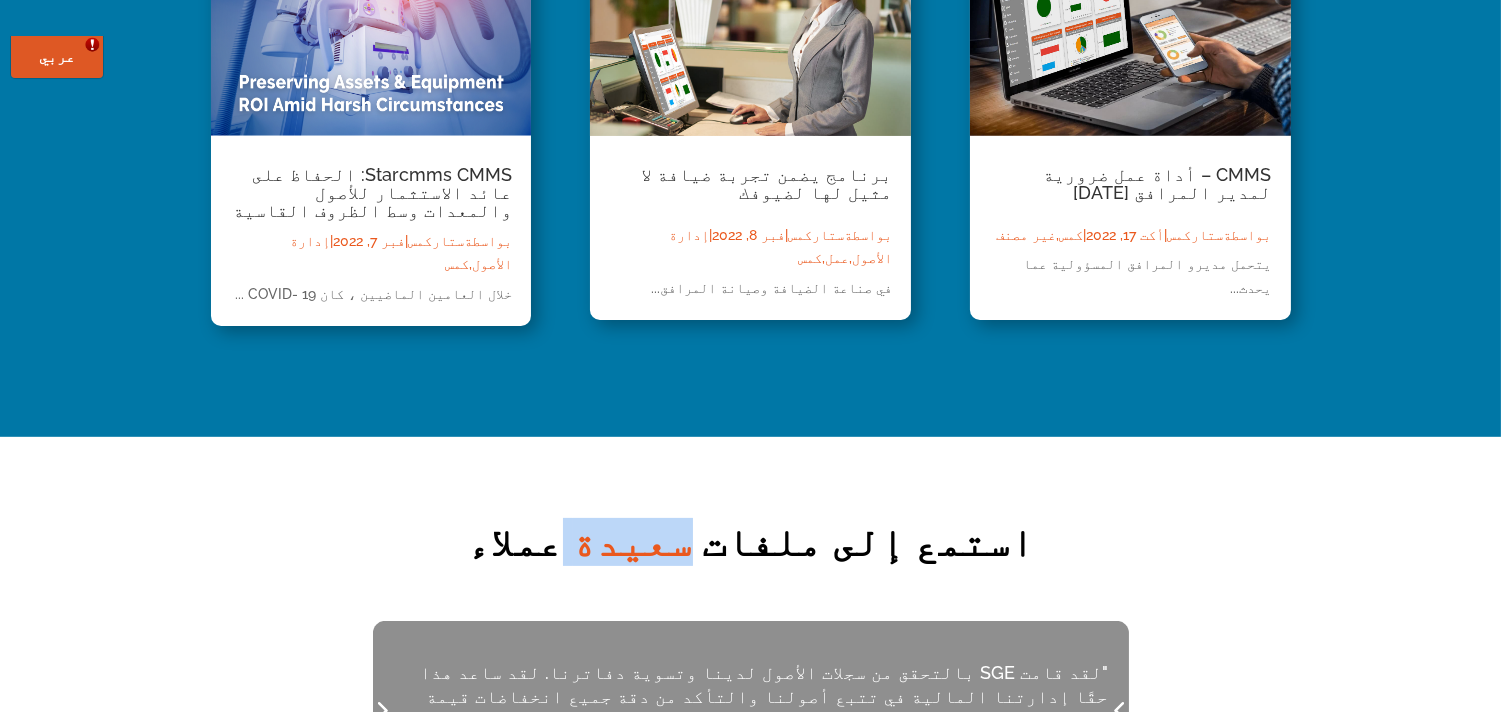 click on "سعيدة" at bounding box center [633, 541] 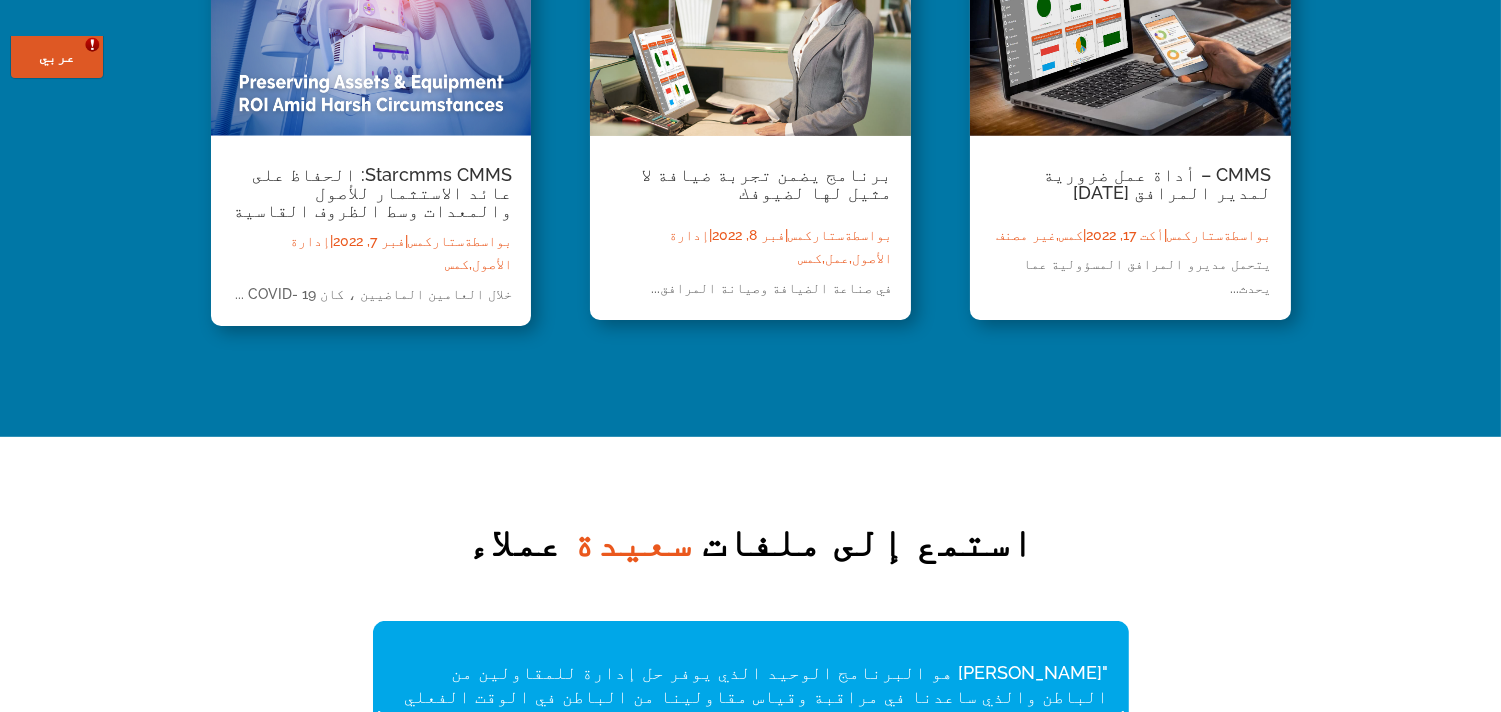 click on "استمع إلى ملفات" at bounding box center (869, 541) 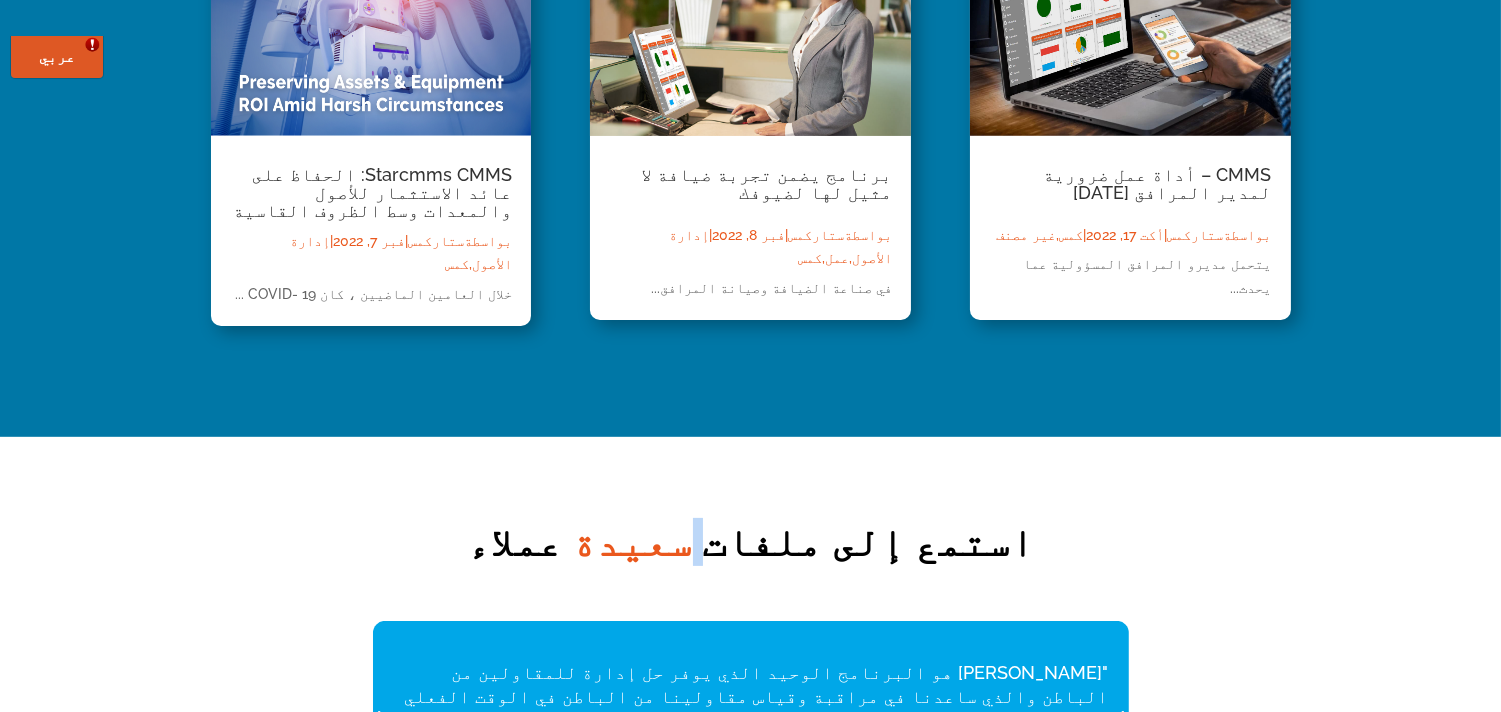 click on "استمع إلى ملفات" at bounding box center [869, 541] 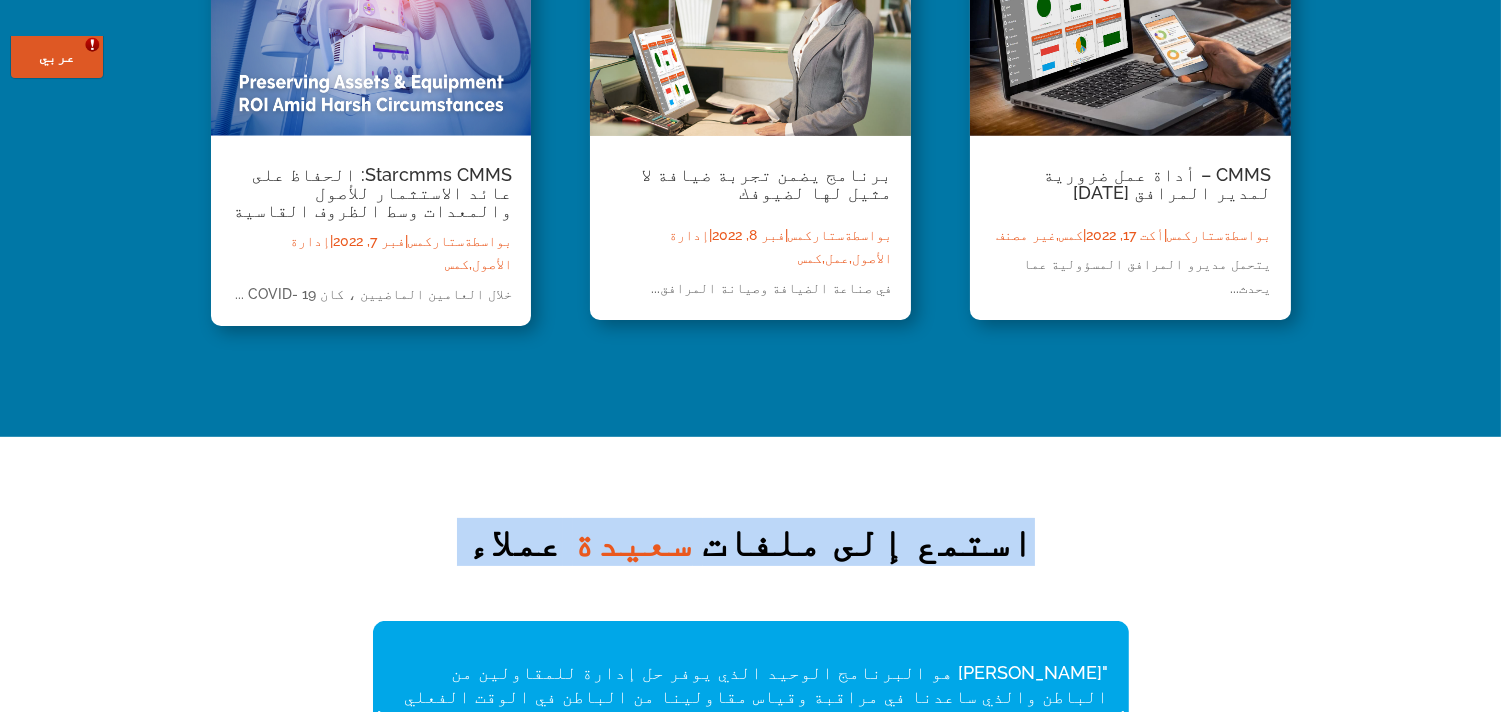 click on "استمع إلى ملفات" at bounding box center [869, 541] 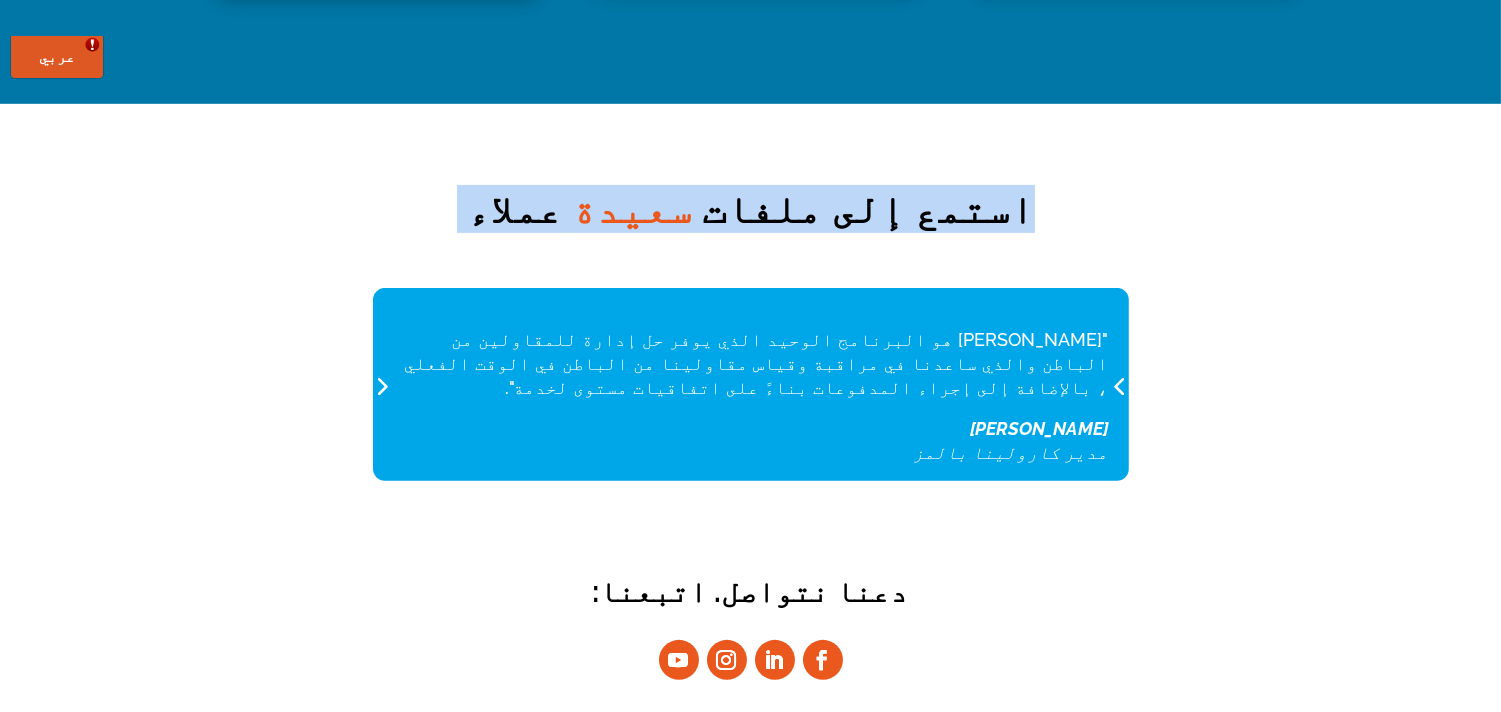 scroll, scrollTop: 1295, scrollLeft: 0, axis: vertical 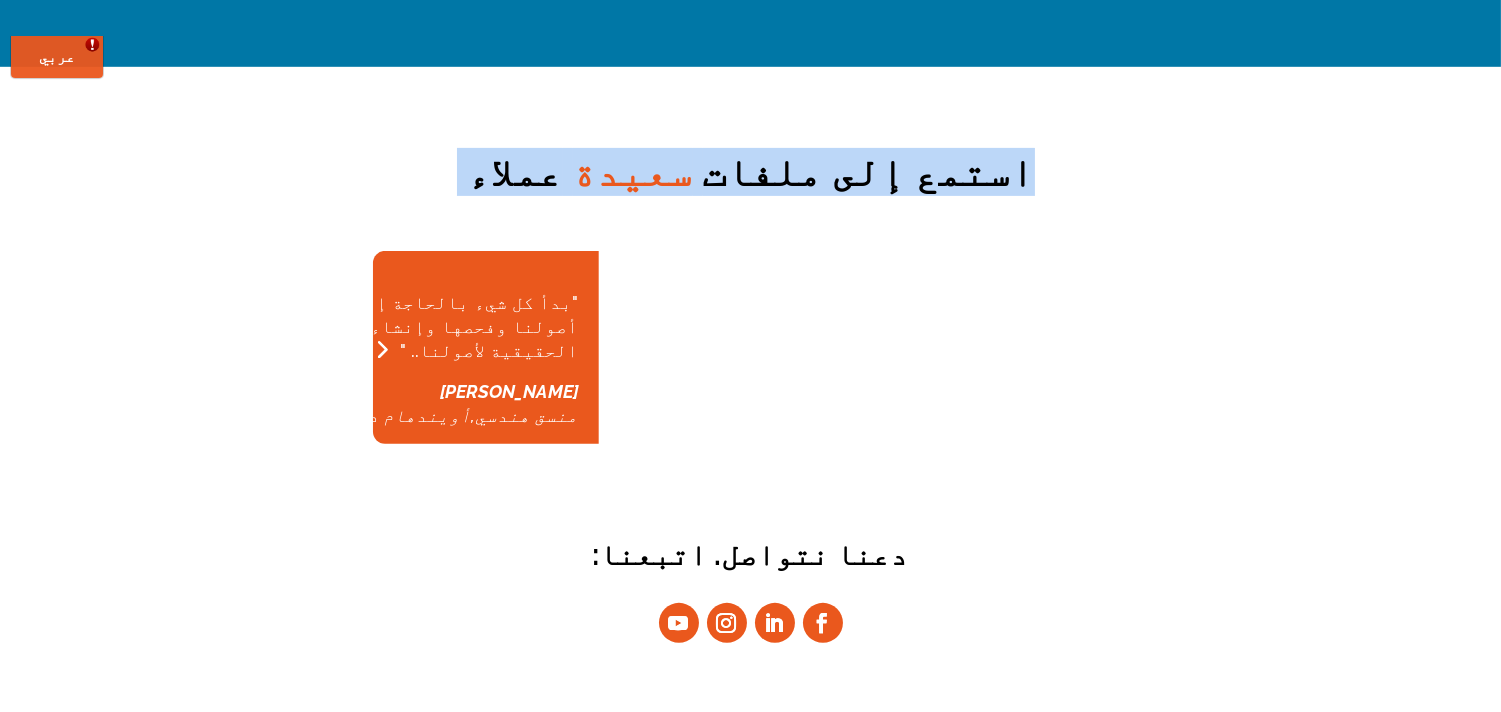 drag, startPoint x: 458, startPoint y: 356, endPoint x: 1038, endPoint y: 286, distance: 584.20886 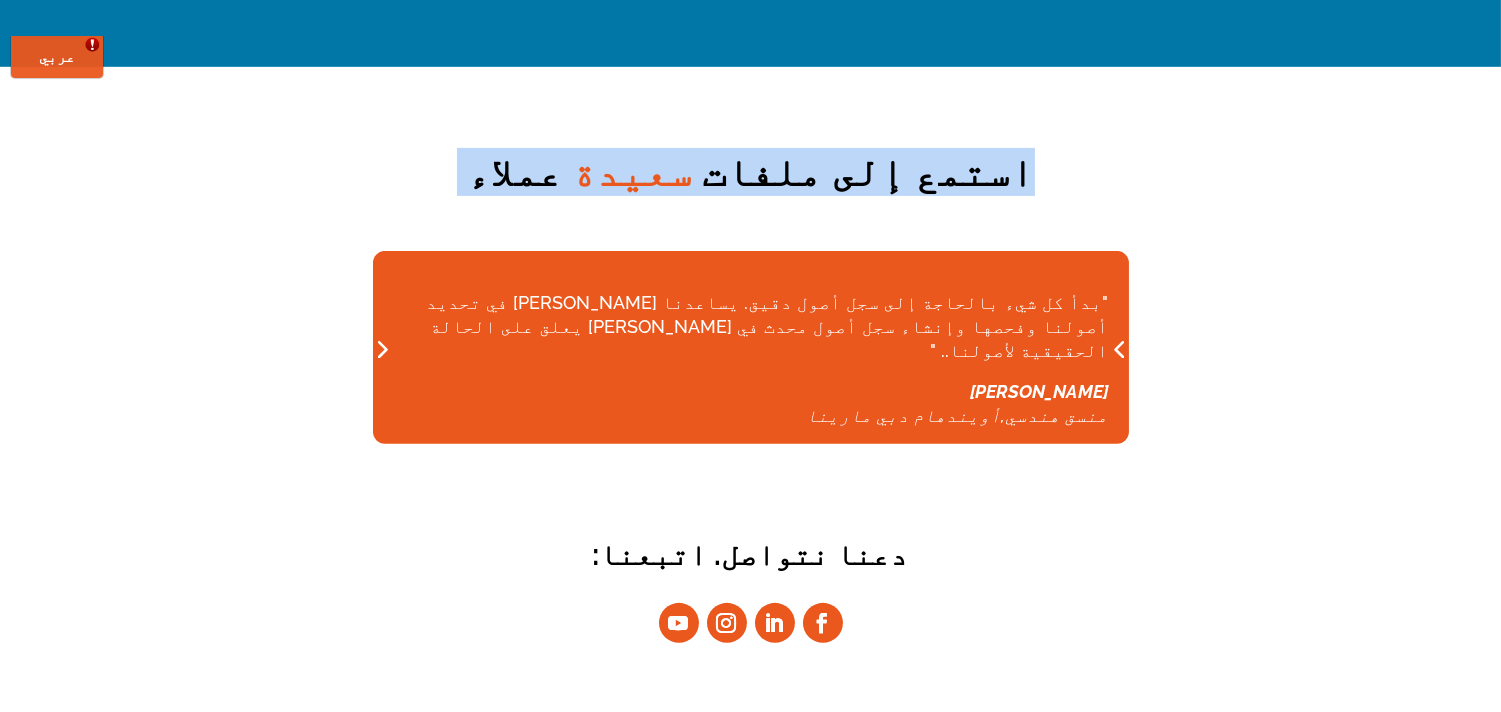 drag, startPoint x: 644, startPoint y: 366, endPoint x: 1010, endPoint y: 334, distance: 367.39624 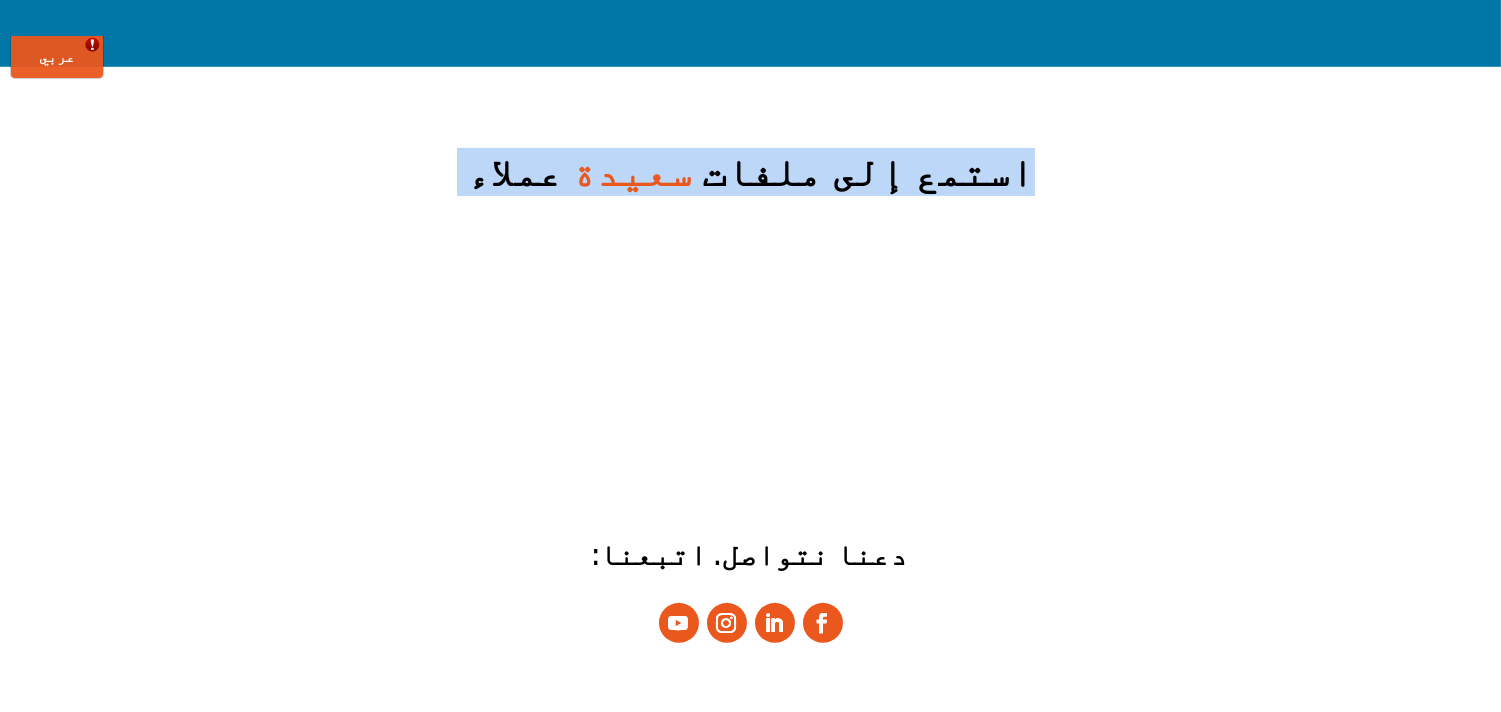 drag, startPoint x: 753, startPoint y: 330, endPoint x: 183, endPoint y: 468, distance: 586.4674 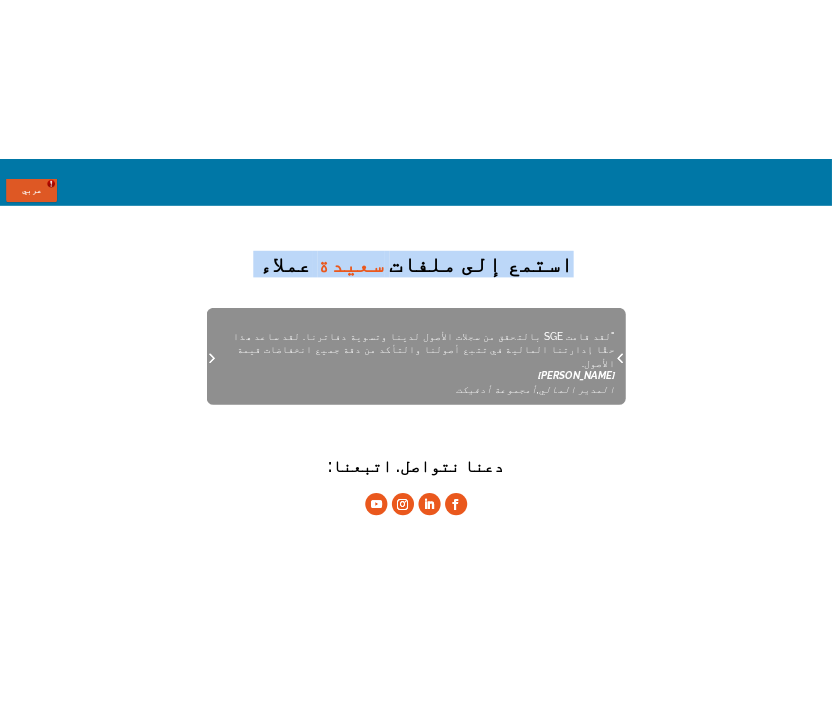 scroll, scrollTop: 1276, scrollLeft: 0, axis: vertical 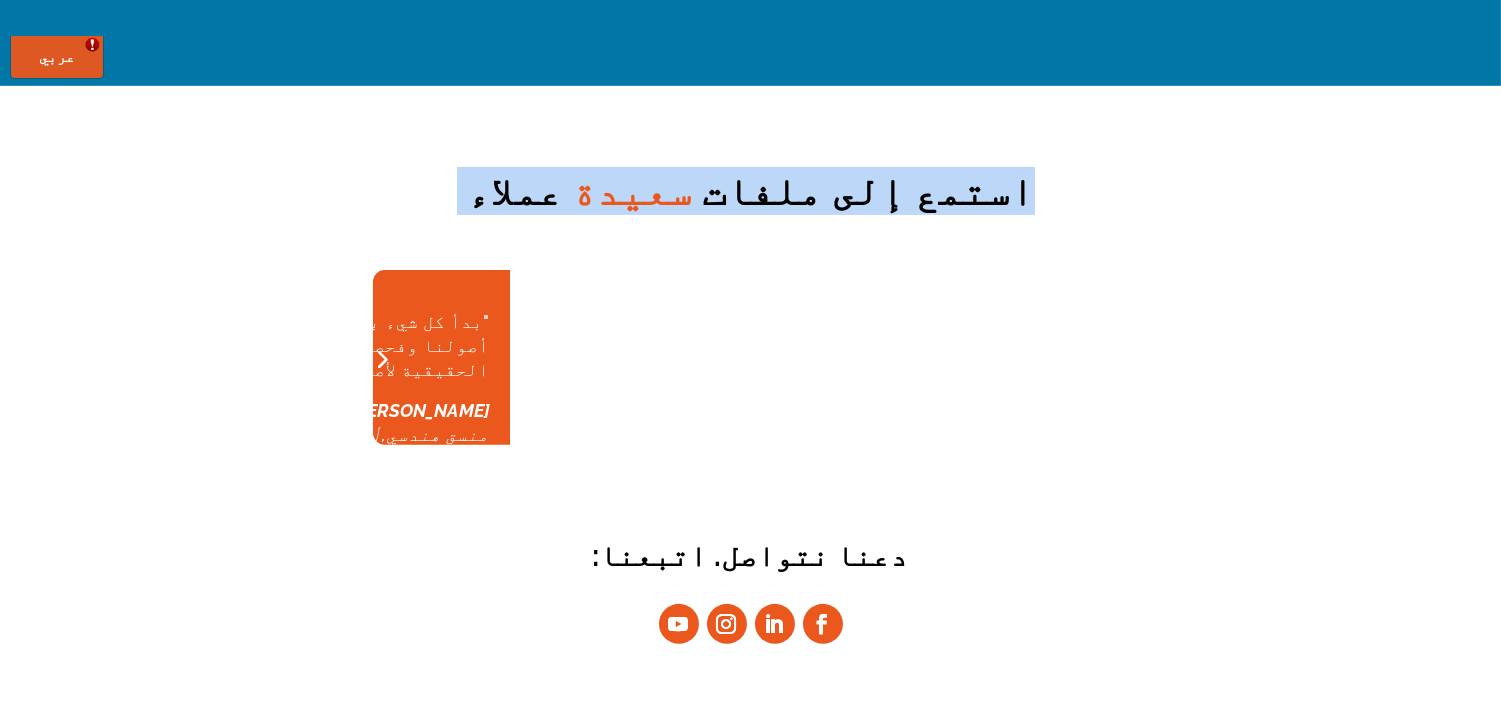 drag, startPoint x: 737, startPoint y: 361, endPoint x: 23, endPoint y: 382, distance: 714.3088 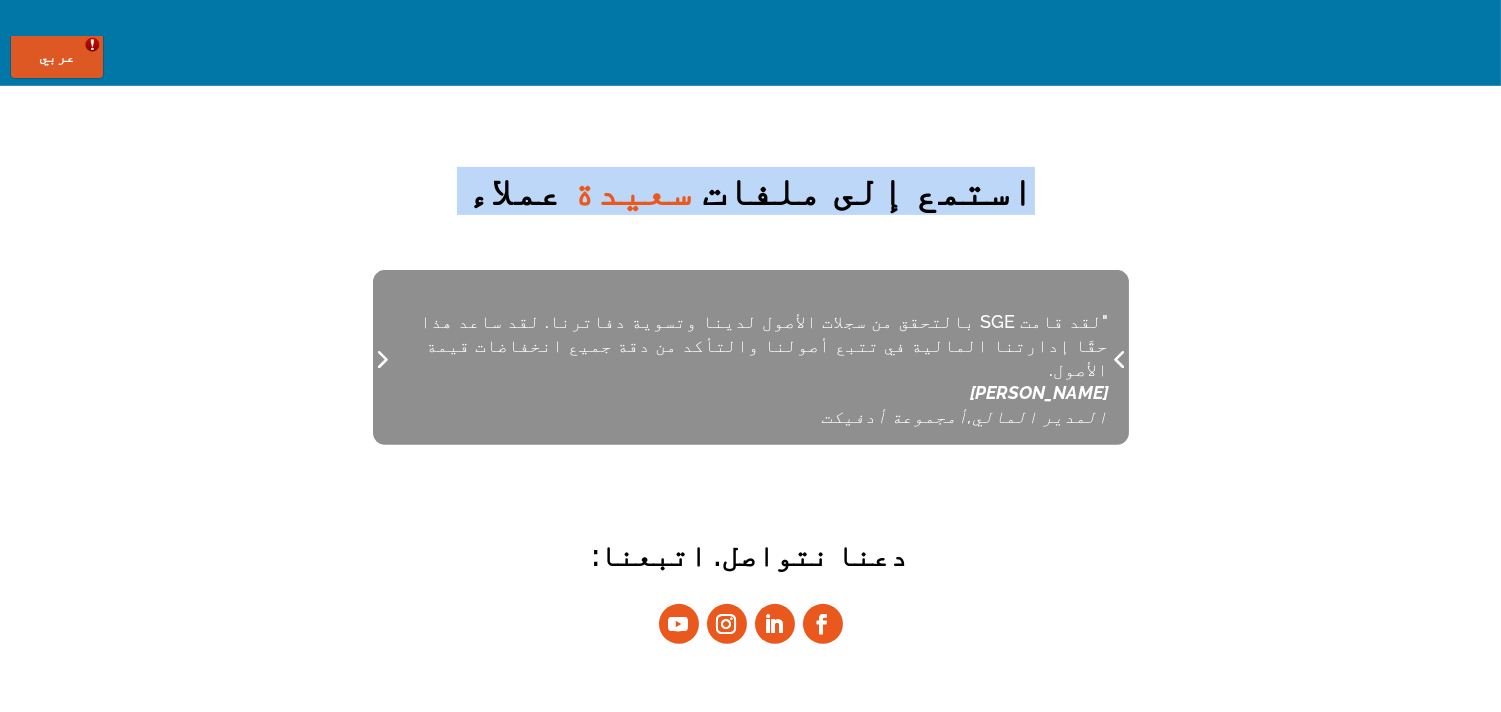 drag, startPoint x: 538, startPoint y: 345, endPoint x: 98, endPoint y: 414, distance: 445.37738 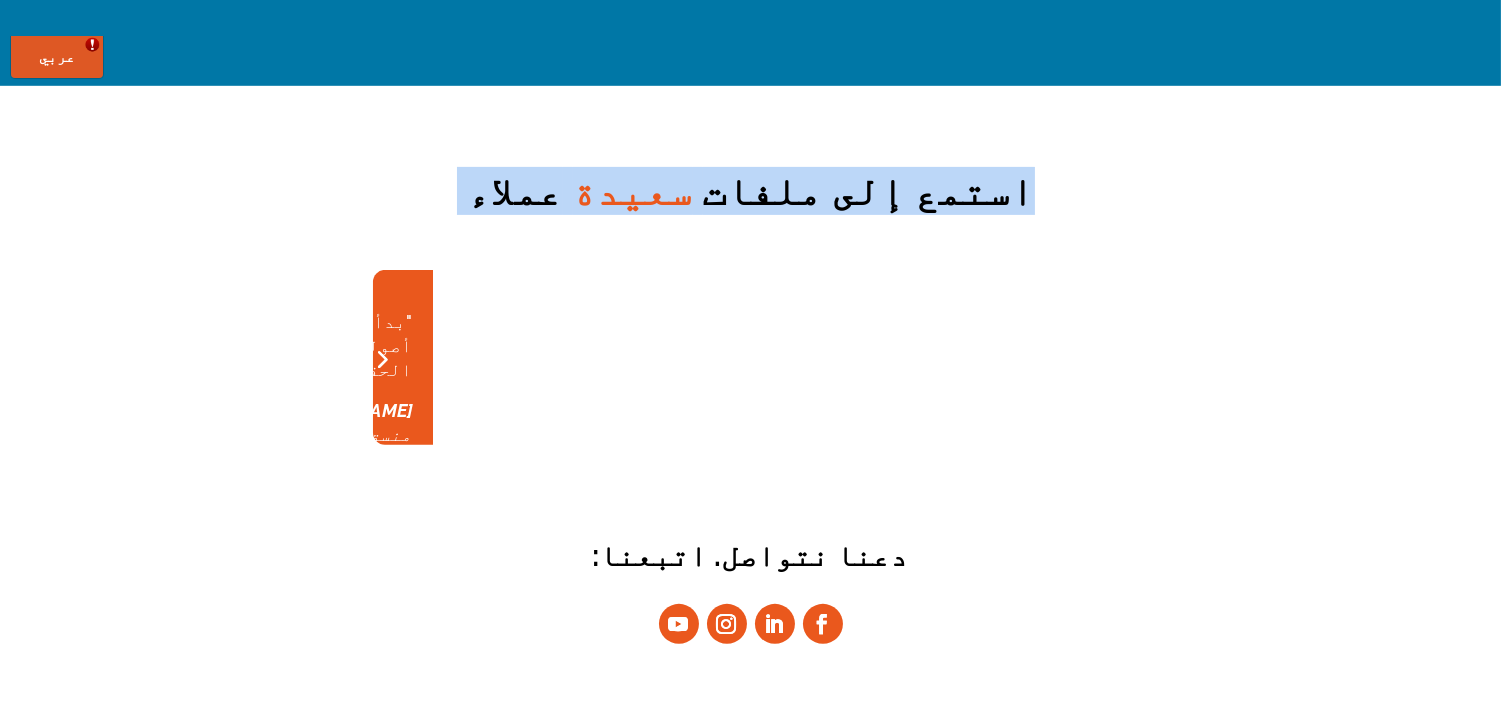 drag, startPoint x: 344, startPoint y: 336, endPoint x: 95, endPoint y: 336, distance: 249 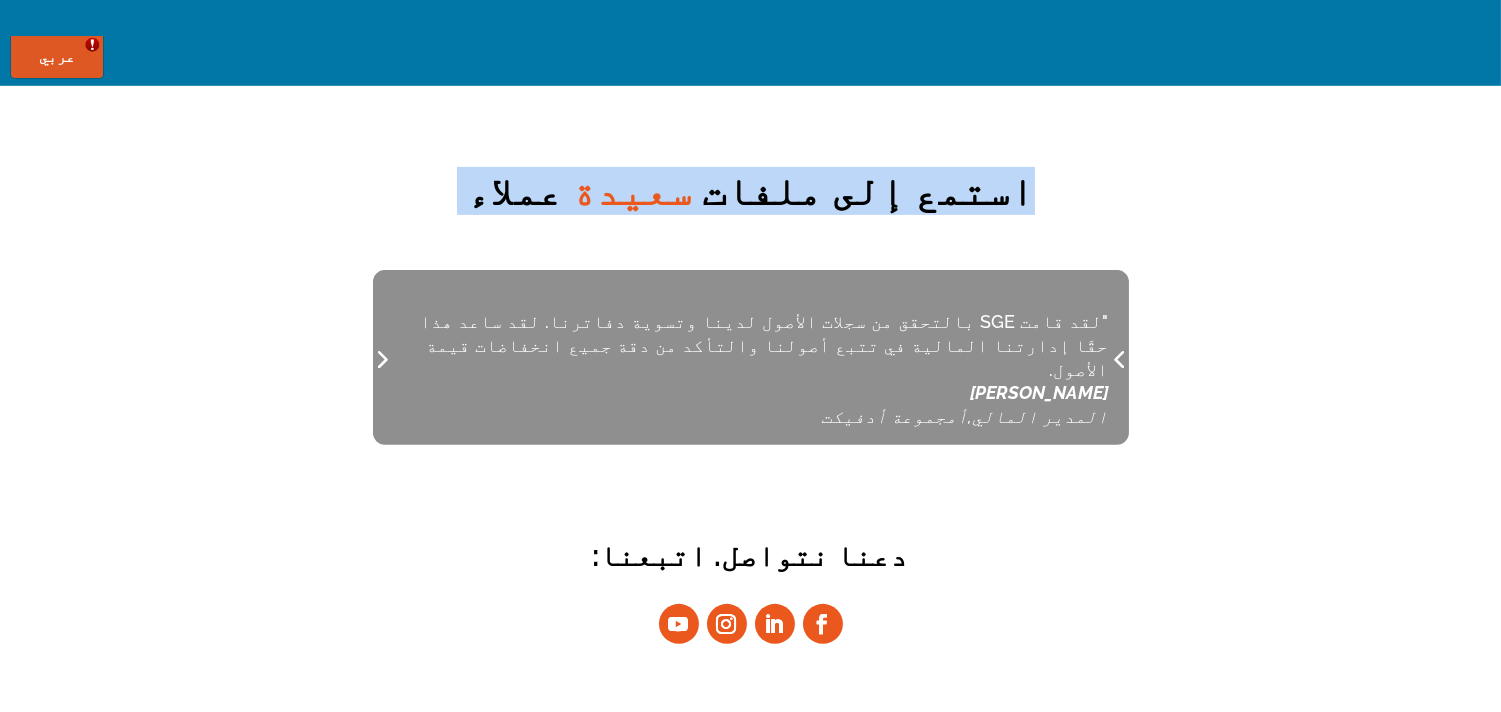 drag, startPoint x: 527, startPoint y: 311, endPoint x: 9, endPoint y: 362, distance: 520.5046 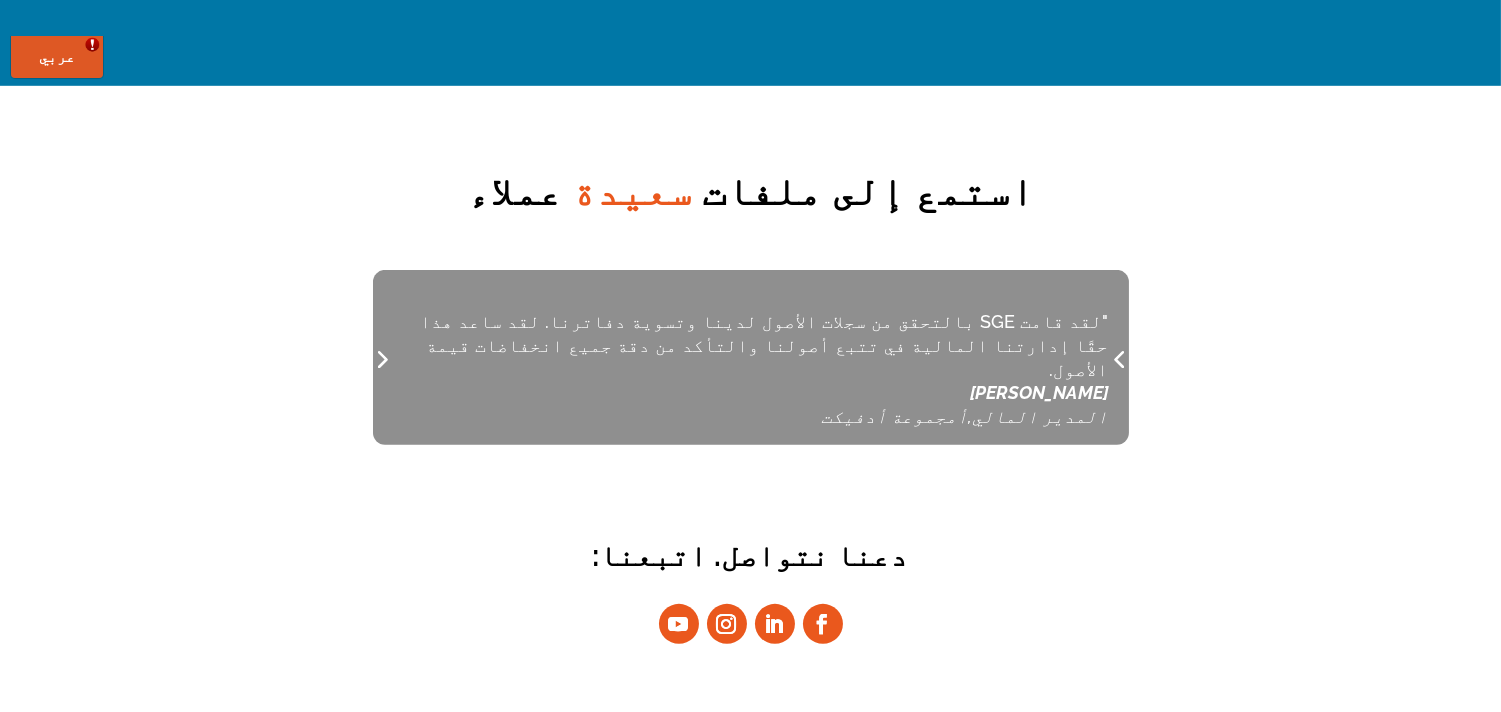 click at bounding box center [1120, 358] 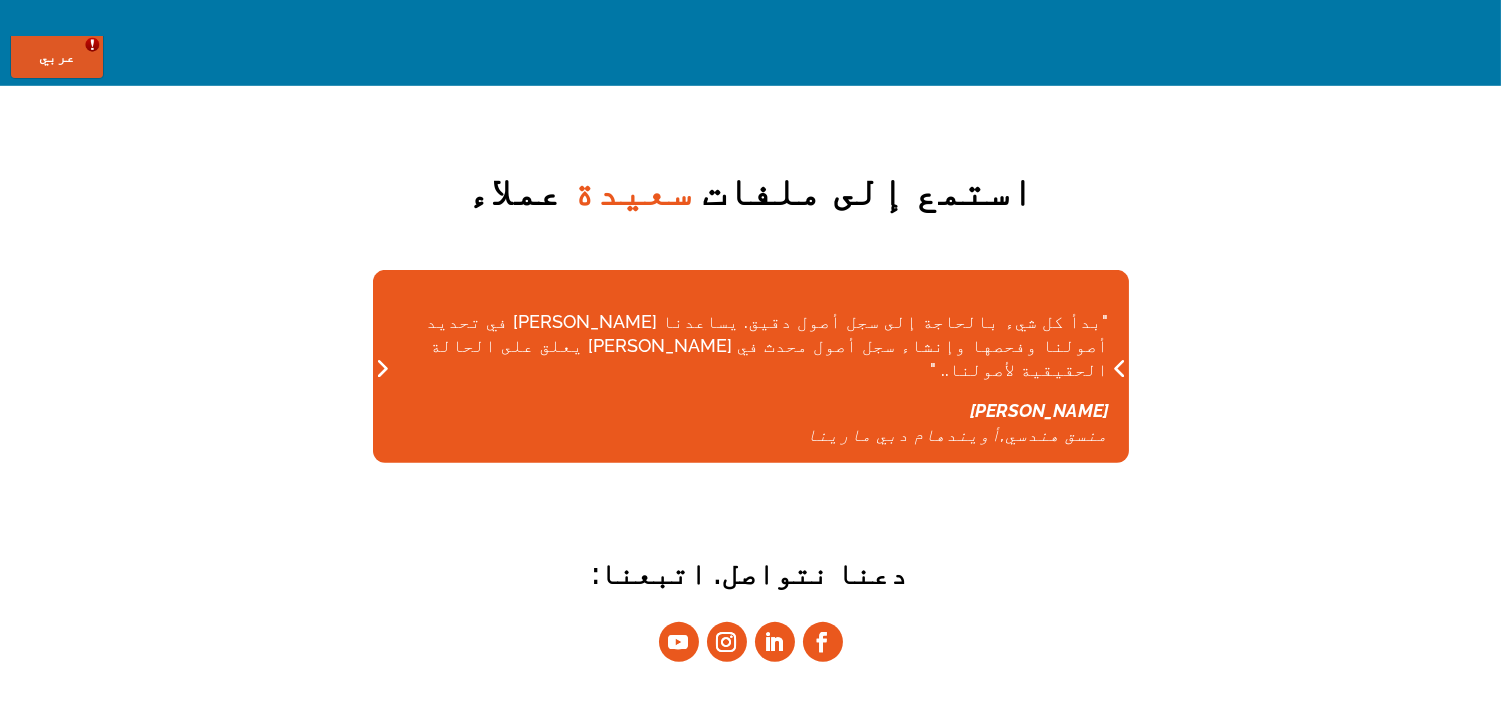 click at bounding box center (1120, 367) 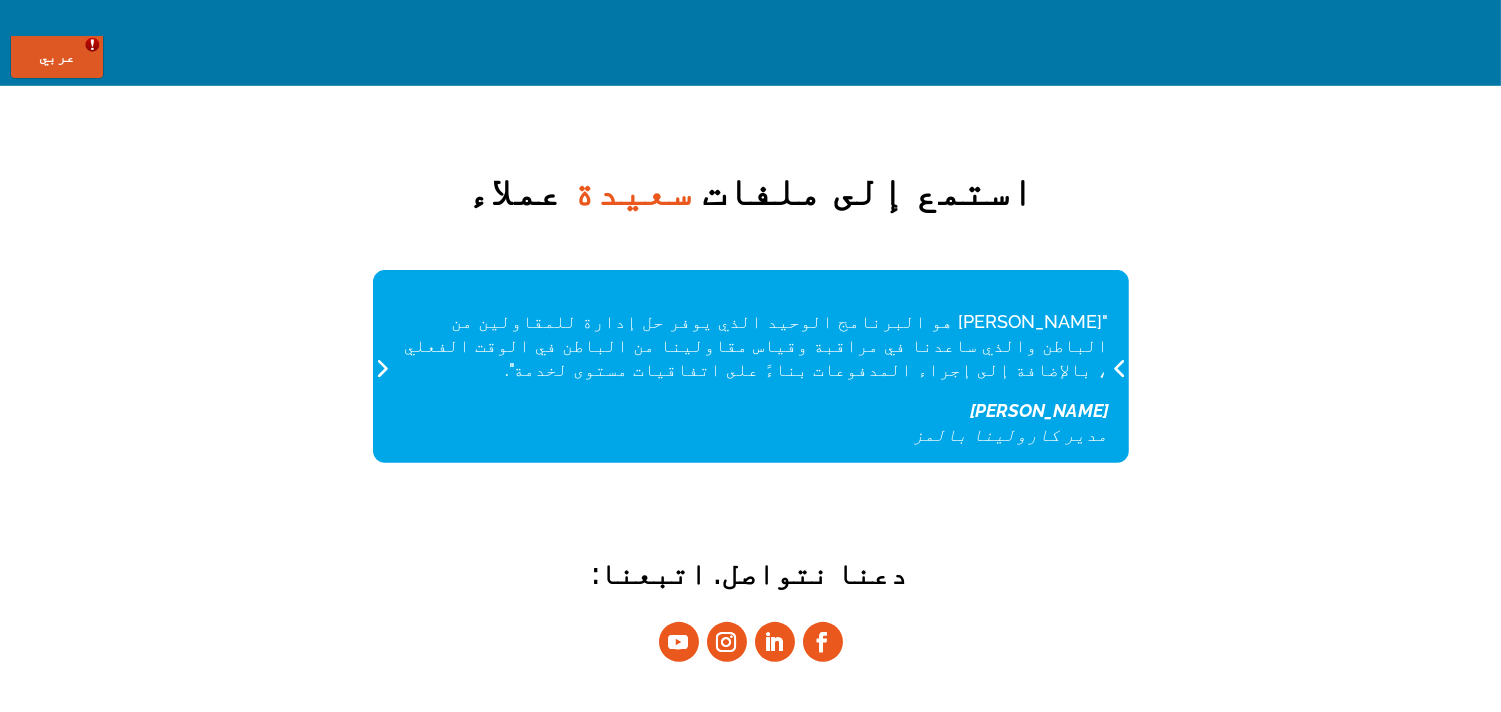 click at bounding box center (1120, 367) 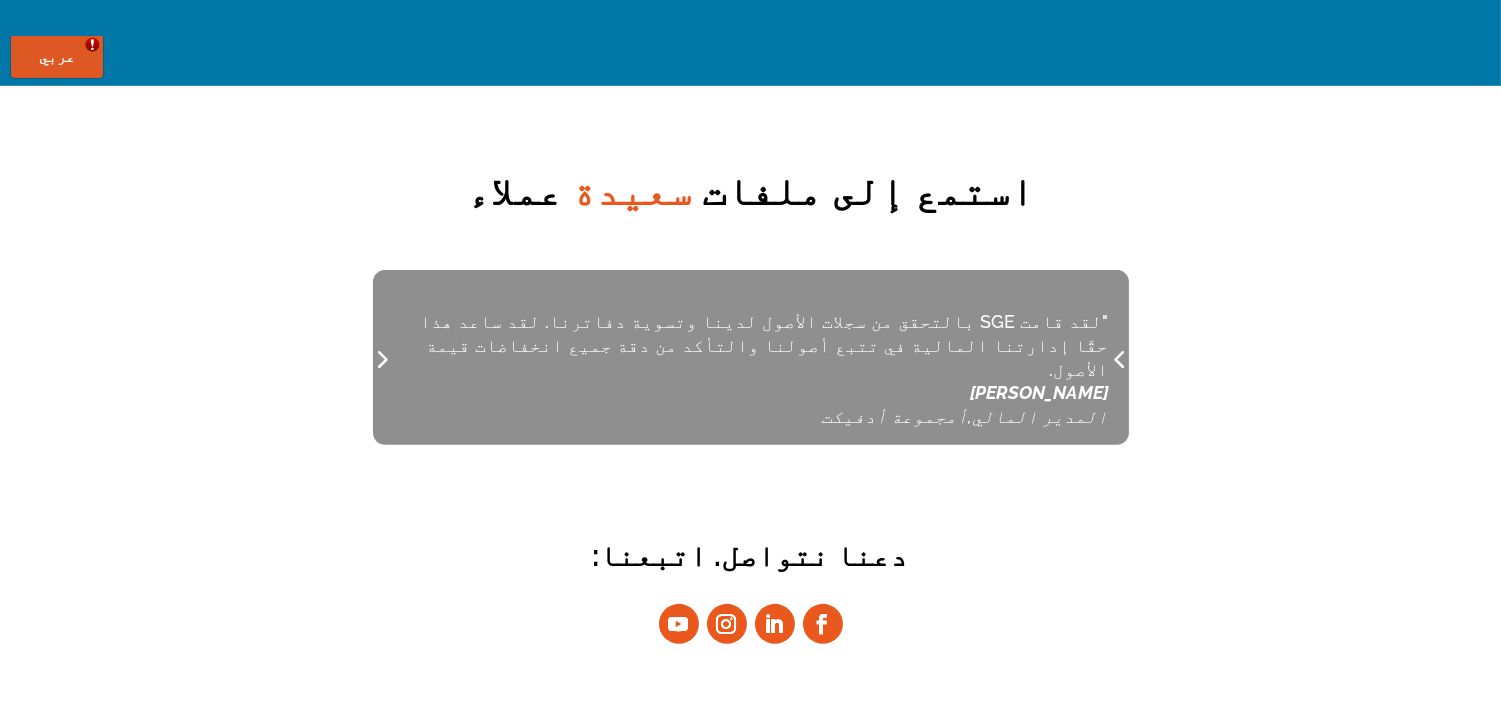 click at bounding box center (1120, 358) 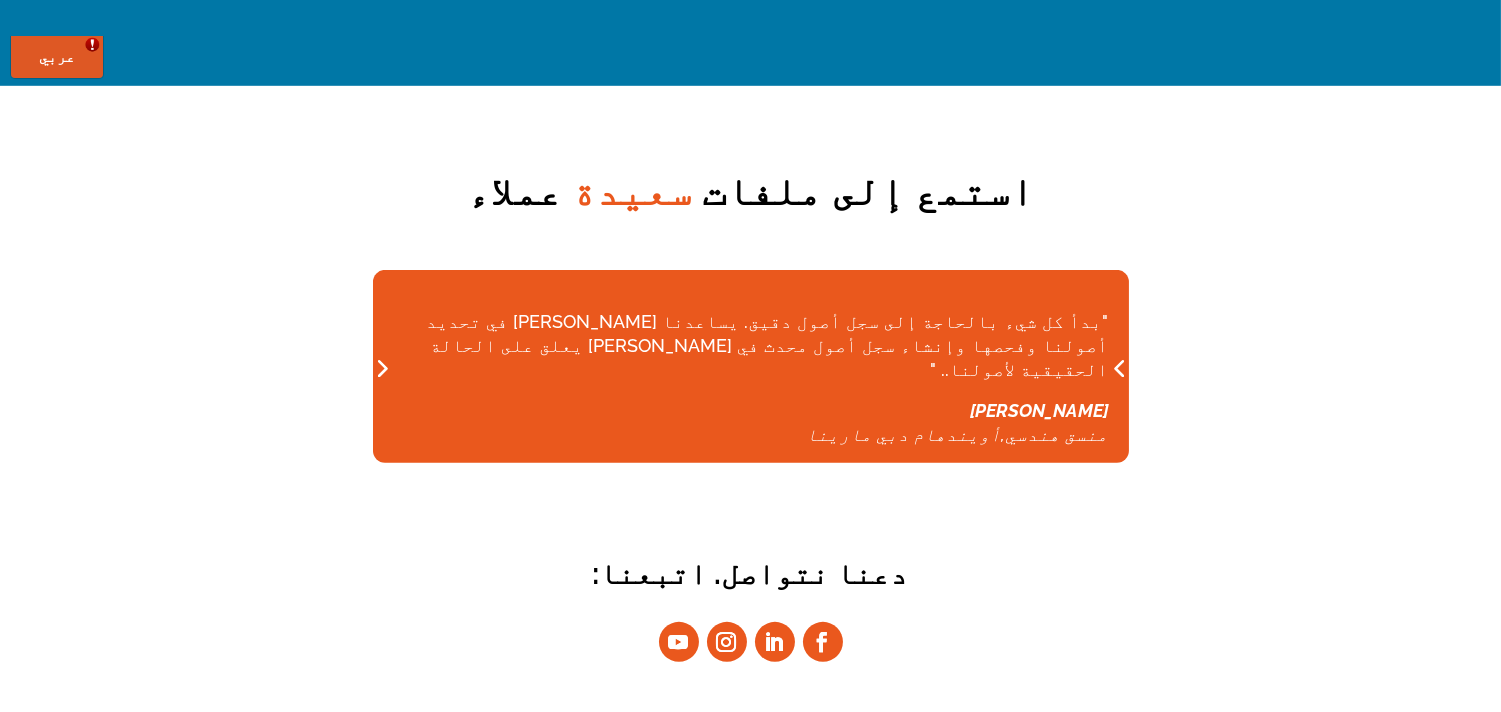 click at bounding box center [1120, 367] 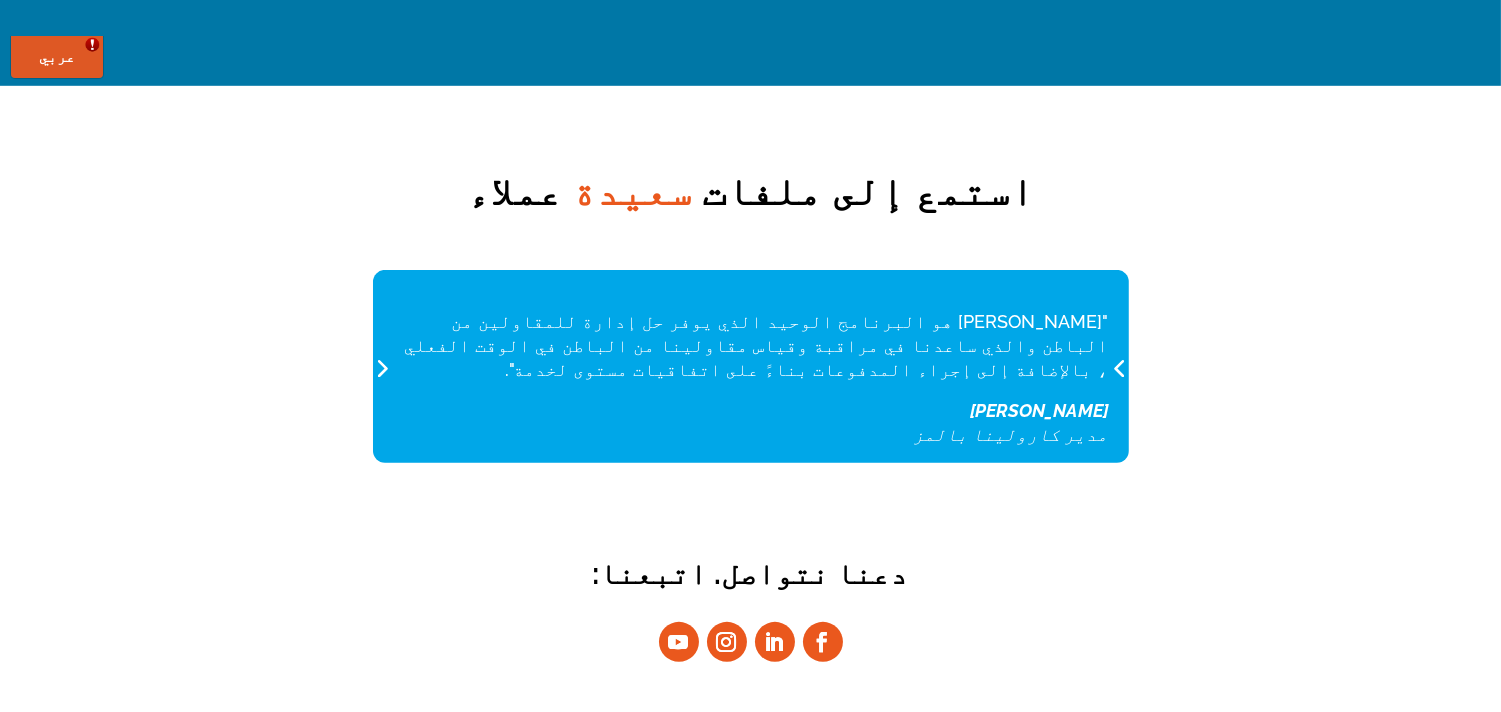 click at bounding box center [1120, 367] 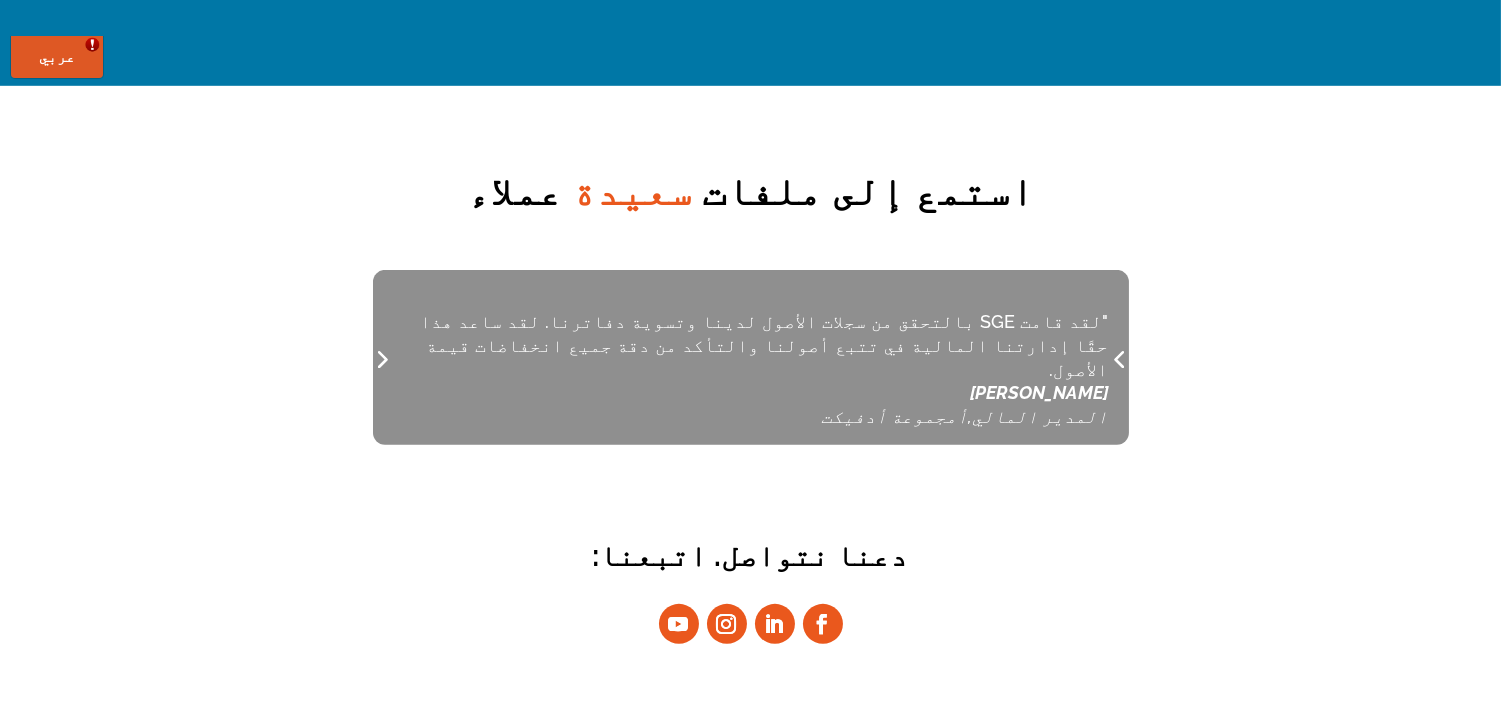 click on ""لقد قامت SGE بالتحقق من سجلات الأصول لدينا وتسوية دفاترنا. لقد ساعد هذا حقًا إدارتنا المالية في تتبع أصولنا والتأكد من دقة جميع انخفاضات قيمة الأصول." at bounding box center [765, 345] 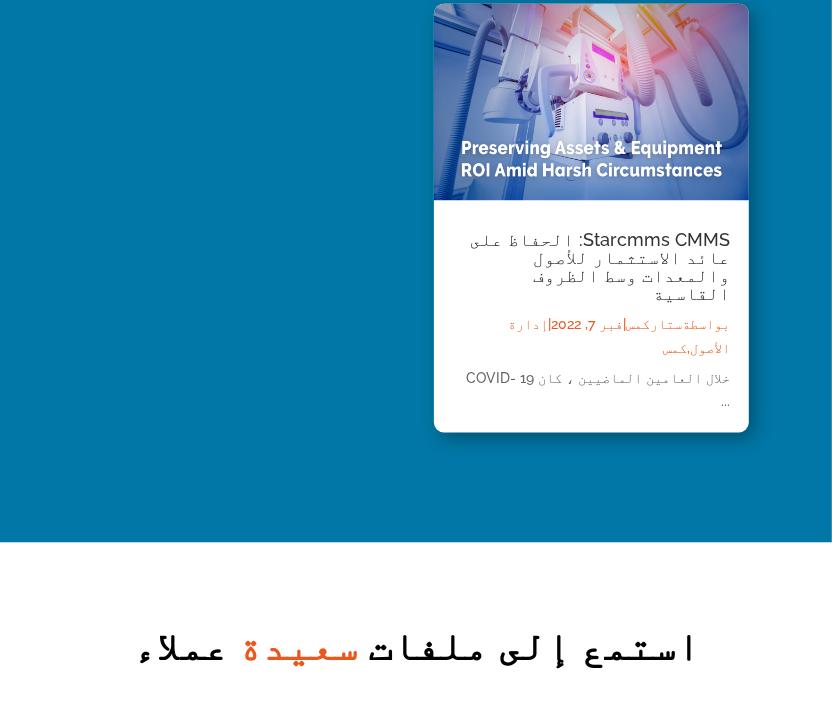 scroll, scrollTop: 1646, scrollLeft: 0, axis: vertical 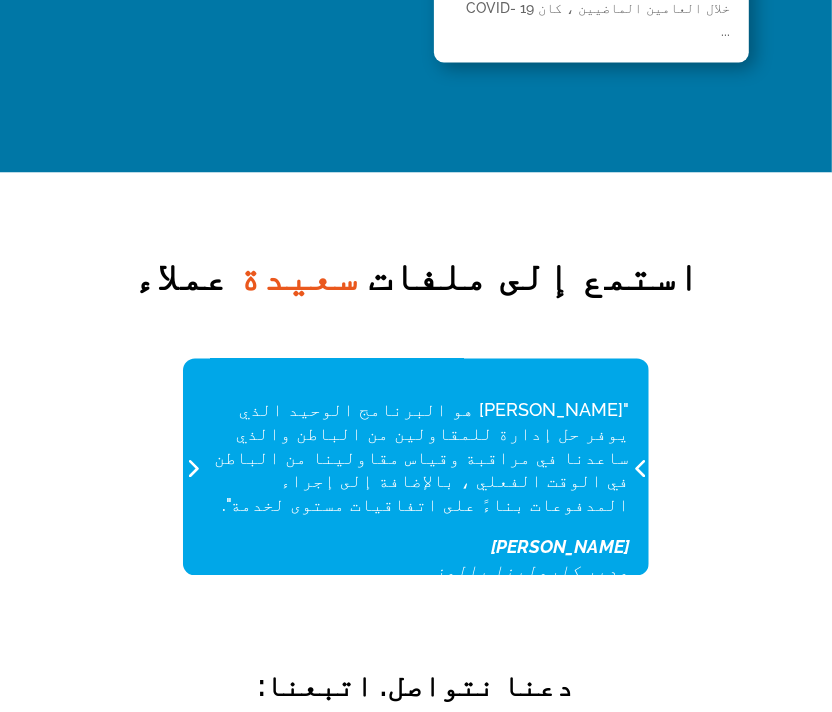 drag, startPoint x: 280, startPoint y: 377, endPoint x: 622, endPoint y: 337, distance: 344.33124 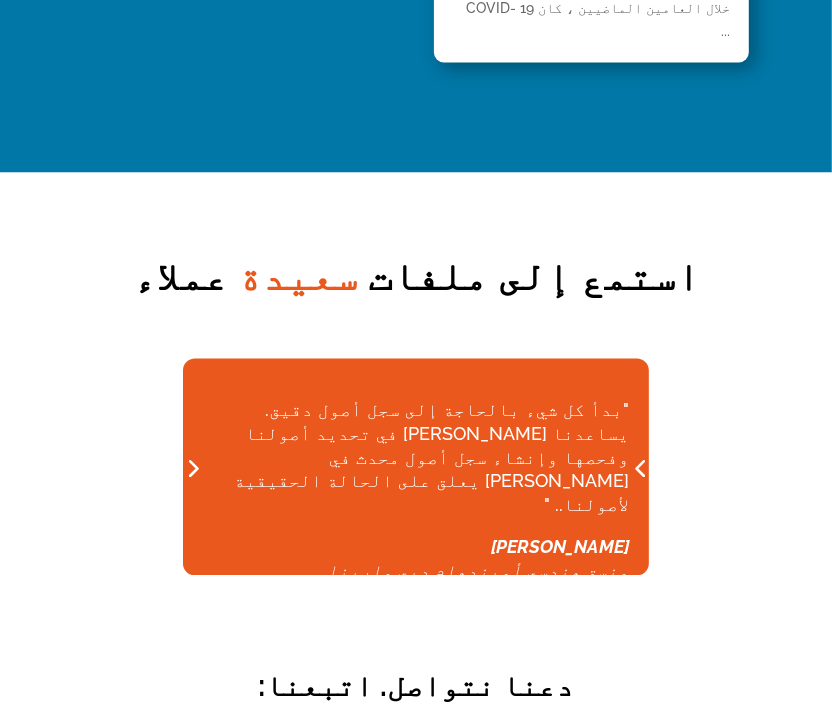 click at bounding box center [640, 468] 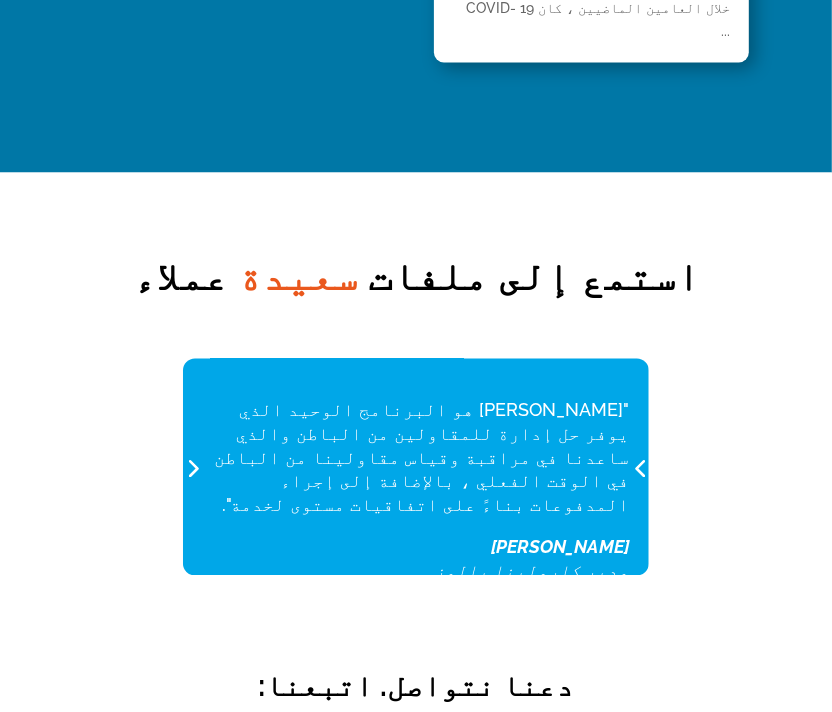 click at bounding box center [640, 468] 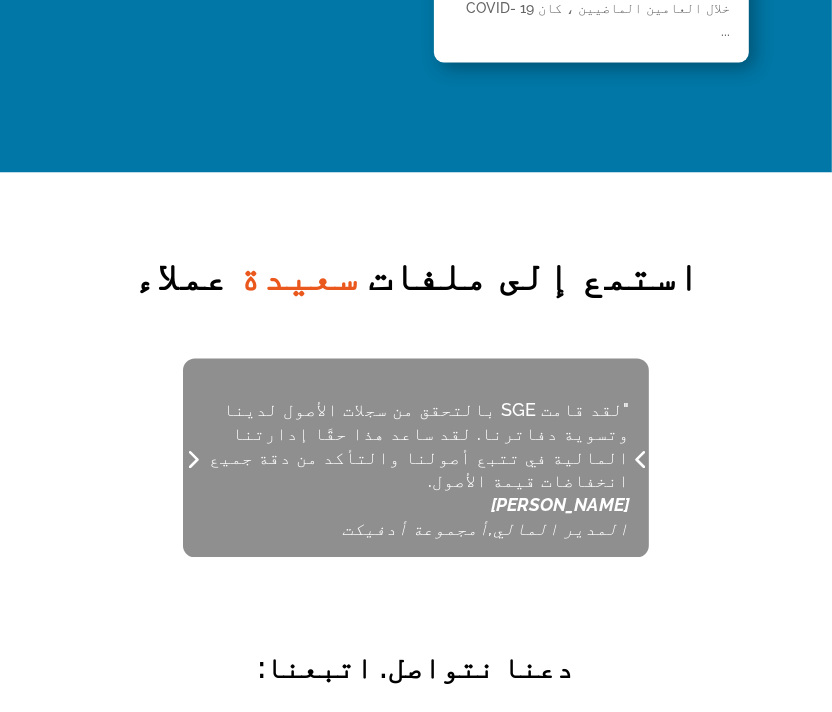 click on "المدير المالي" at bounding box center (561, 529) 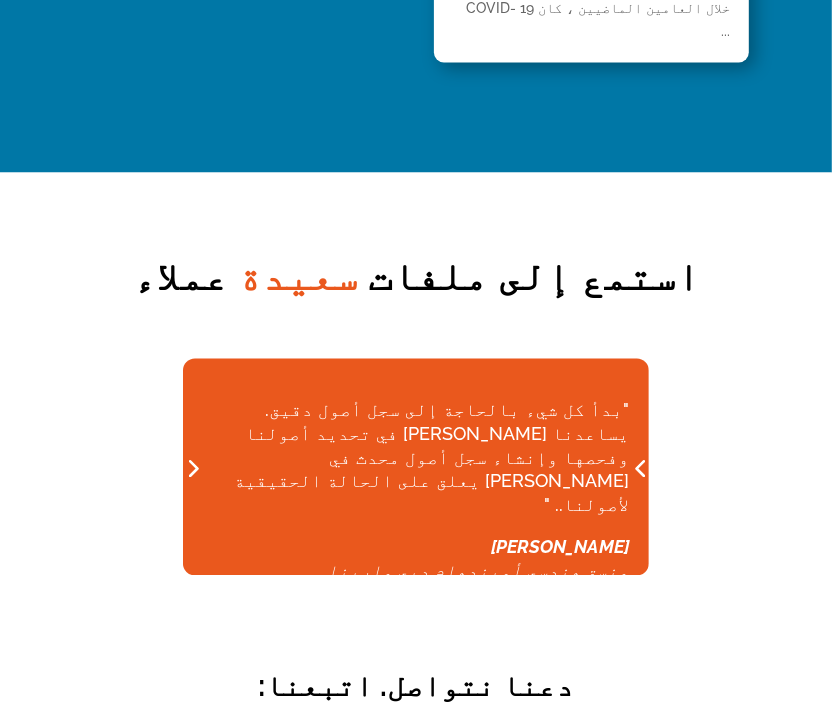 click at bounding box center [640, 468] 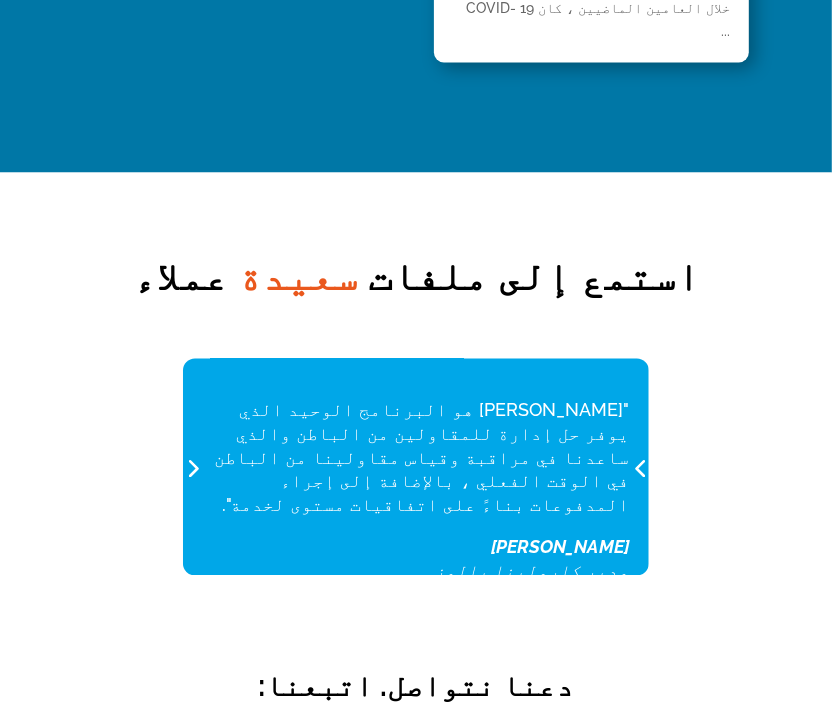 click at bounding box center (640, 468) 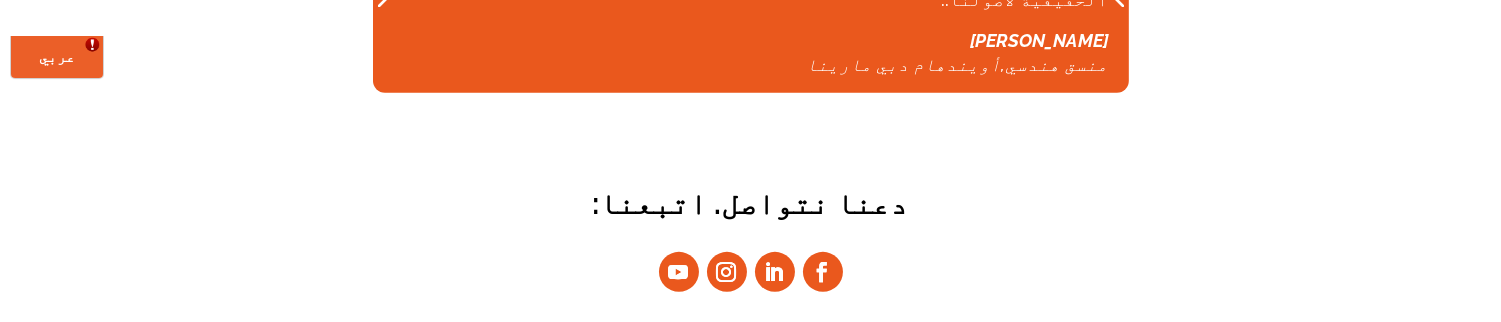 scroll, scrollTop: 1461, scrollLeft: 0, axis: vertical 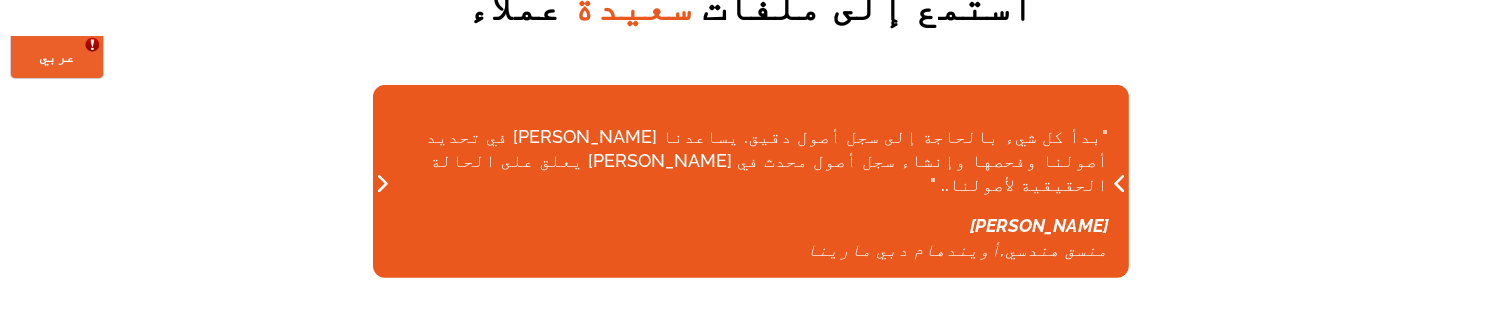 click at bounding box center (1120, 182) 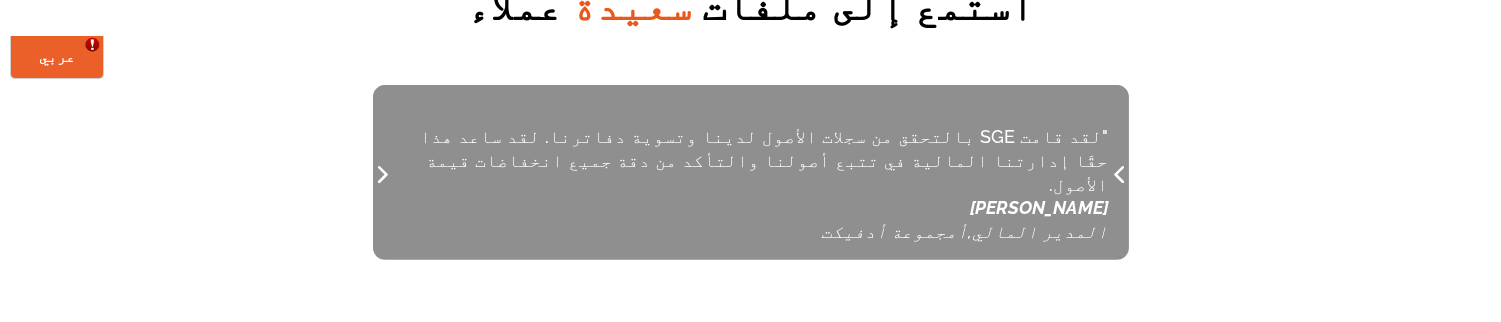 click at bounding box center (1120, 173) 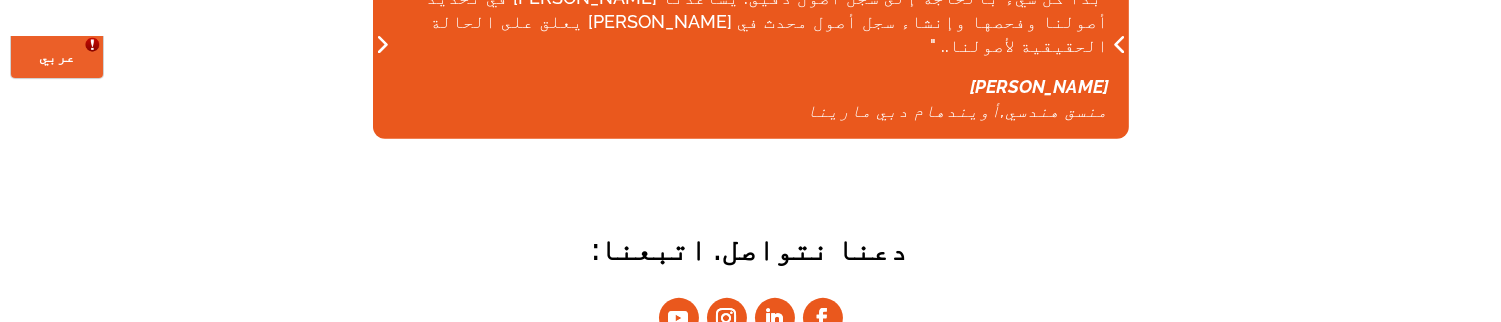scroll, scrollTop: 1646, scrollLeft: 0, axis: vertical 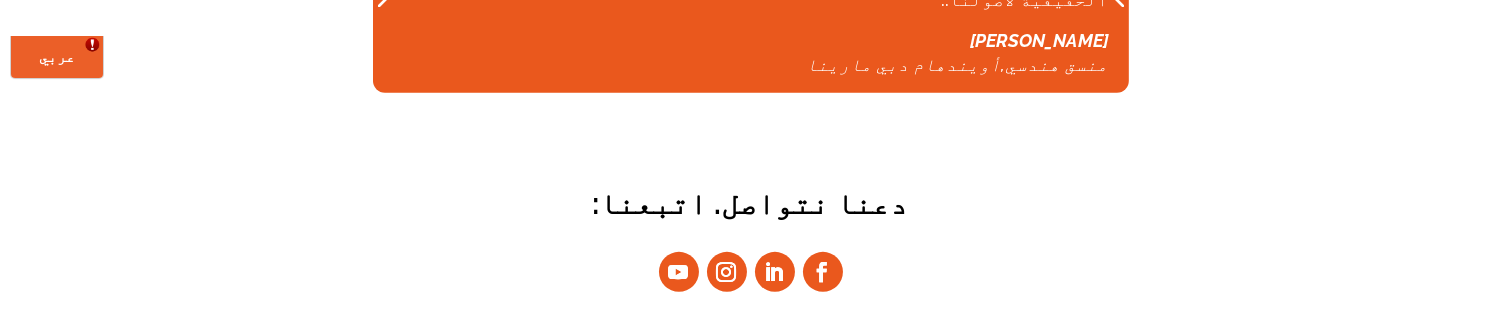 click on "دعنا نتواصل. اتبعنا:" at bounding box center [751, 203] 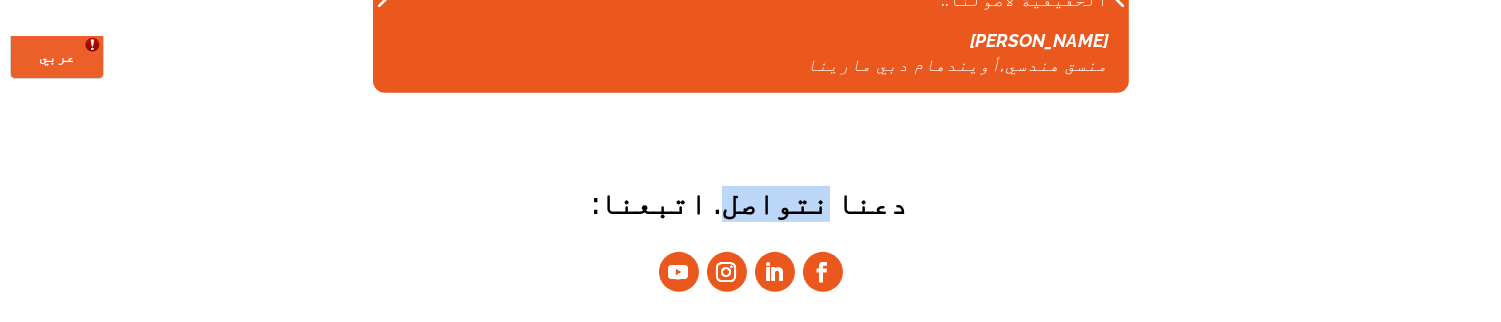 click on "دعنا نتواصل. اتبعنا:" at bounding box center (751, 203) 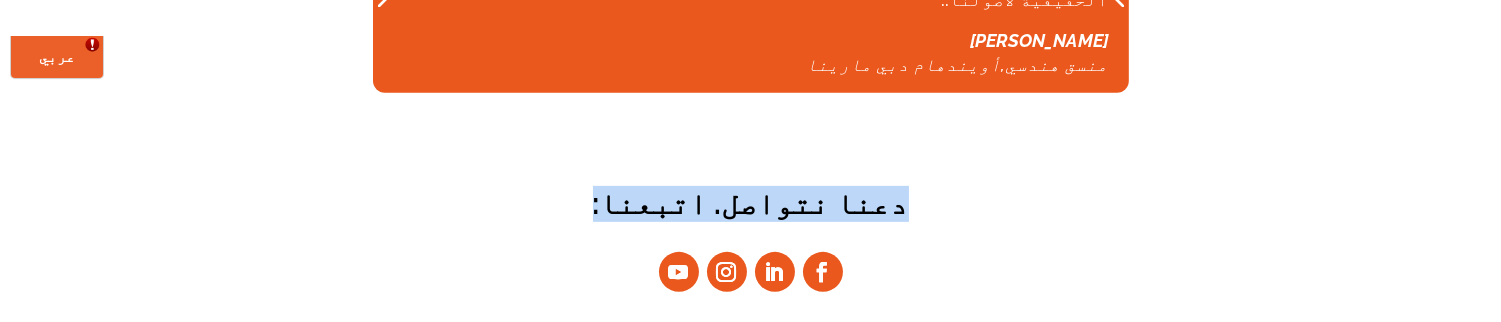 click on "دعنا نتواصل. اتبعنا:" at bounding box center (751, 203) 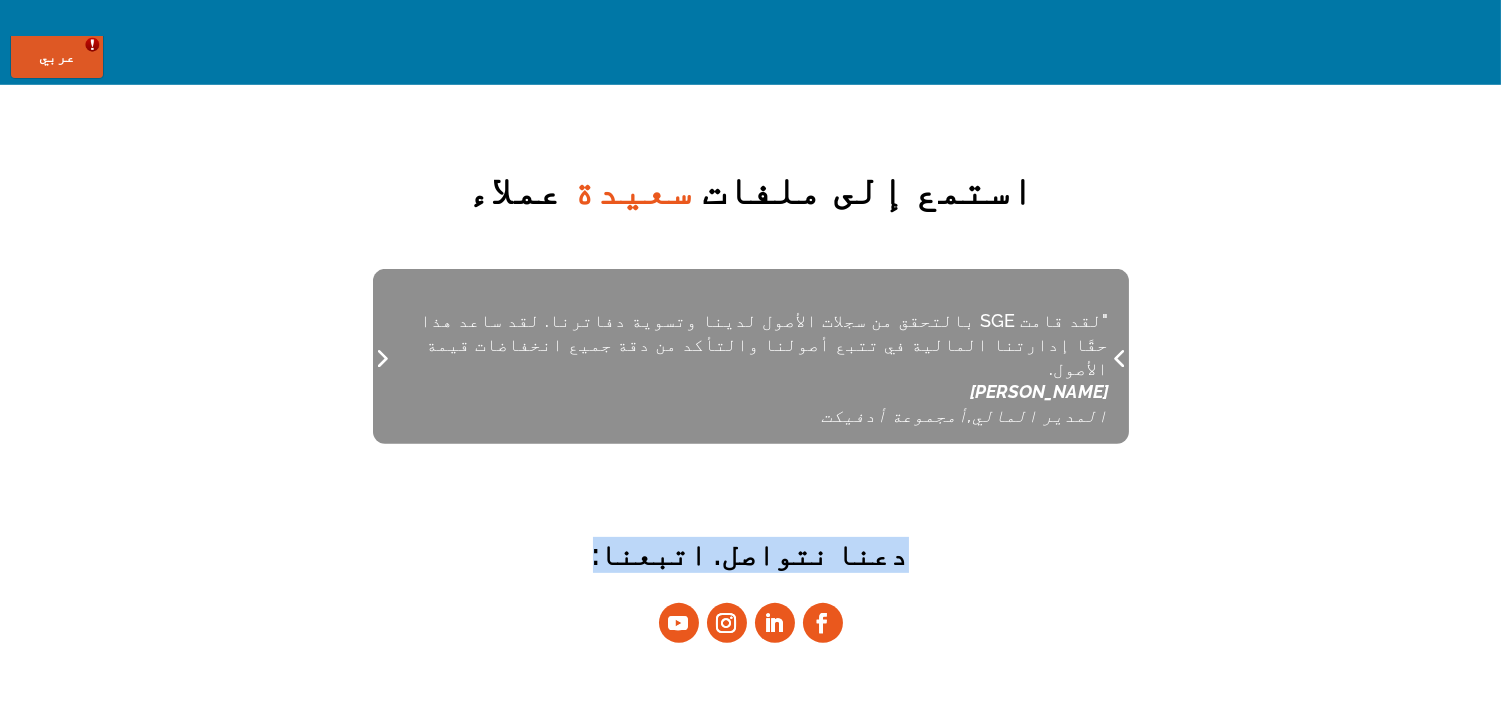 scroll, scrollTop: 1276, scrollLeft: 0, axis: vertical 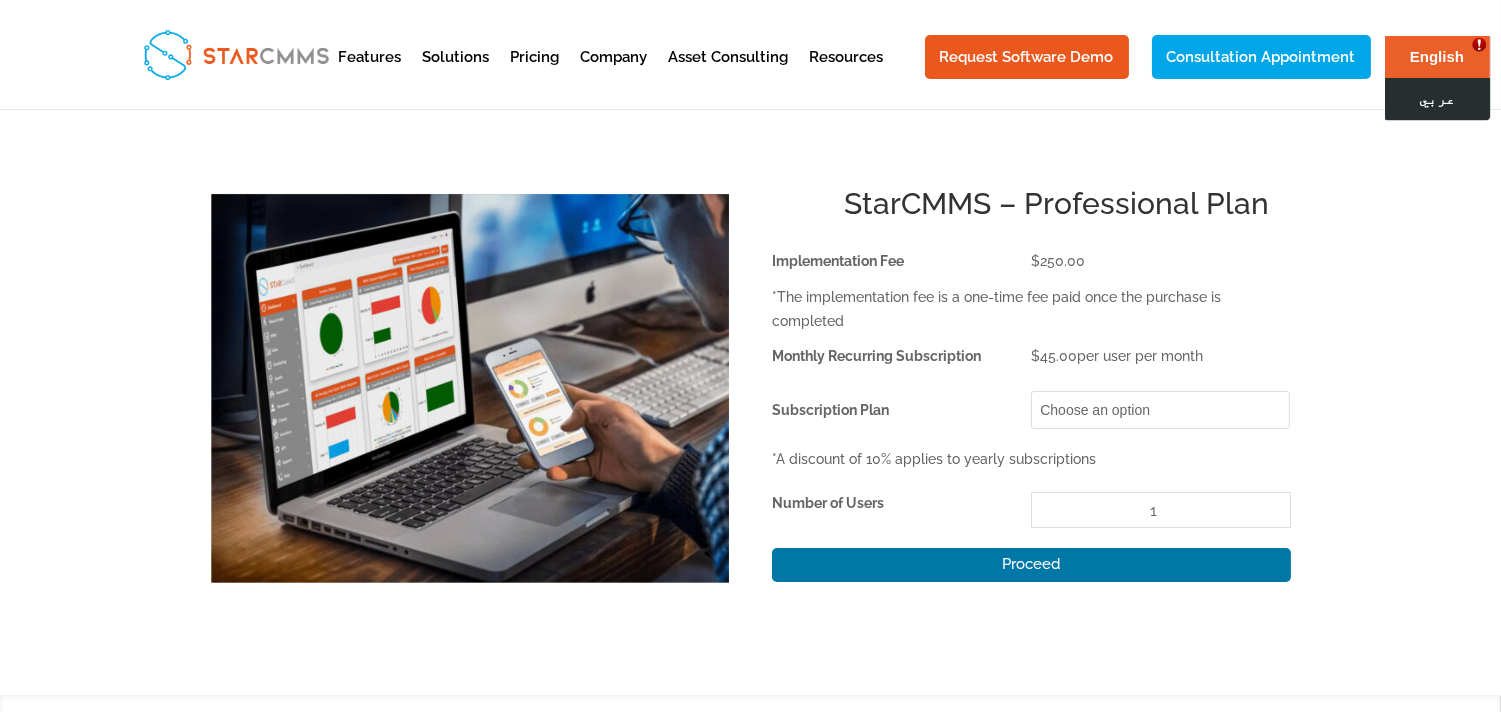 click on "عربي" at bounding box center (1436, 99) 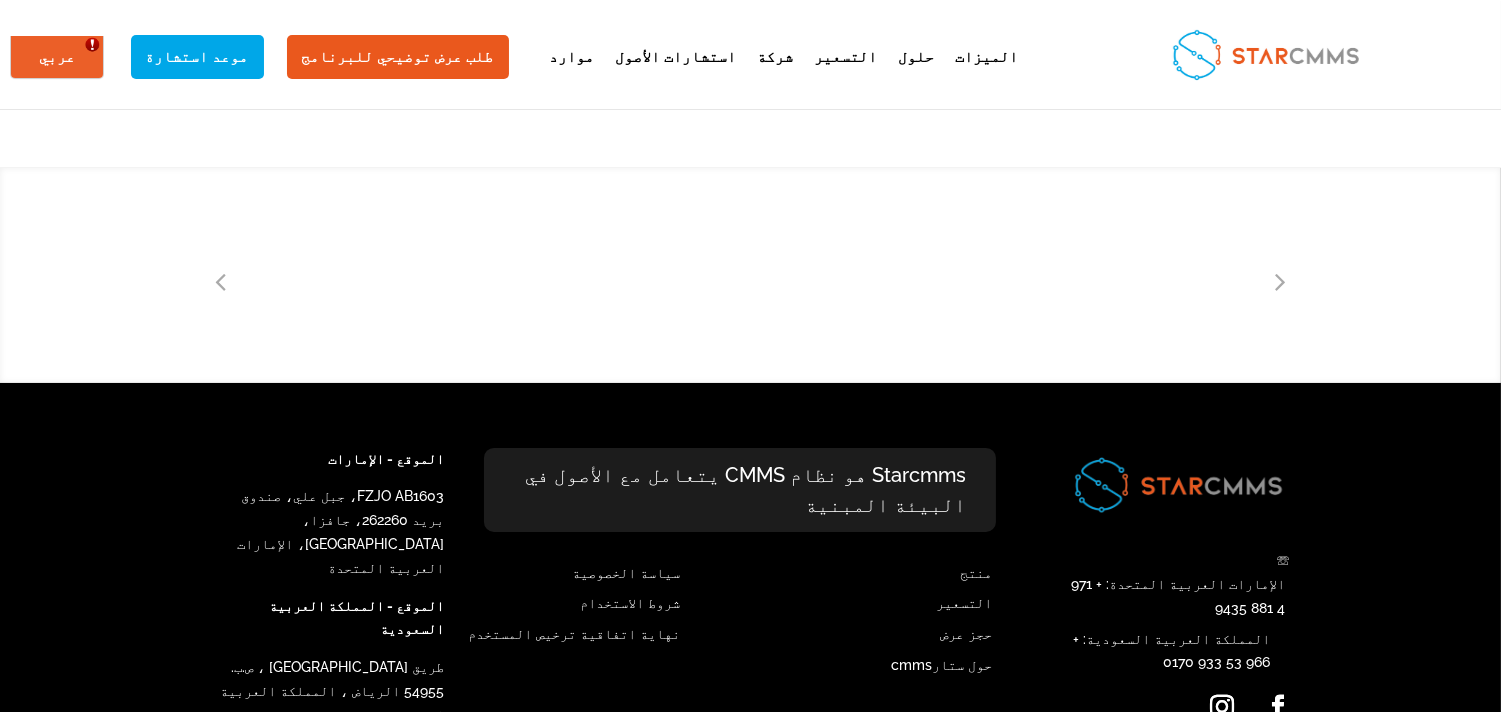scroll, scrollTop: 555, scrollLeft: 0, axis: vertical 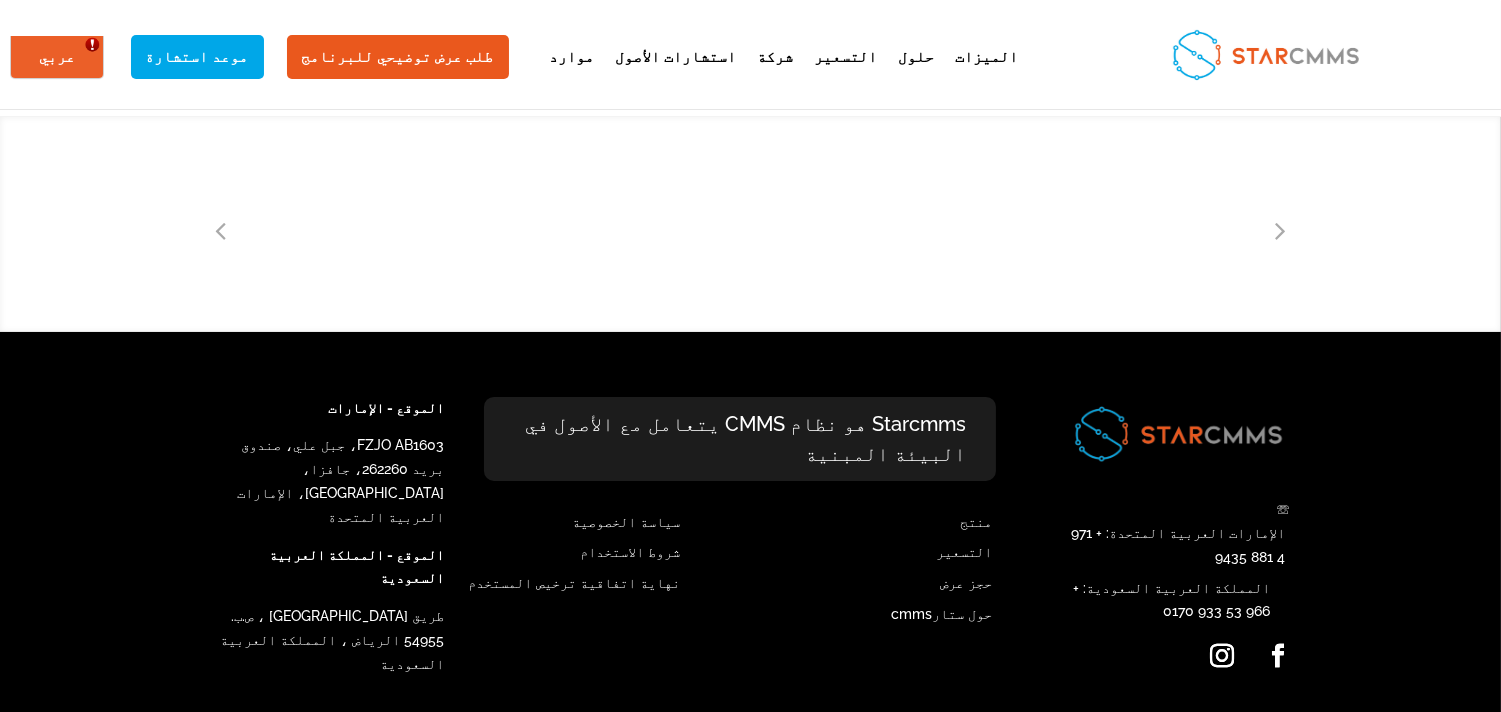 click at bounding box center [1281, 230] 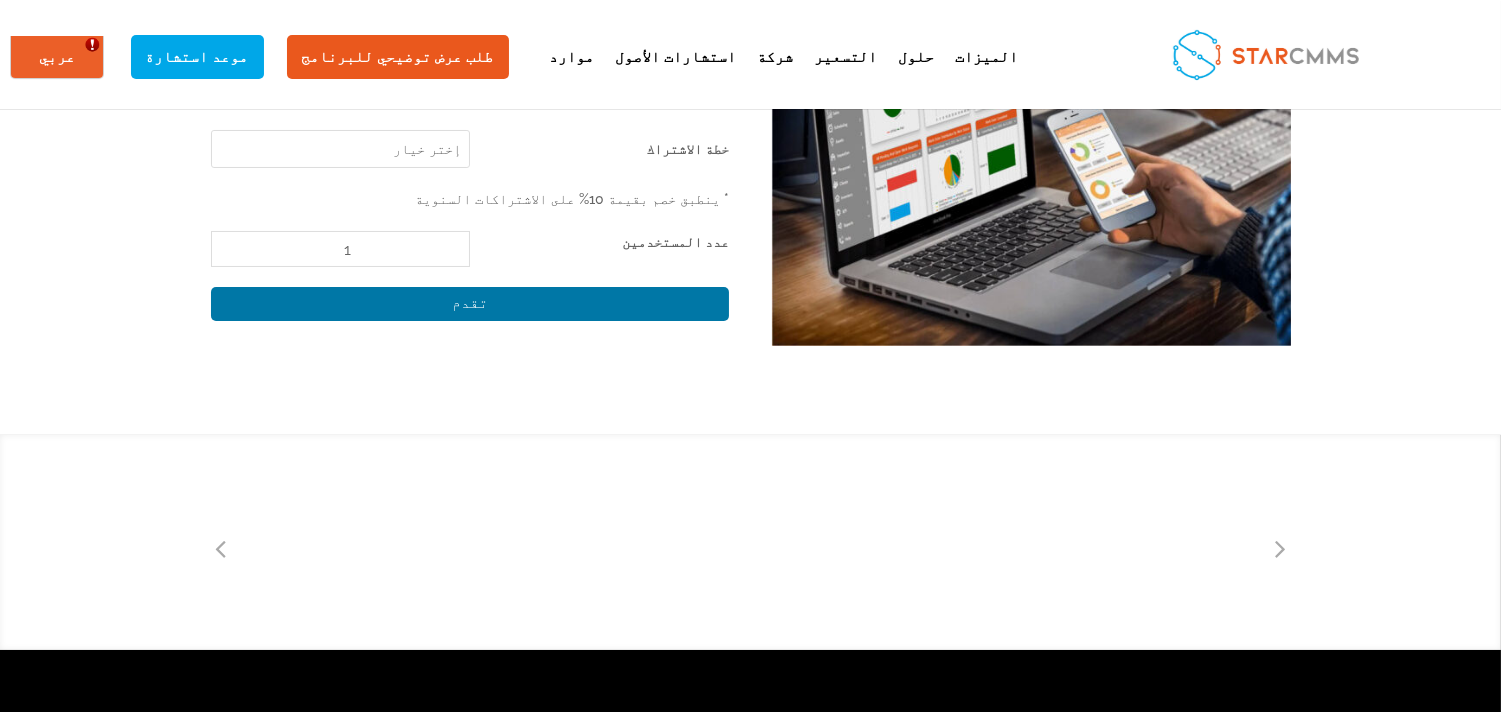 scroll, scrollTop: 0, scrollLeft: 0, axis: both 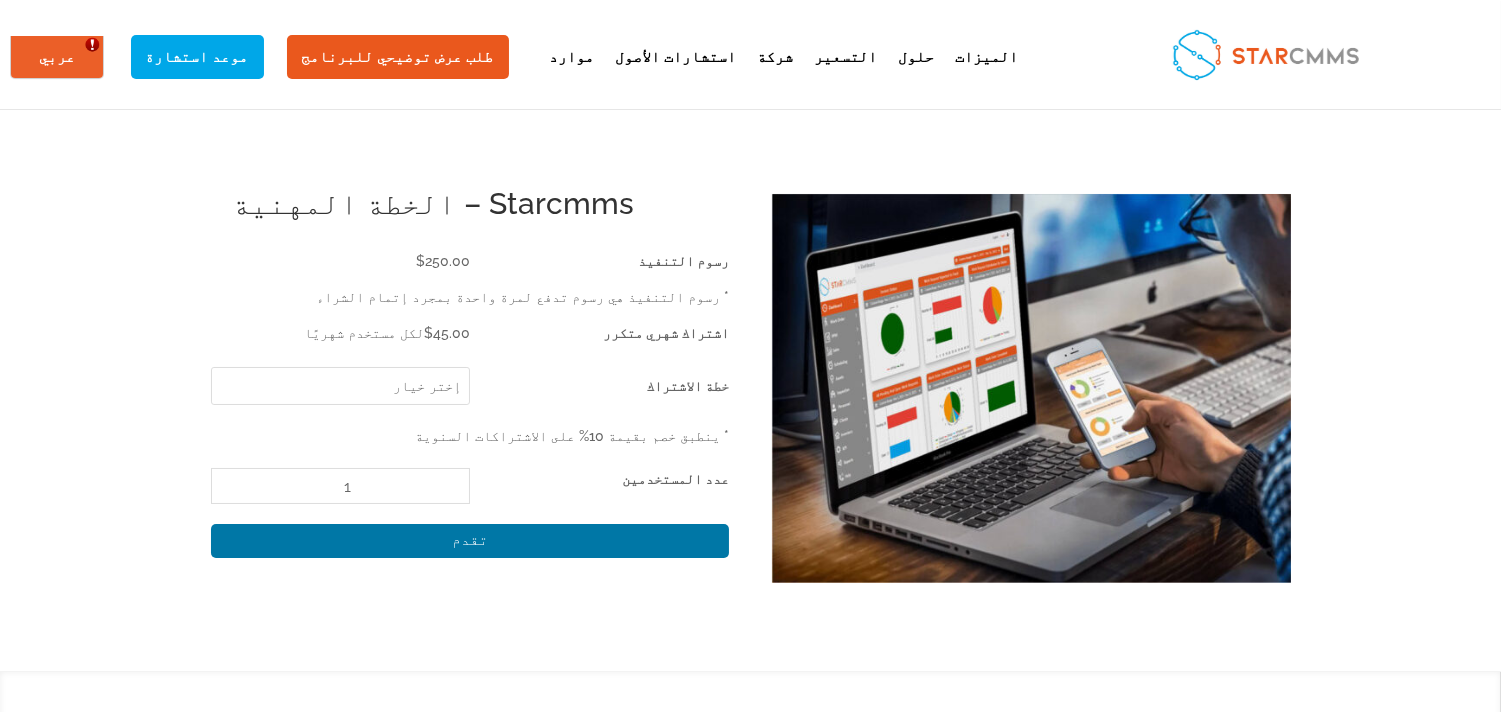click on "بيت  /  غير مصنف  / Starcmms – الخطة الاحترافية
Starcmms – الخطة المهنية
تخفيض السعر!
رسوم التنفيذ
$   250.00
* رسوم التنفيذ هي رسوم تدفع لمرة واحدة بمجرد إتمام الشراء
اشتراك شهري متكرر
$ 45.00  لكل مستخدم شهريًا
خطة الاشتراك
إختر [GEOGRAPHIC_DATA] [PERSON_NAME][GEOGRAPHIC_DATA]
* ينطبق خصم بقيمة 10% على الاشتراكات السنوية
عدد المستخدمين
Starcmms - كمية الخطة الاحترافية
1
تقدم
منتجات ذات صله
تخفيض السعر!
Starcmms – خطة المؤسسة" at bounding box center (750, 390) 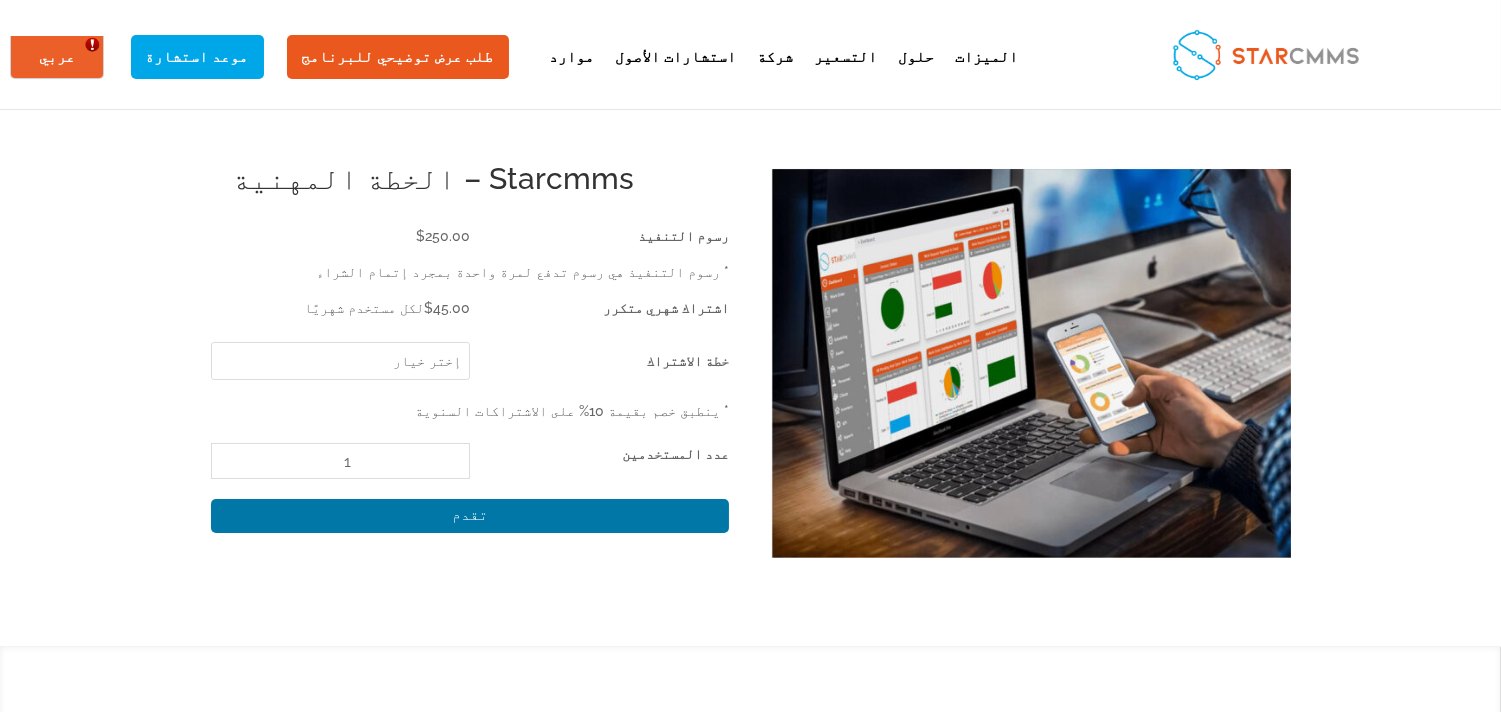 scroll, scrollTop: 0, scrollLeft: 0, axis: both 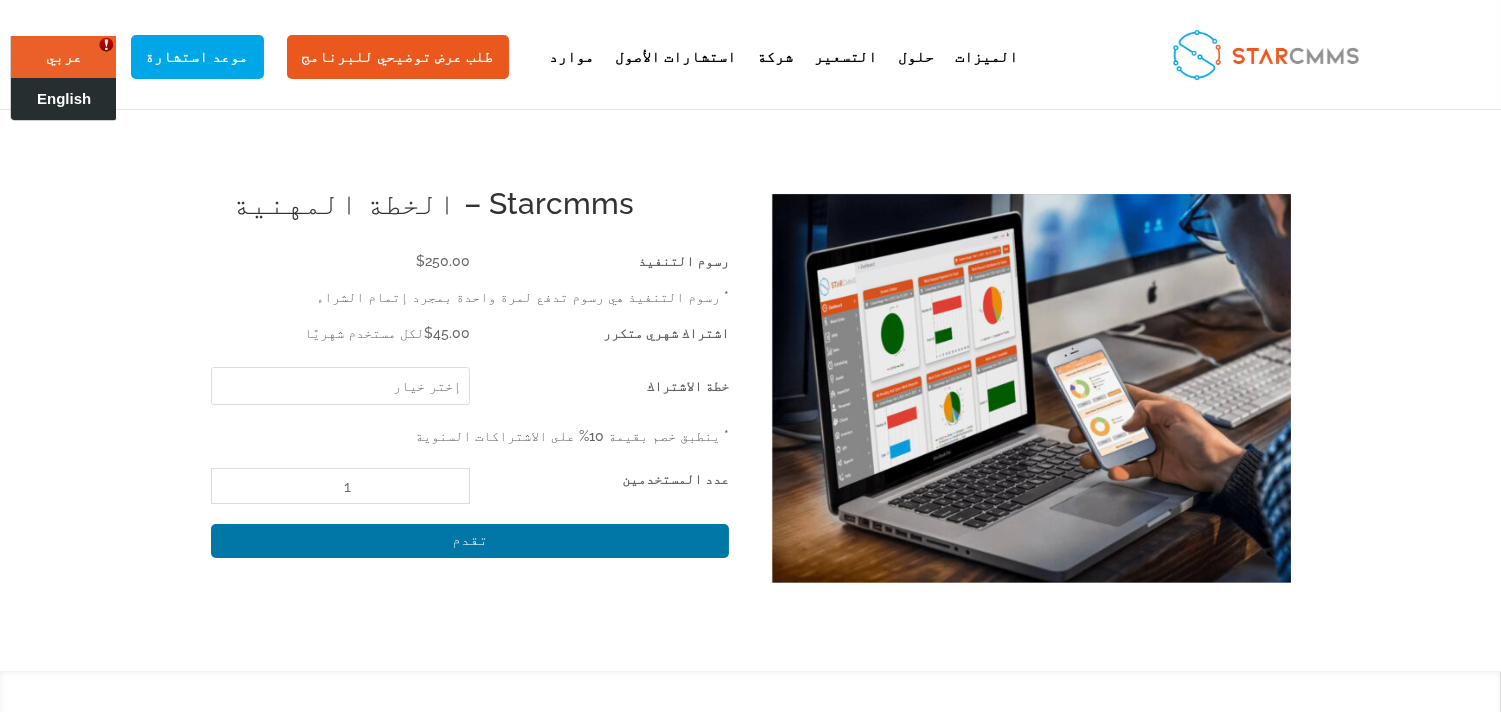 click on "English" at bounding box center [64, 99] 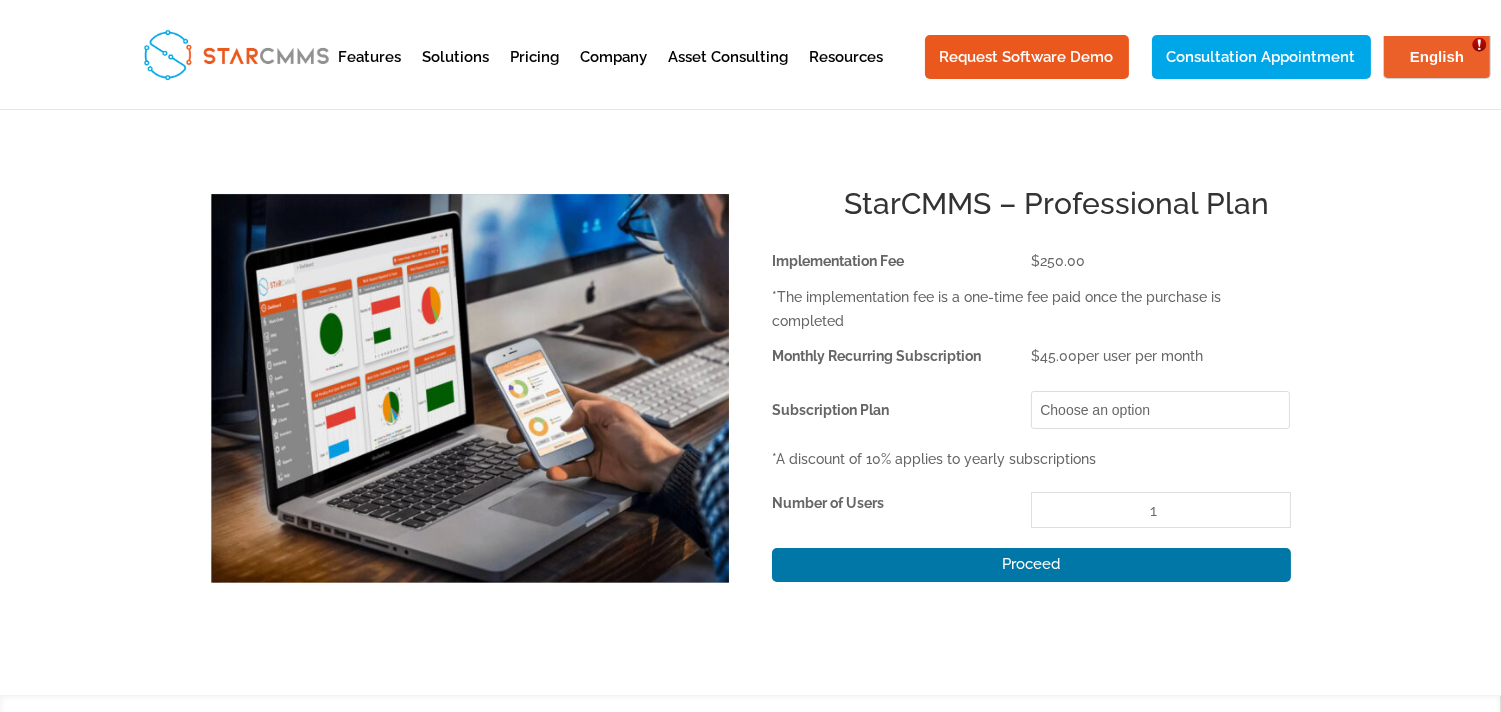 scroll, scrollTop: 0, scrollLeft: 0, axis: both 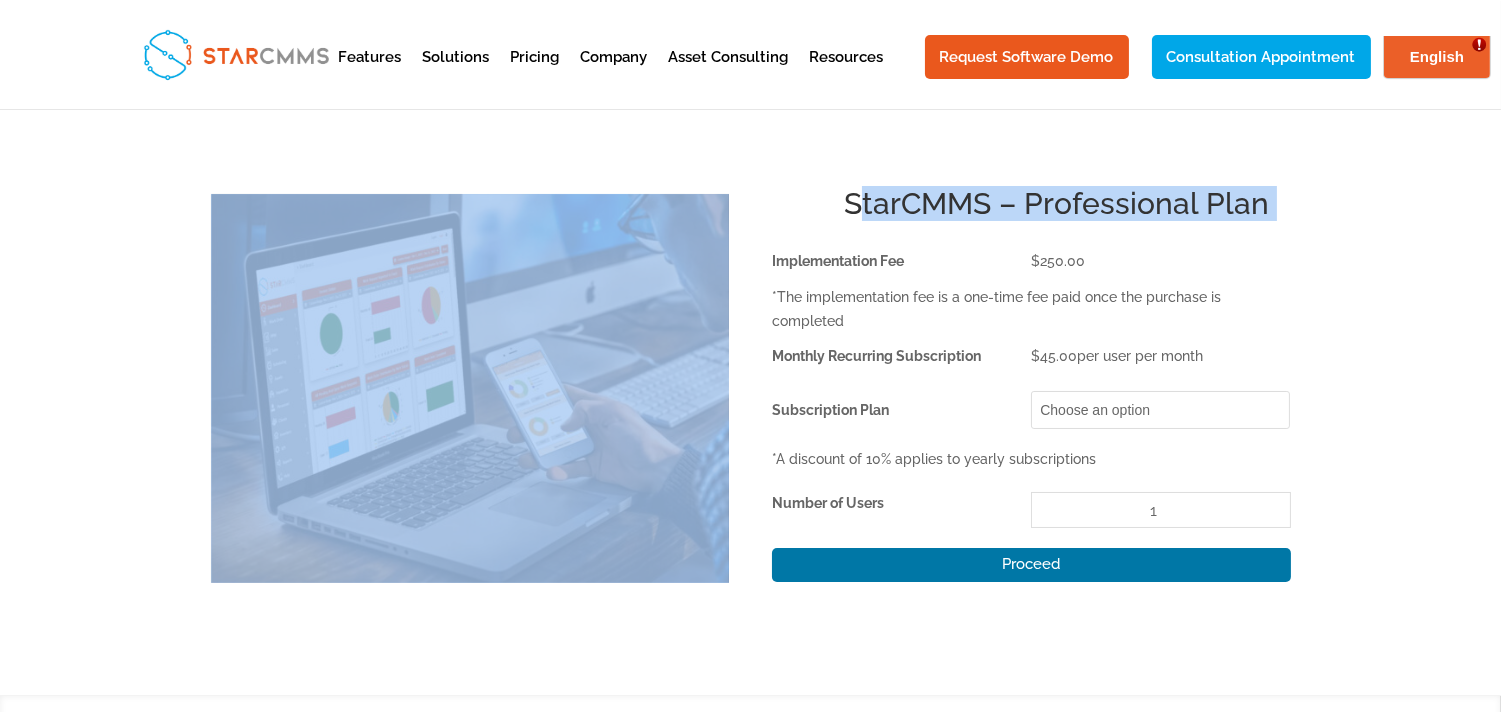 drag, startPoint x: 872, startPoint y: 215, endPoint x: 1298, endPoint y: 210, distance: 426.02933 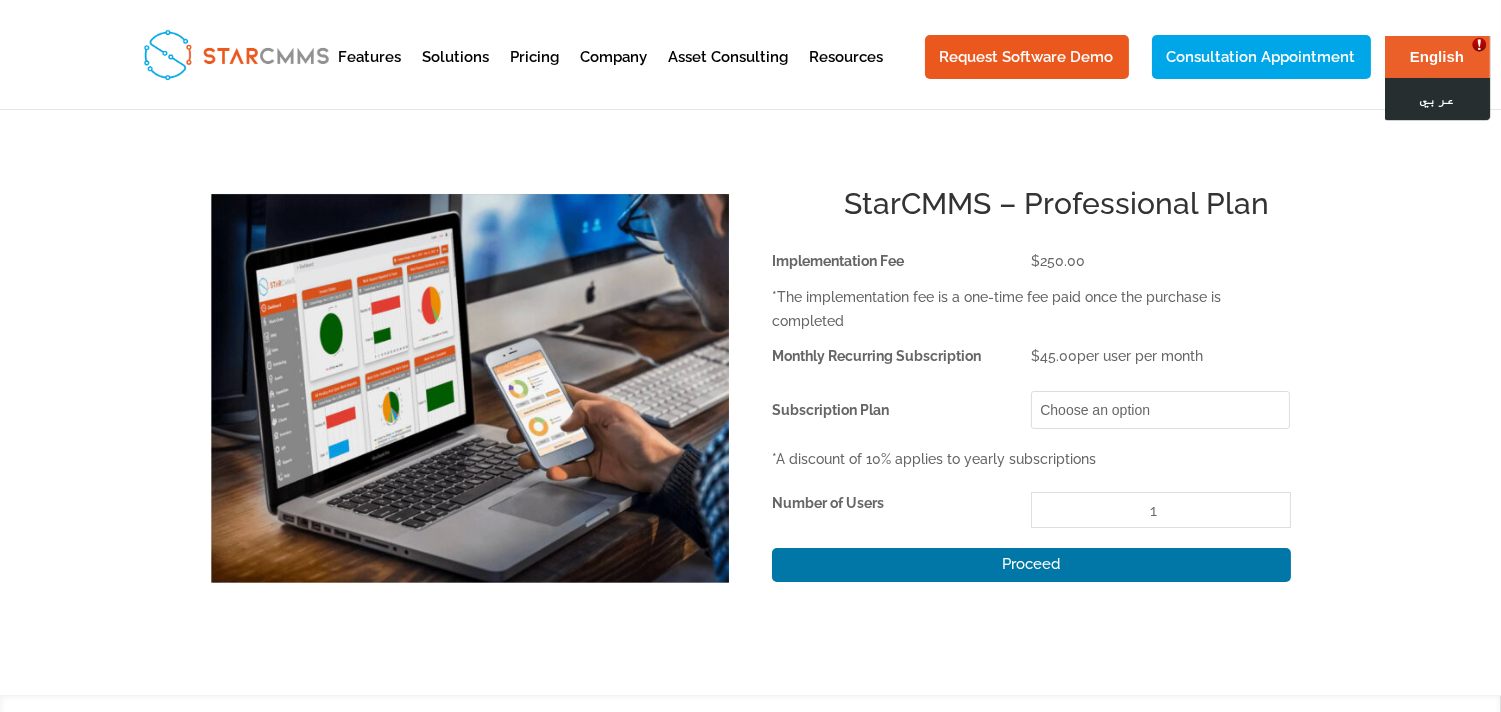 click on "عربي" at bounding box center (1436, 99) 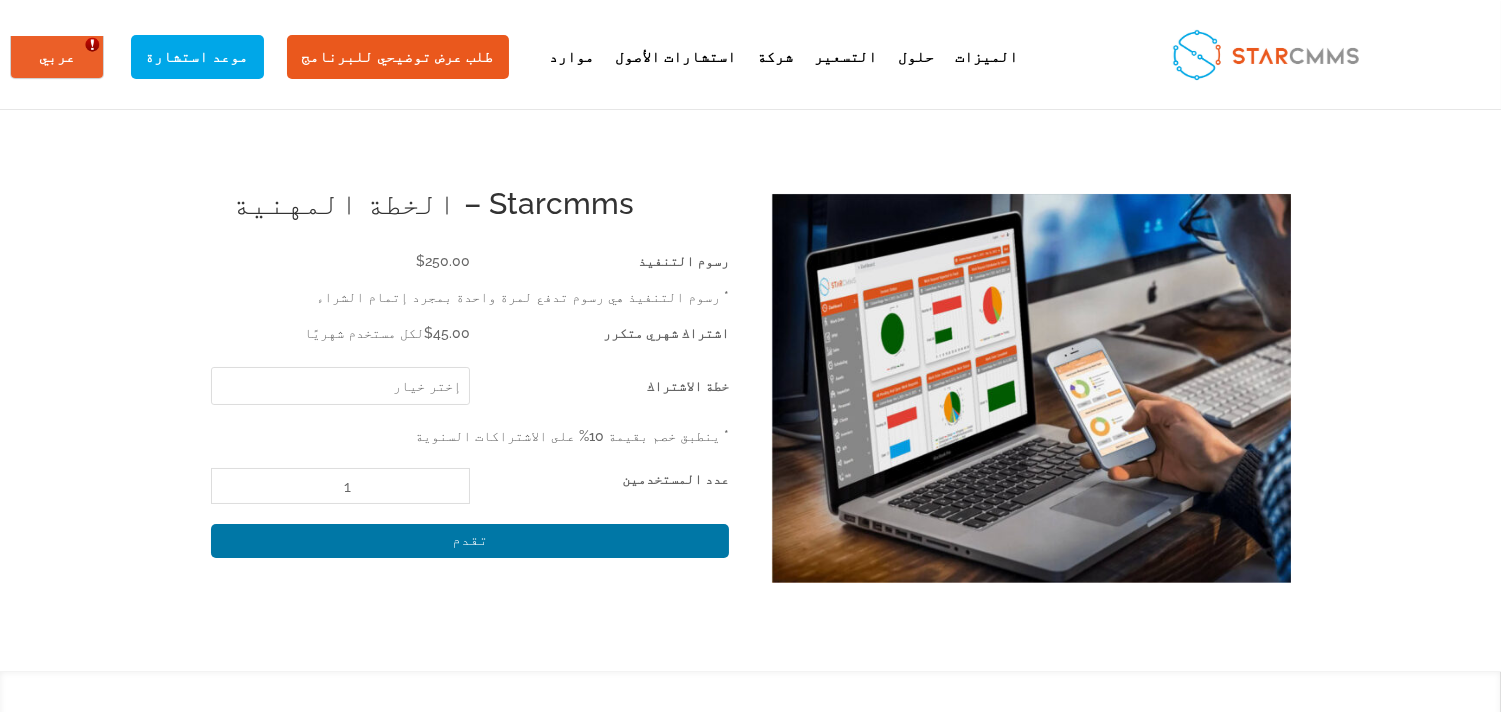 scroll, scrollTop: 0, scrollLeft: 0, axis: both 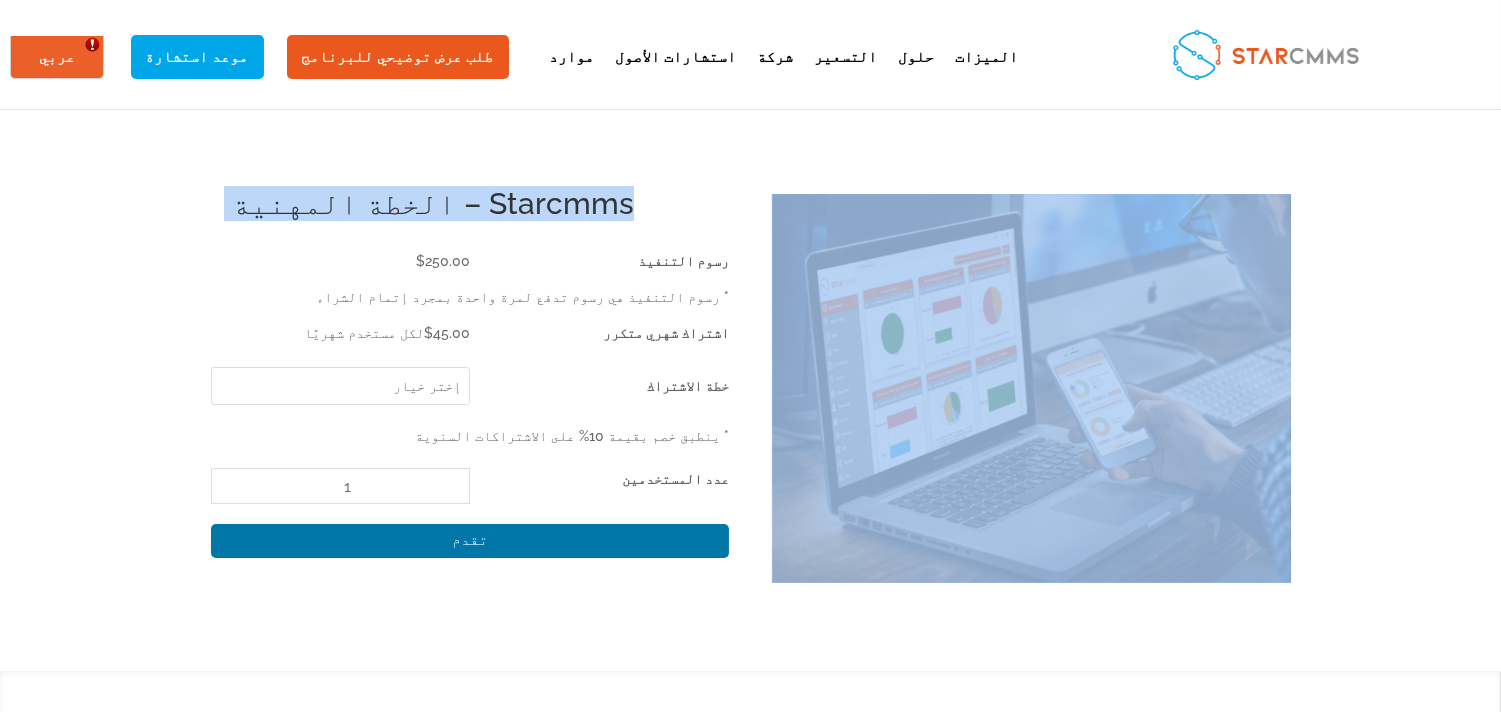drag, startPoint x: 1327, startPoint y: 173, endPoint x: 940, endPoint y: 207, distance: 388.49066 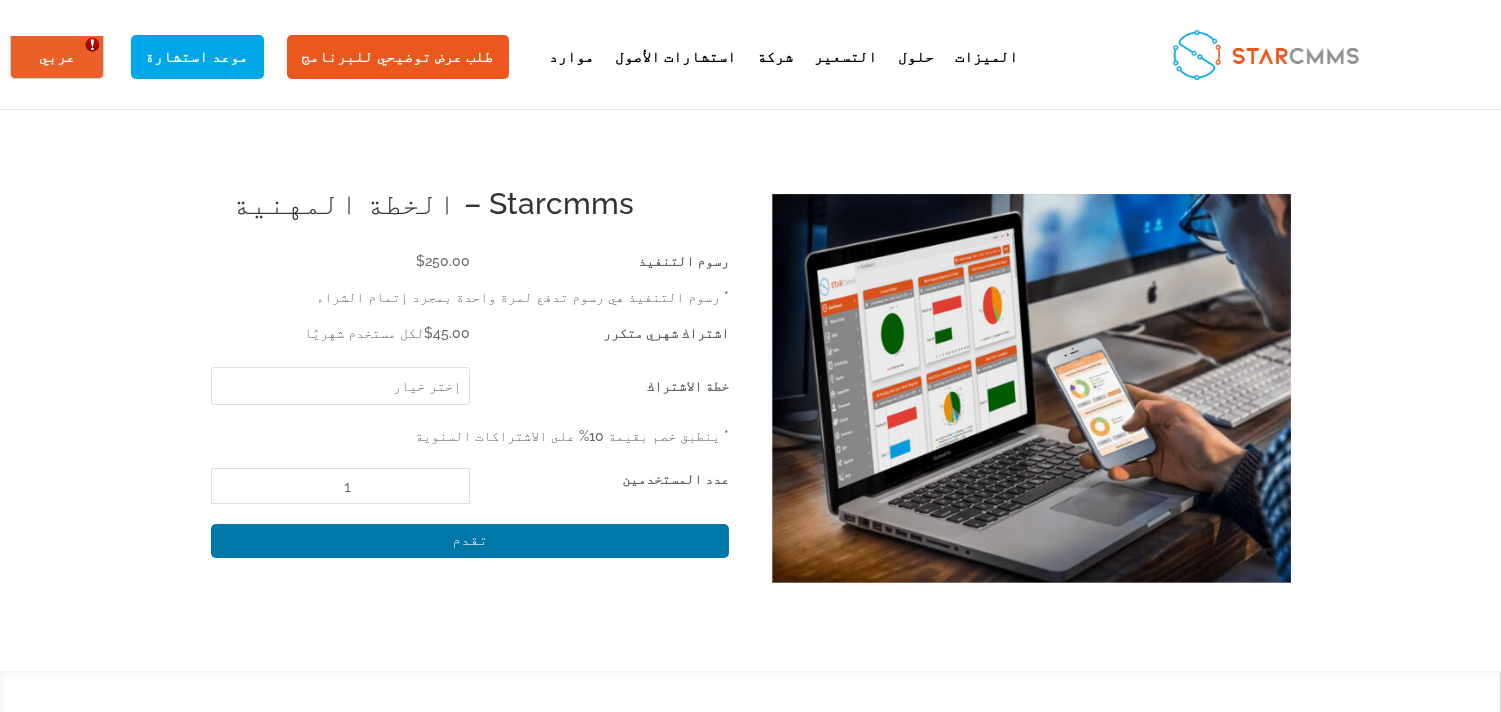 click on "خطة الاشتراك" 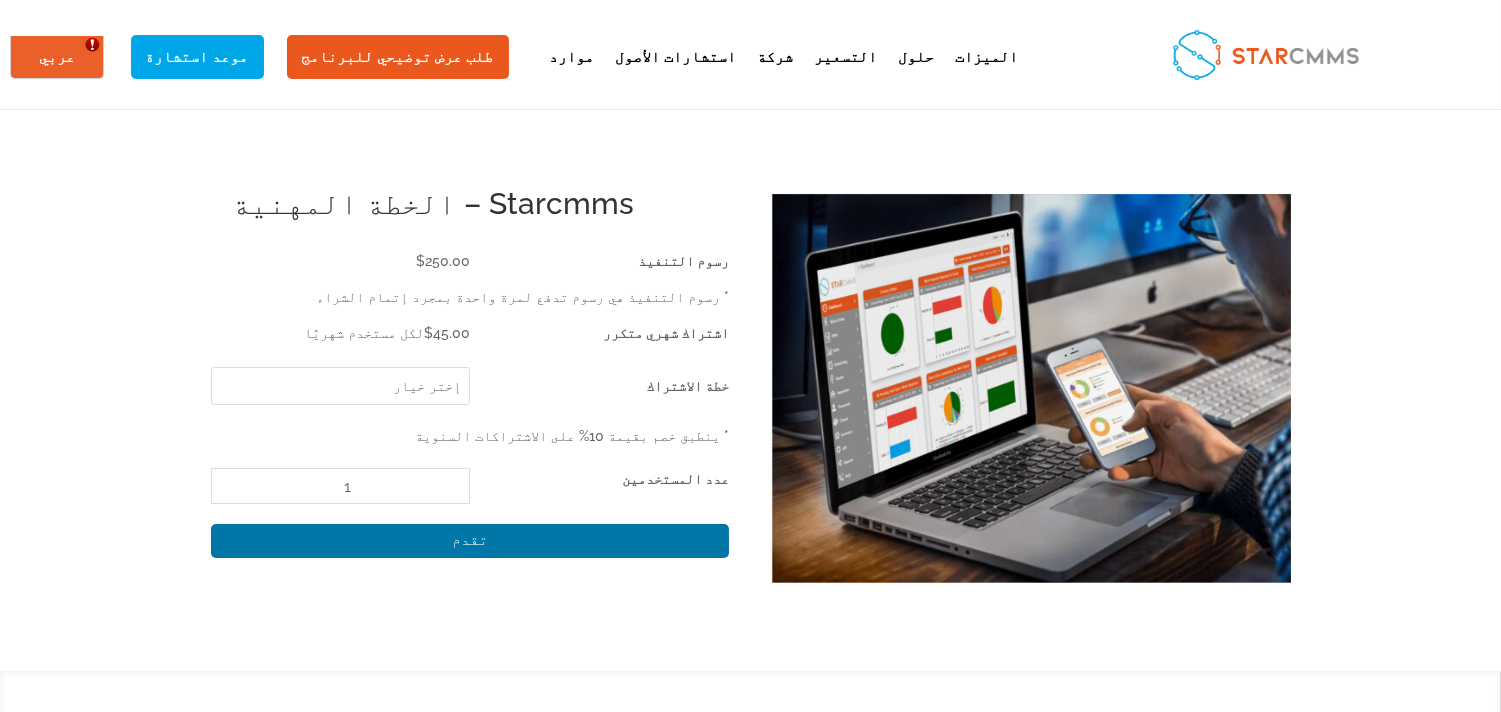 click on "إختر خيار [PERSON_NAME]" 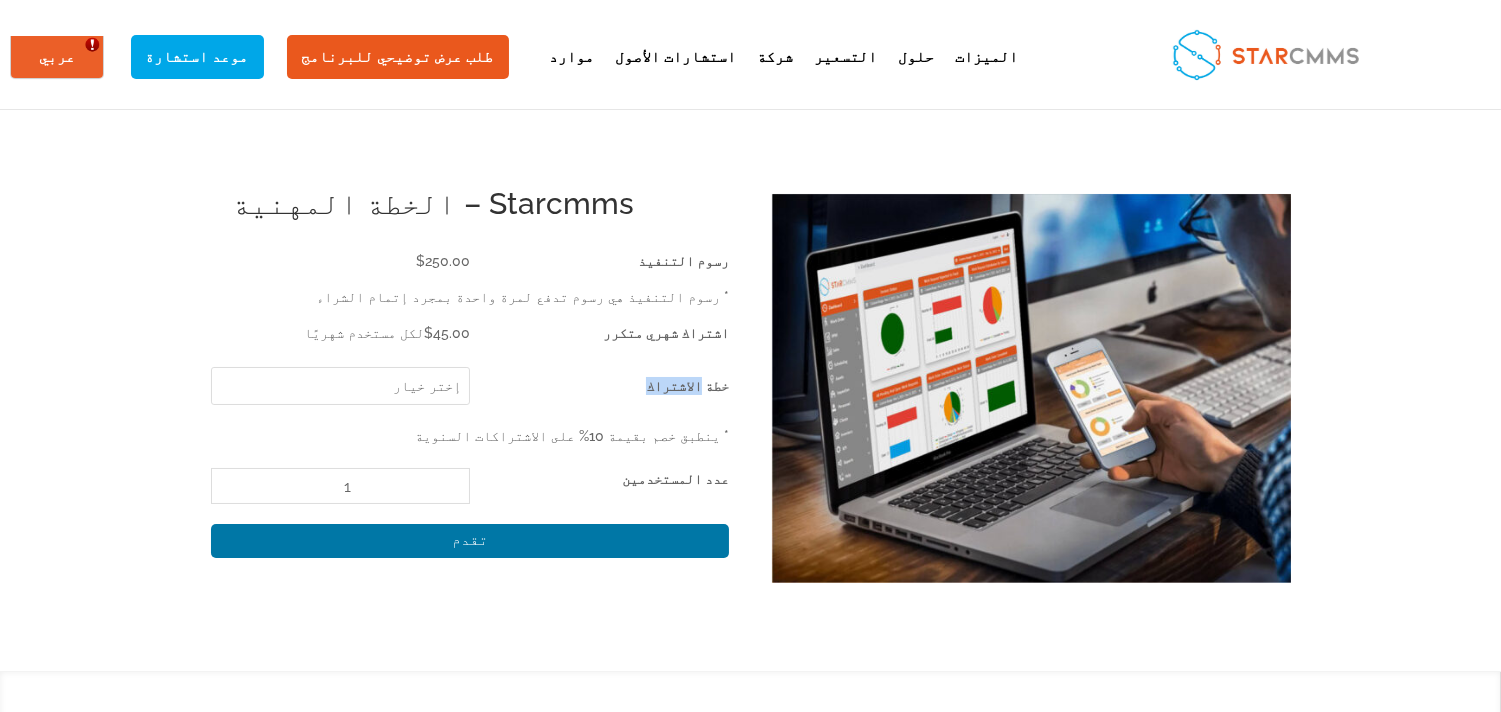 click on "خطة الاشتراك" 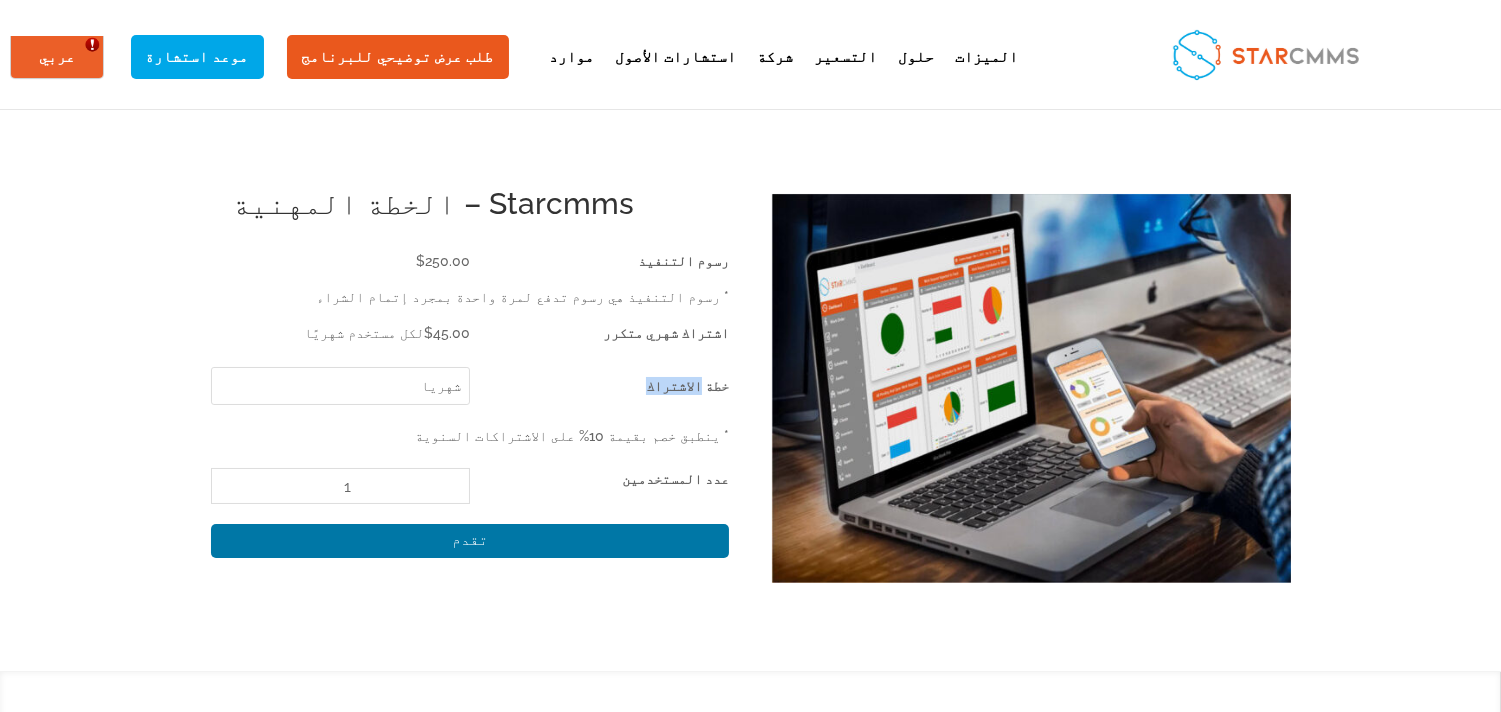 click on "إختر خيار [PERSON_NAME]" 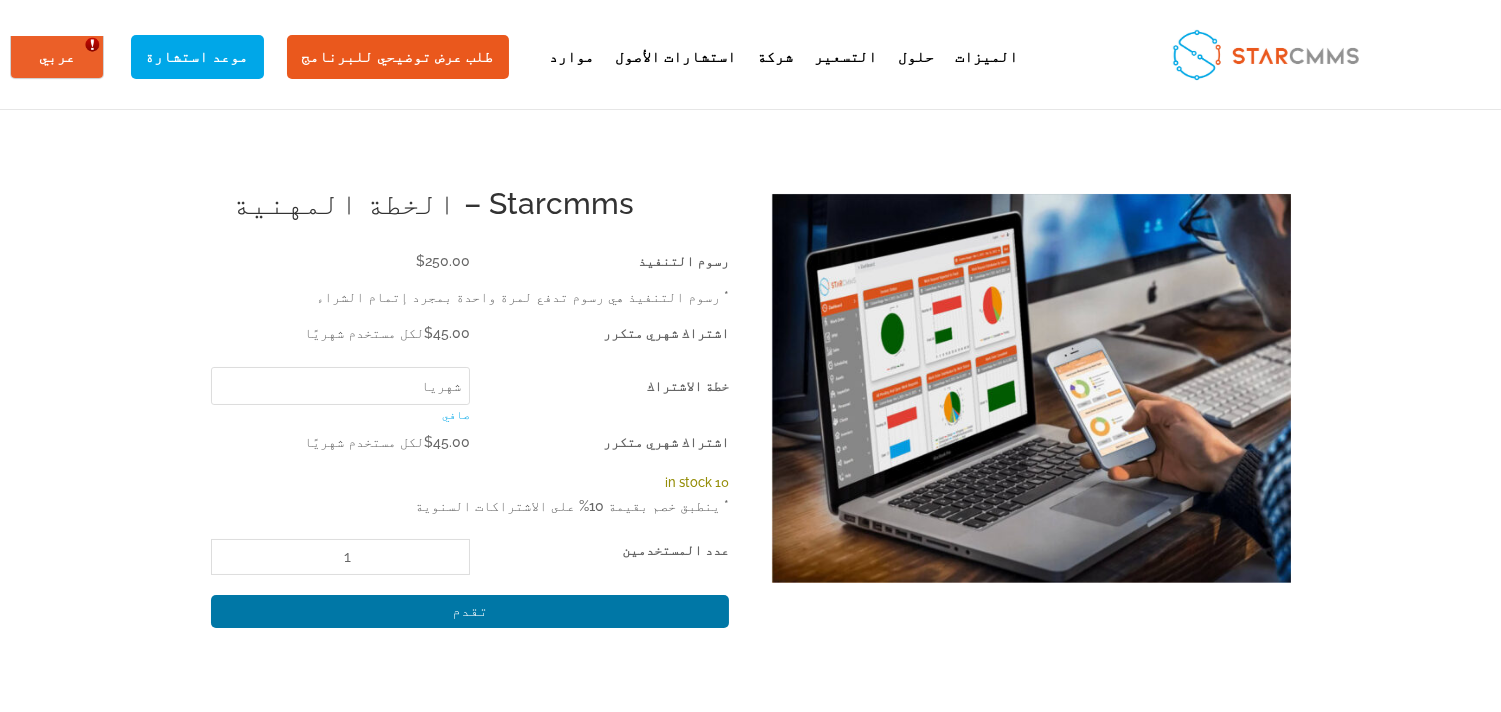 click on "خطة الاشتراك" 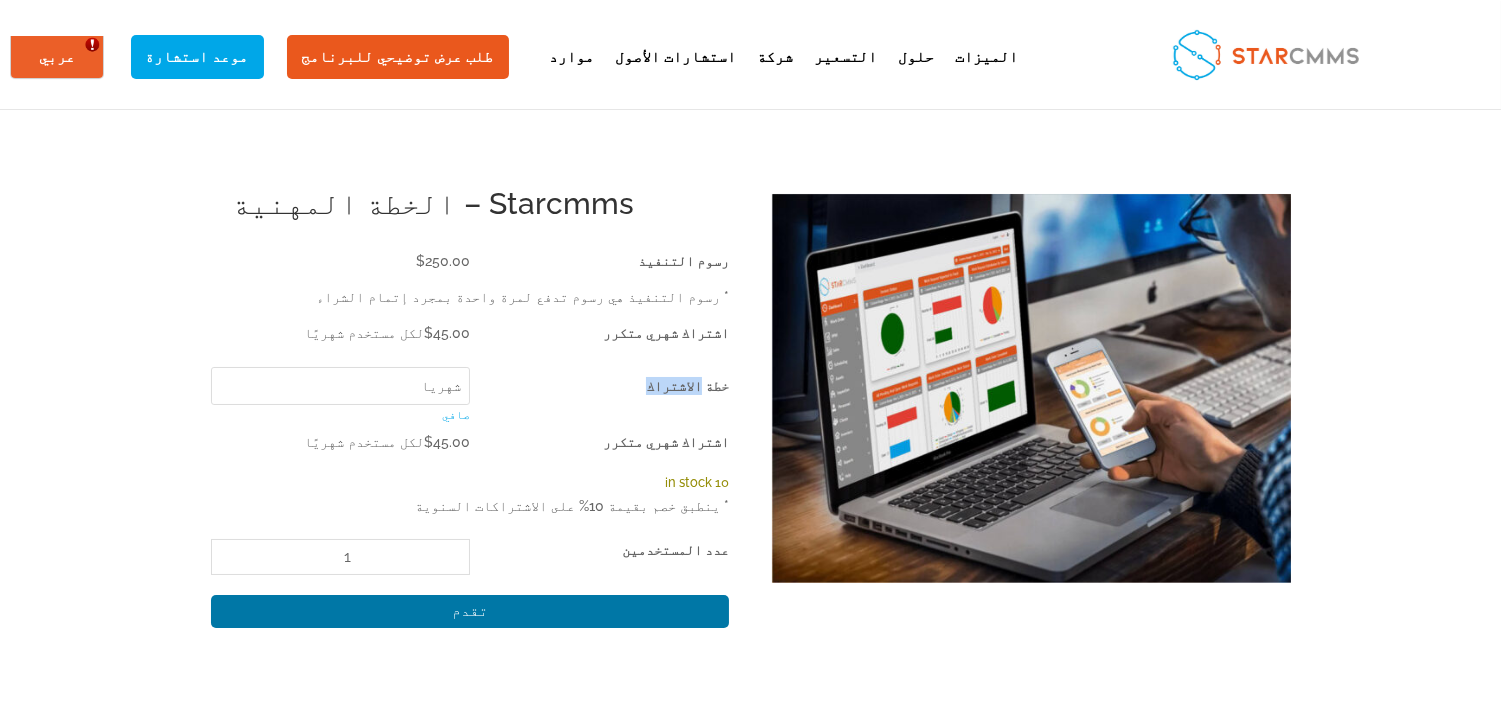 click on "خطة الاشتراك" 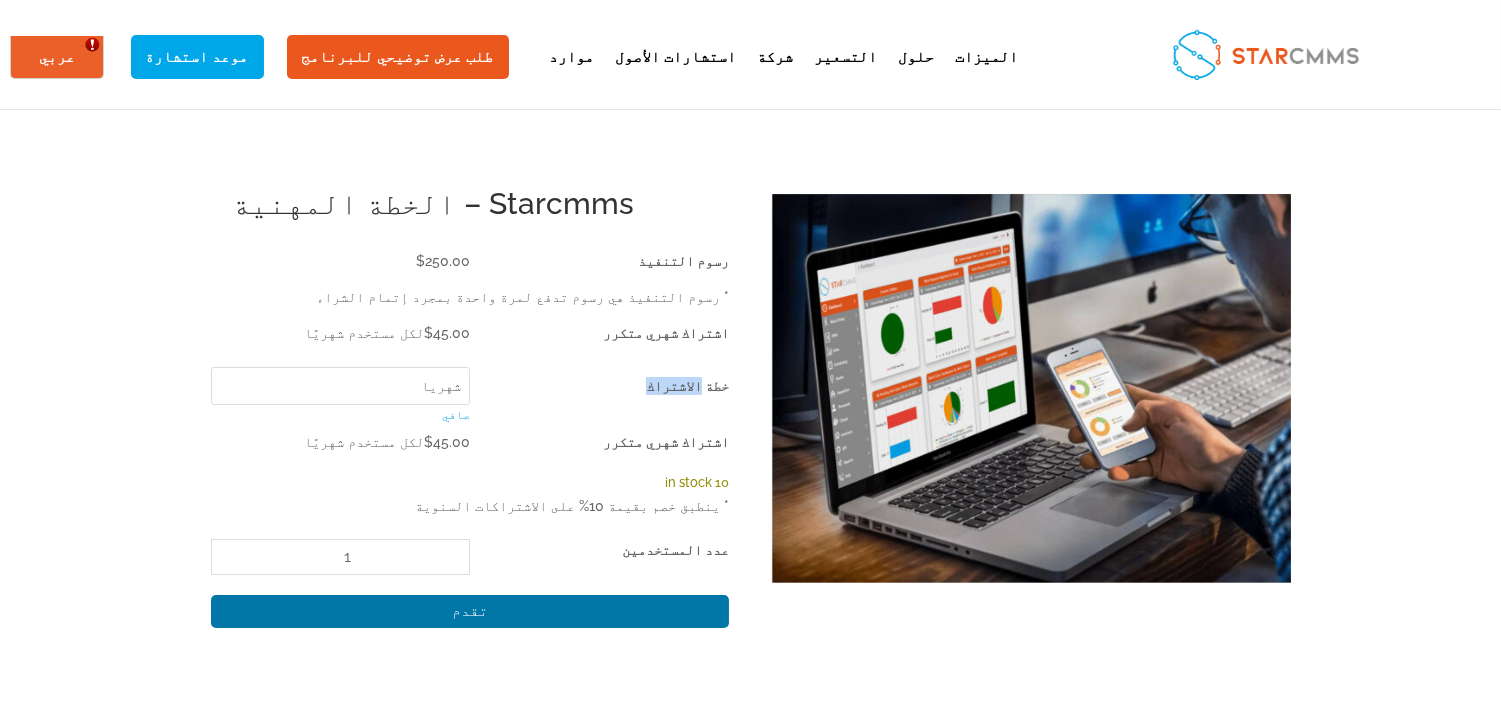 click on "إختر خيار [PERSON_NAME]" 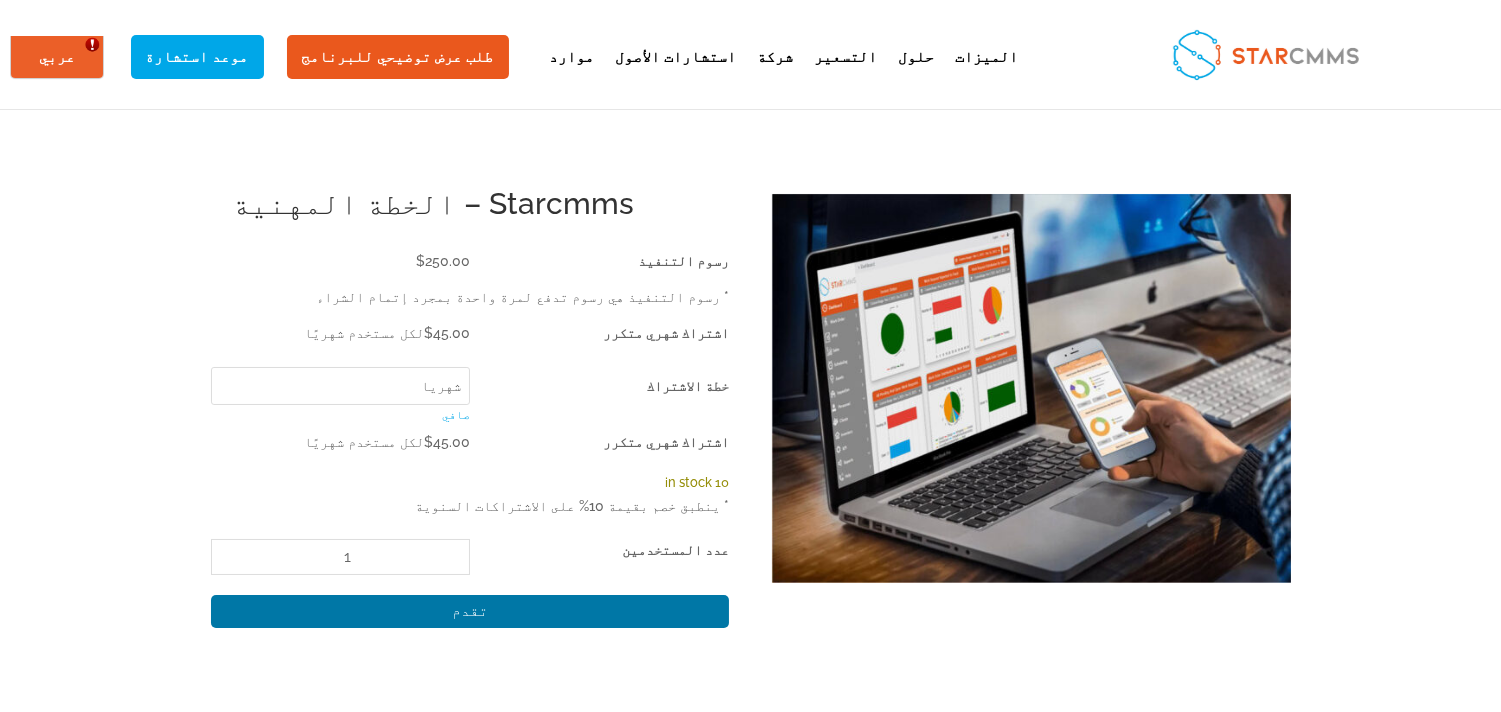 click on "خطة الاشتراك" 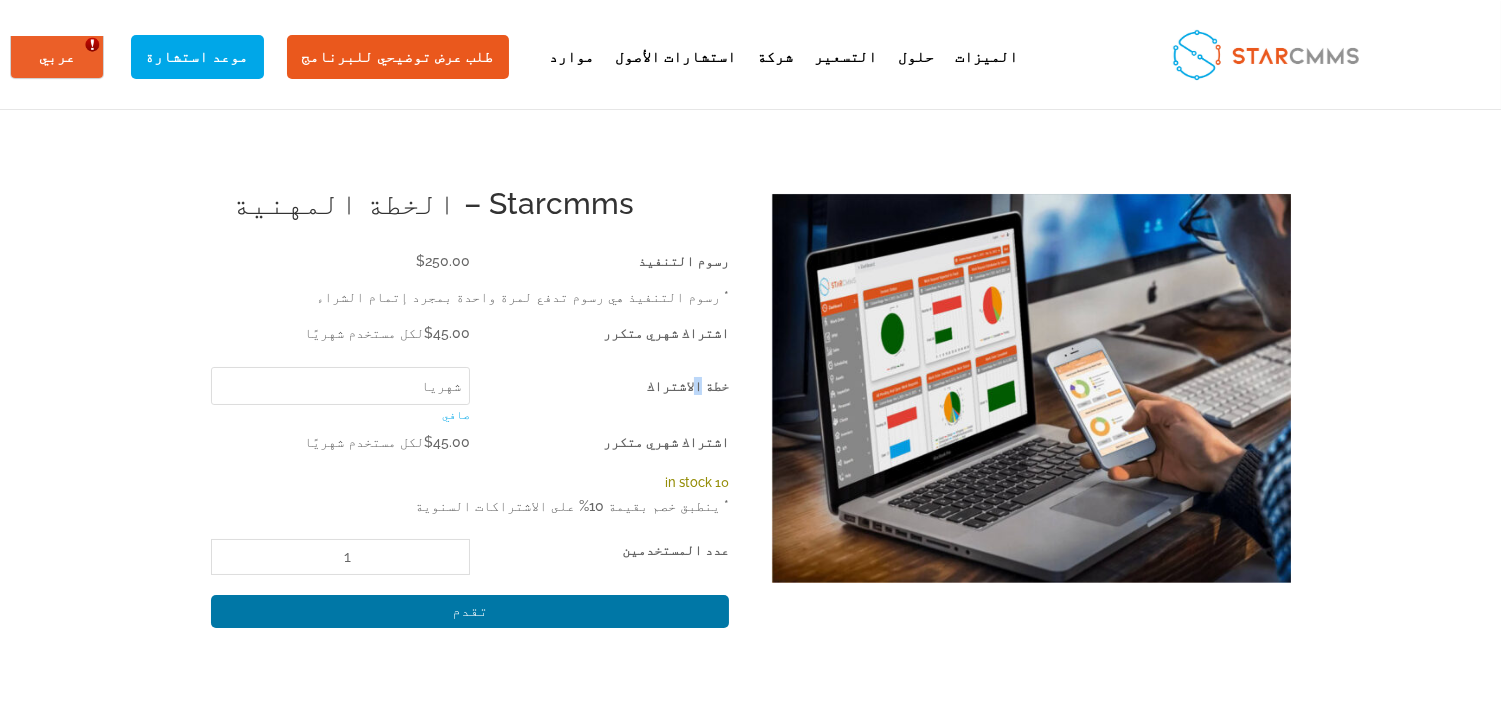 click on "خطة الاشتراك" 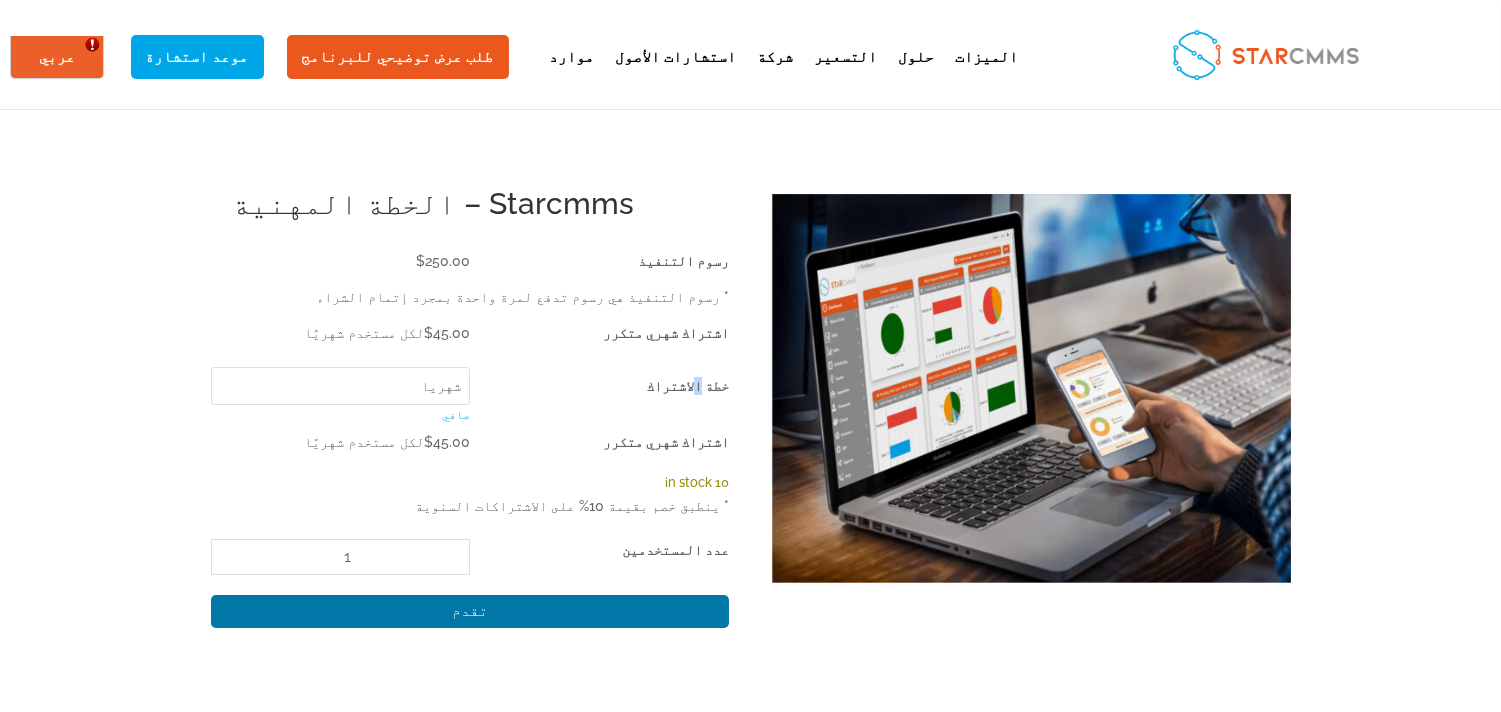click on "إختر خيار [PERSON_NAME]" 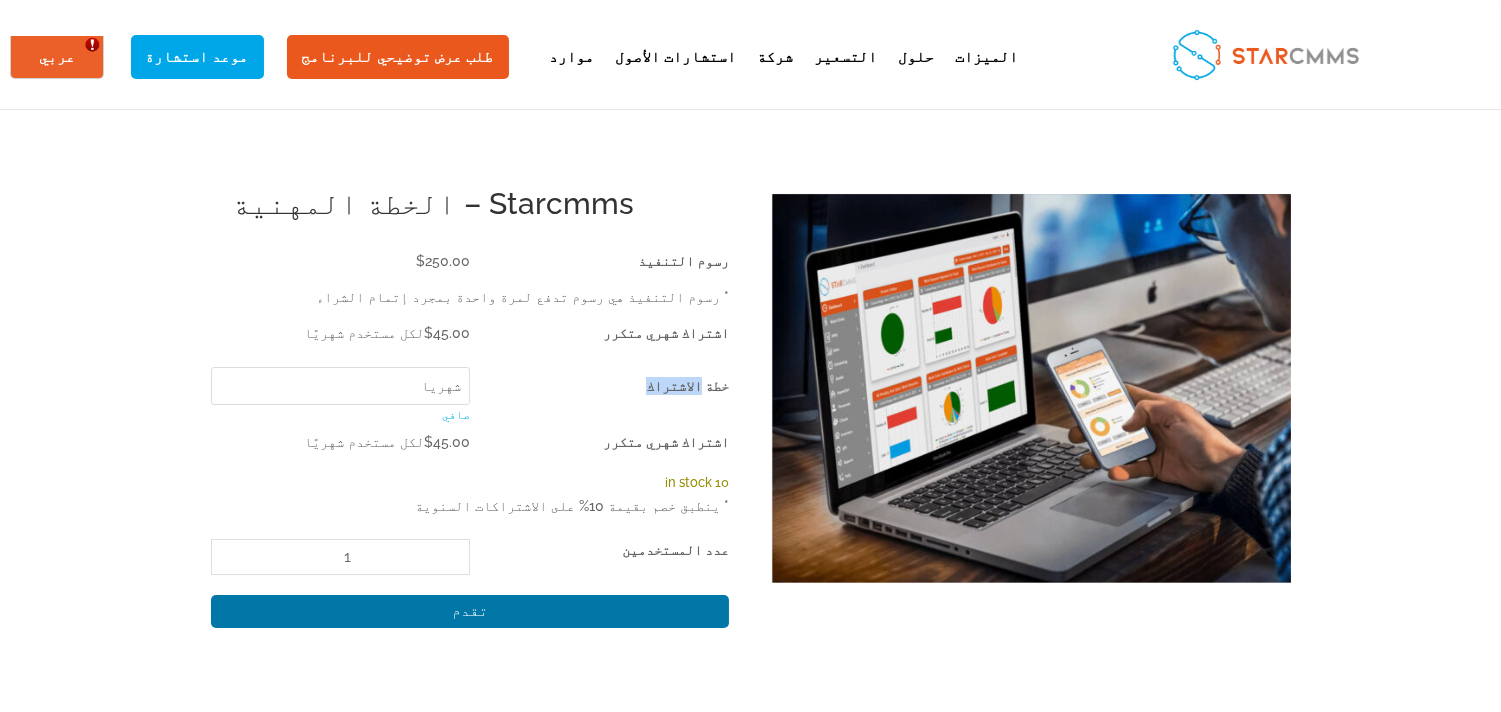 click on "خطة الاشتراك" 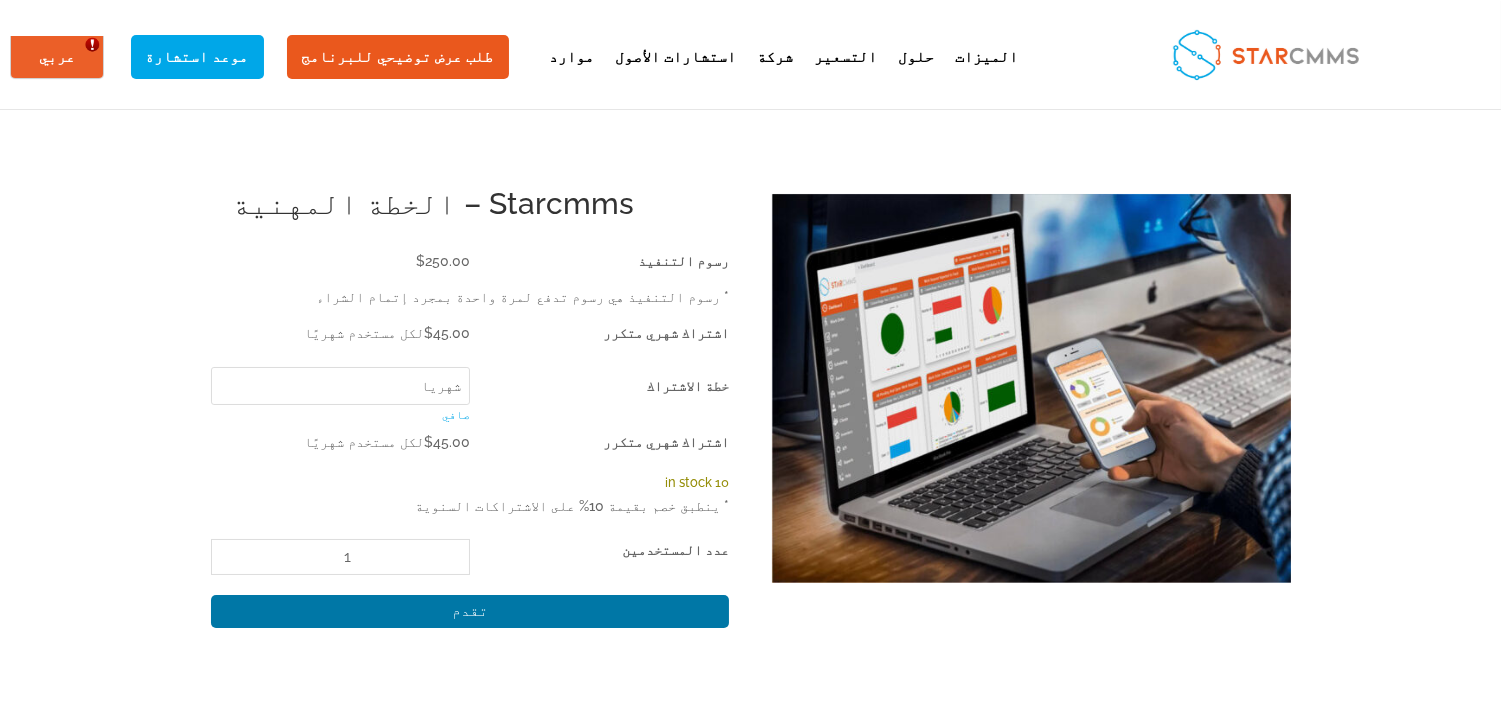 click on "تخفيض السعر!
رسوم التنفيذ
$   250.00
* رسوم التنفيذ هي رسوم تدفع لمرة واحدة بمجرد إتمام الشراء
اشتراك شهري متكرر
$ 45.00  لكل مستخدم شهريًا
خطة الاشتراك
إختر [GEOGRAPHIC_DATA] [PERSON_NAME][GEOGRAPHIC_DATA]
اشتراك شهري متكرر $ 45.00  لكل مستخدم شهريًا
10 in stock
* ينطبق خصم بقيمة 10% على الاشتراكات السنوية
عدد المستخدمين
Starcmms - كمية الخطة الاحترافية
1
تقدم" at bounding box center [751, 435] 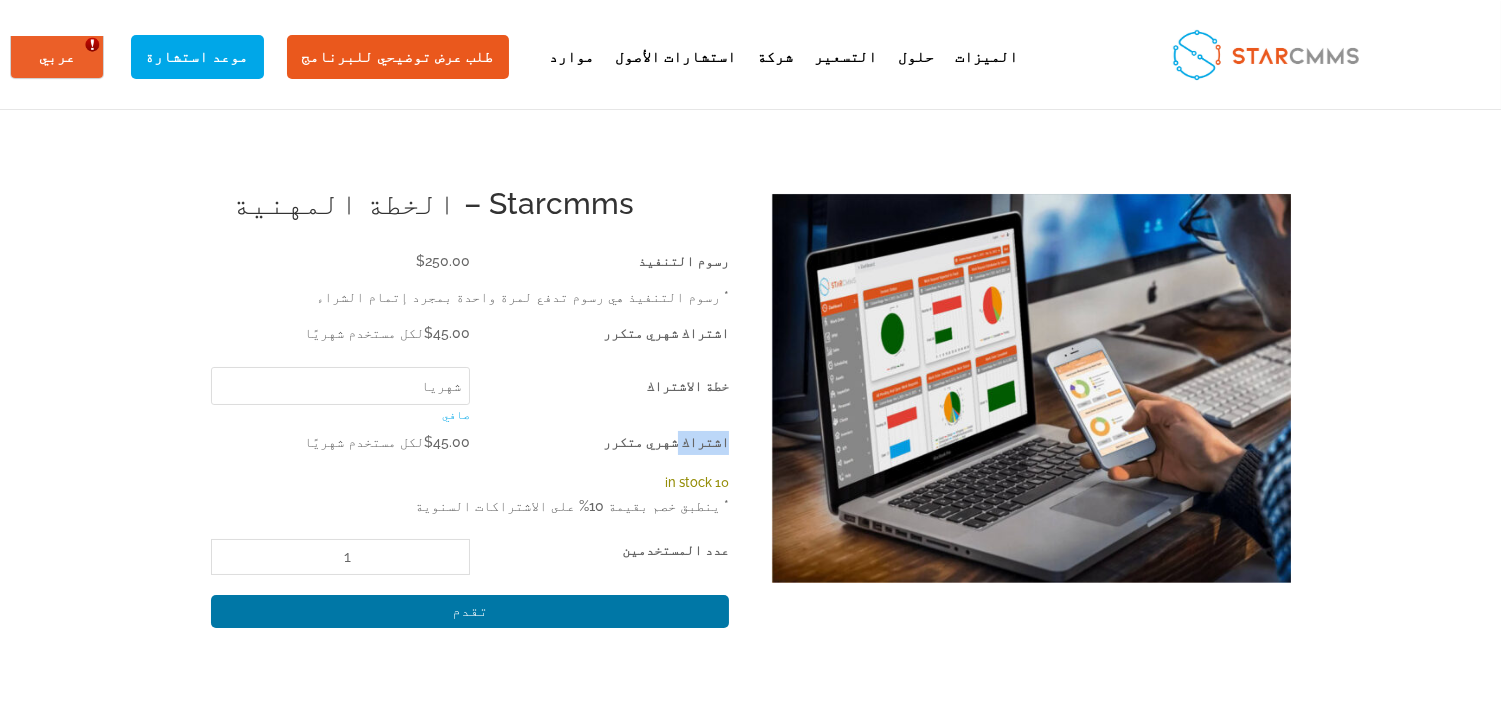 click on "اشتراك شهري متكرر" 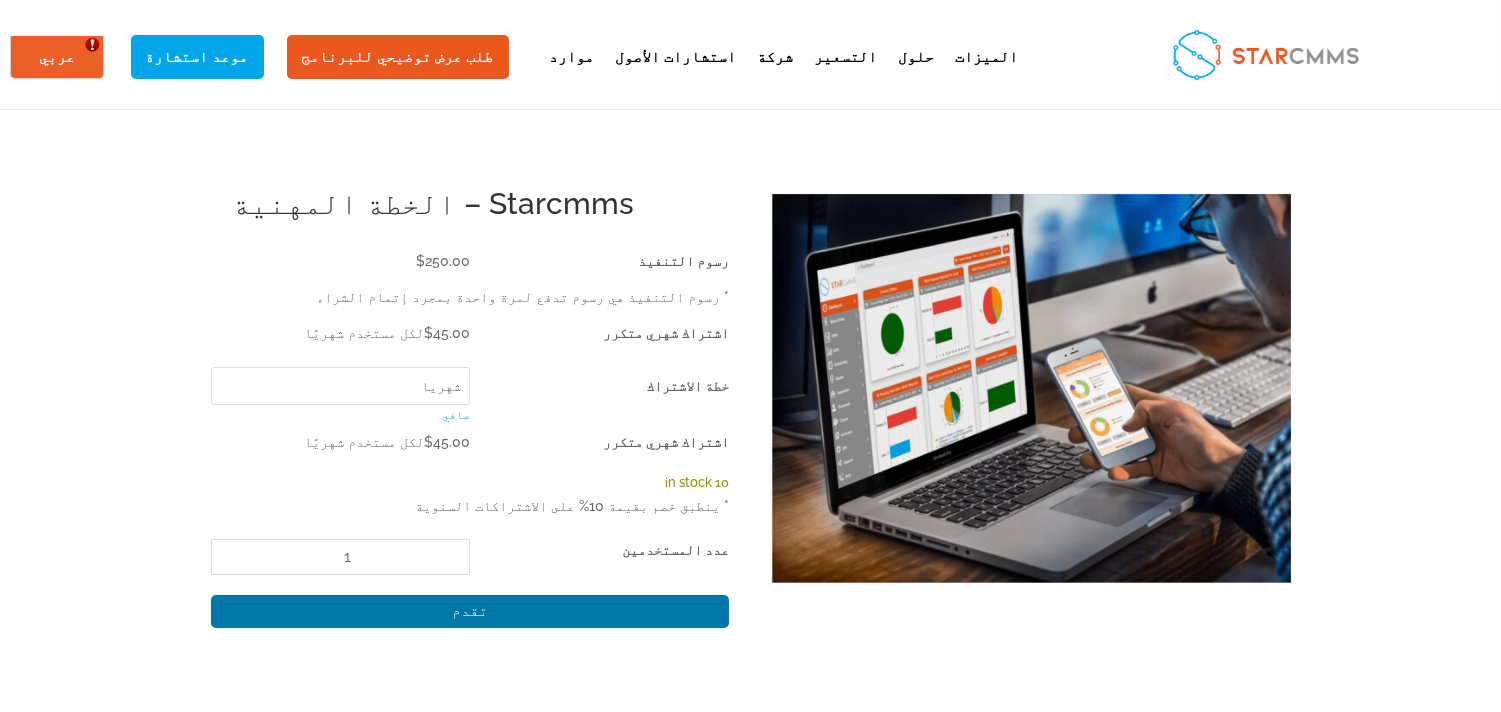 click on "10 in stock" 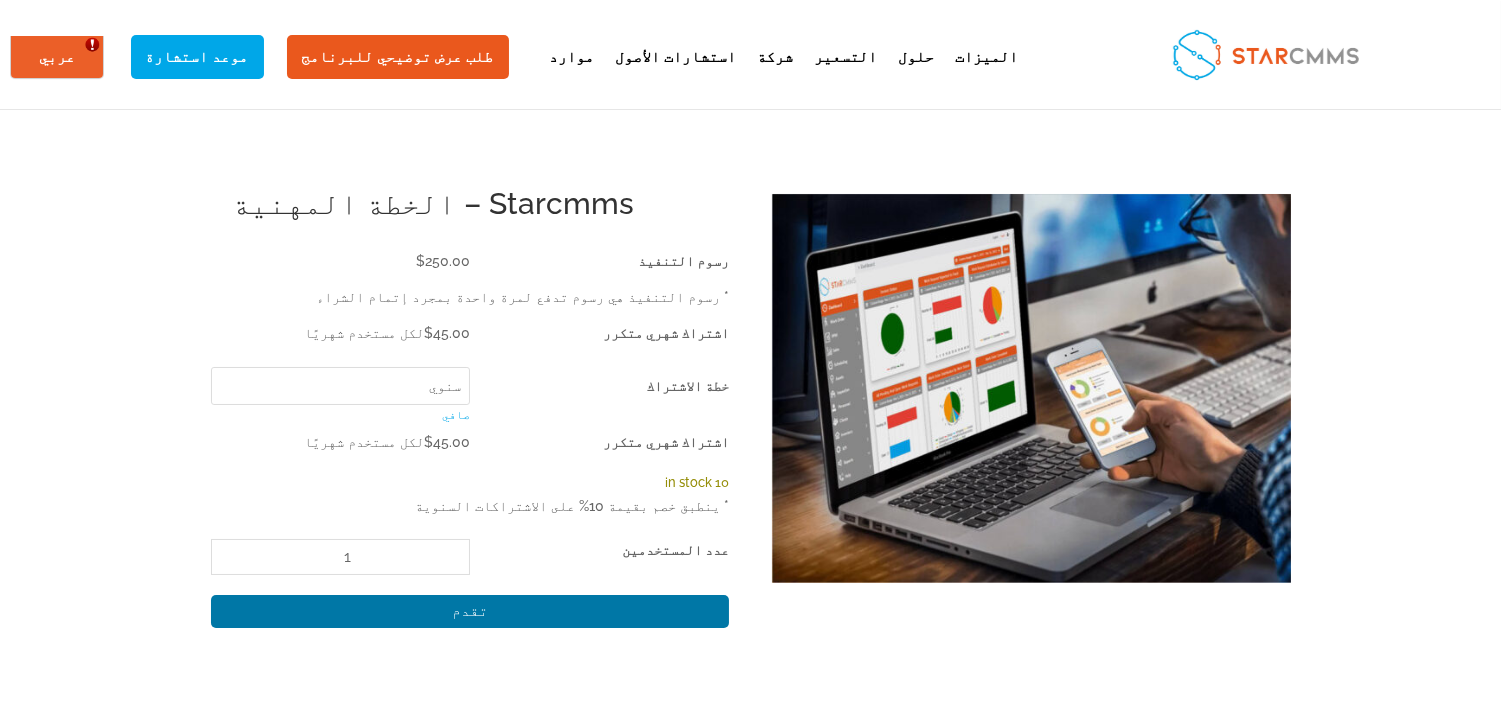 click on "إختر خيار [PERSON_NAME]" 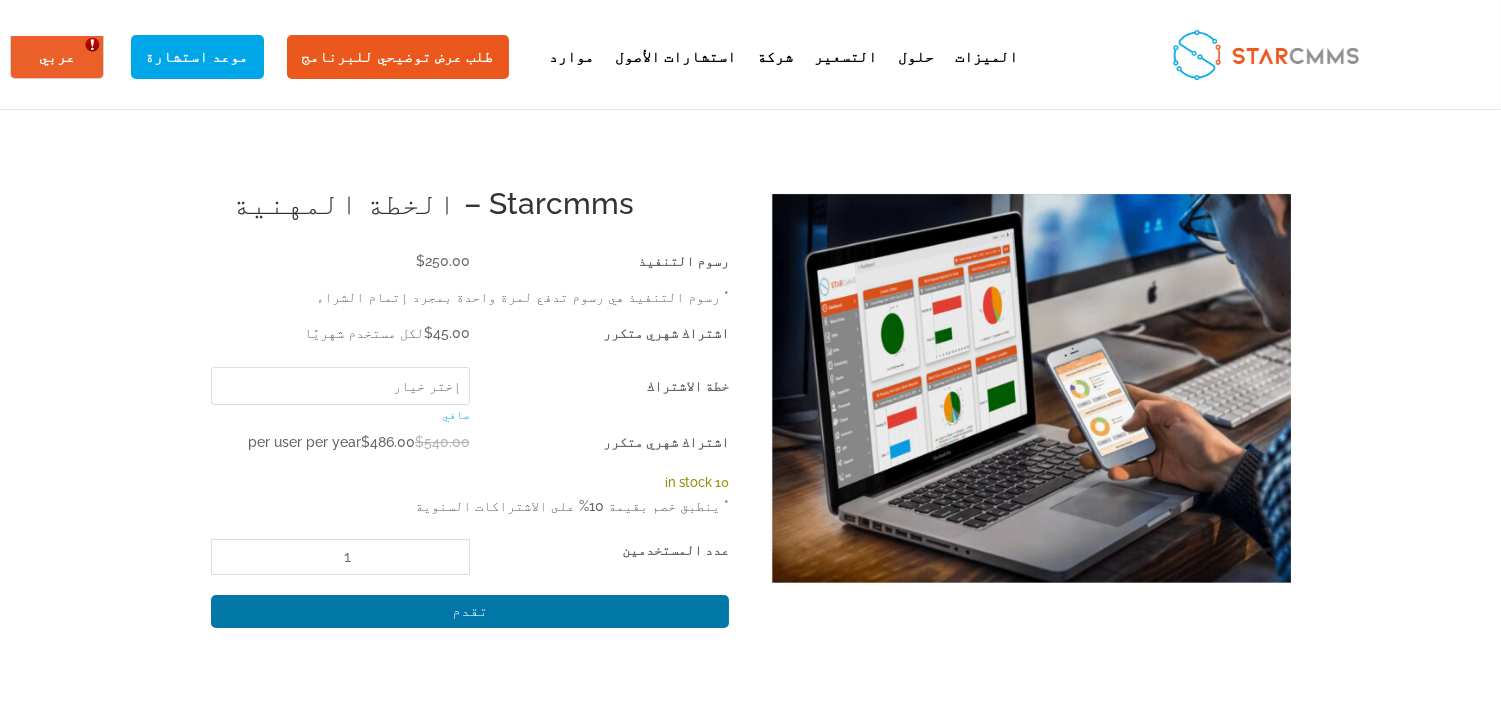 click on "إختر خيار [PERSON_NAME]" 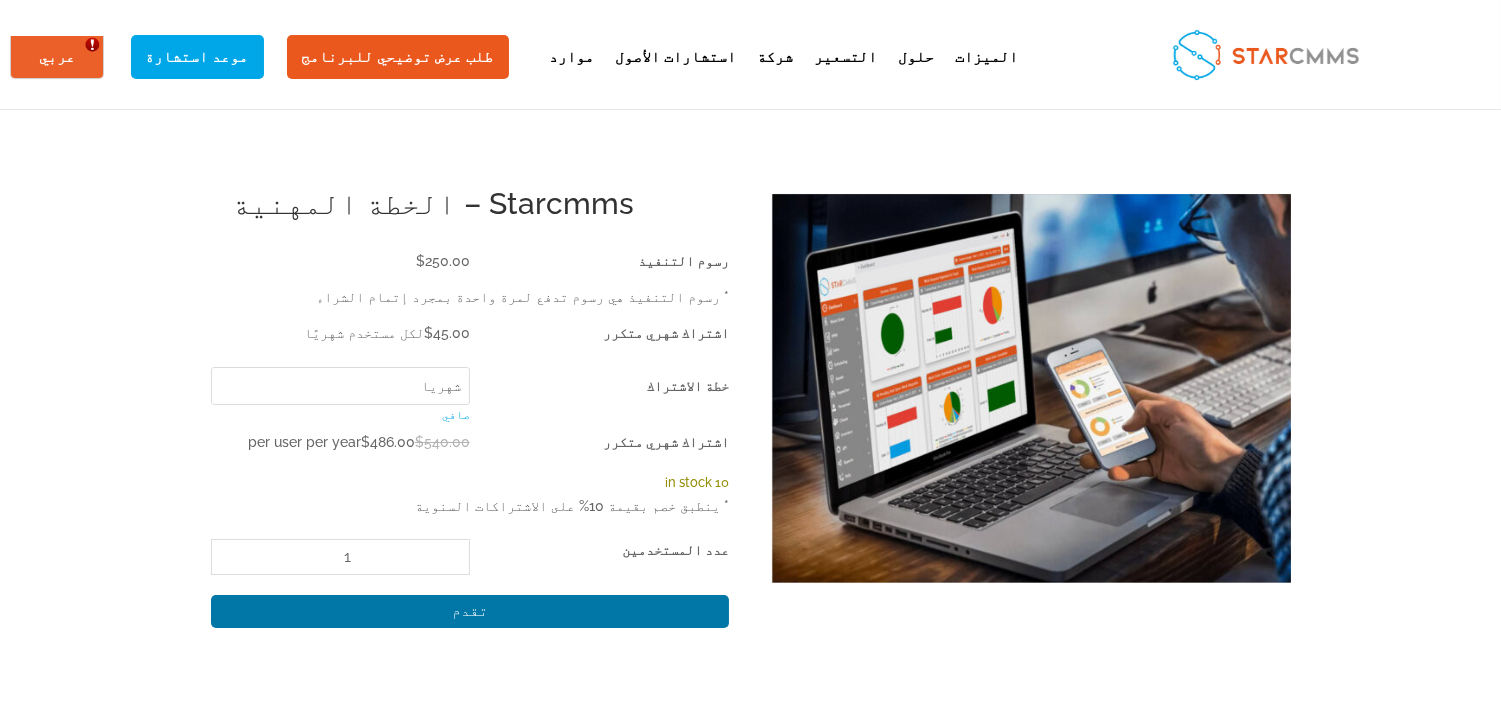 click on "إختر خيار [PERSON_NAME]" 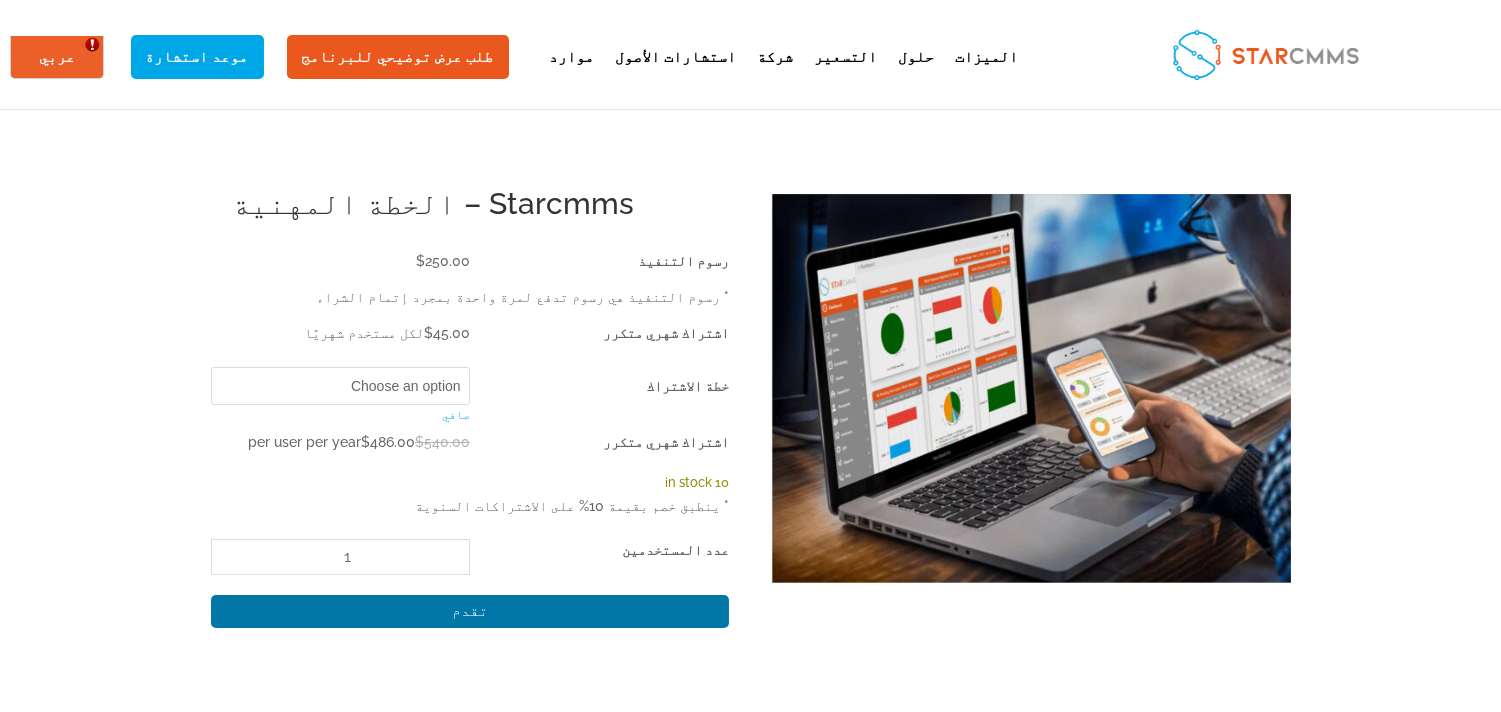 select on "Monthly" 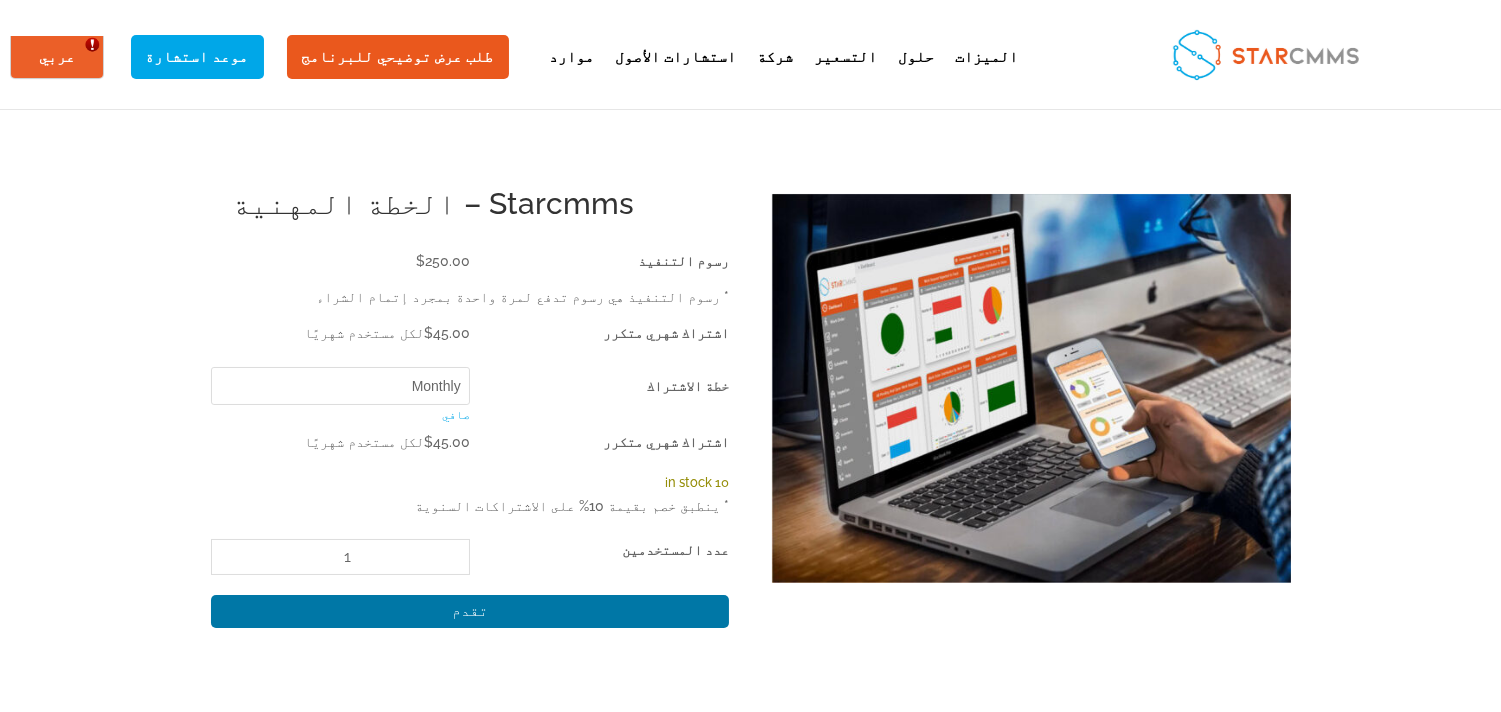 drag, startPoint x: 1056, startPoint y: 390, endPoint x: 1155, endPoint y: 413, distance: 101.636604 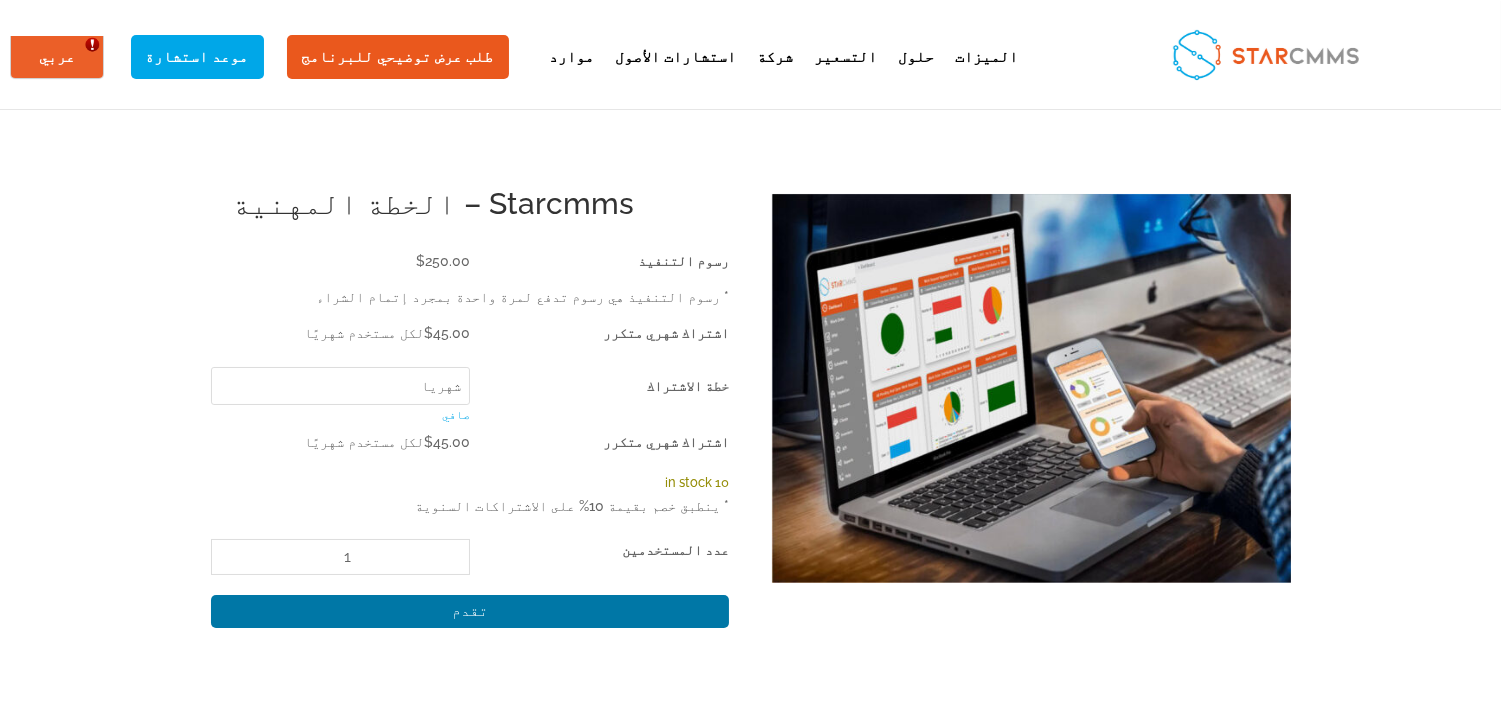 click on "خطة الاشتراك" 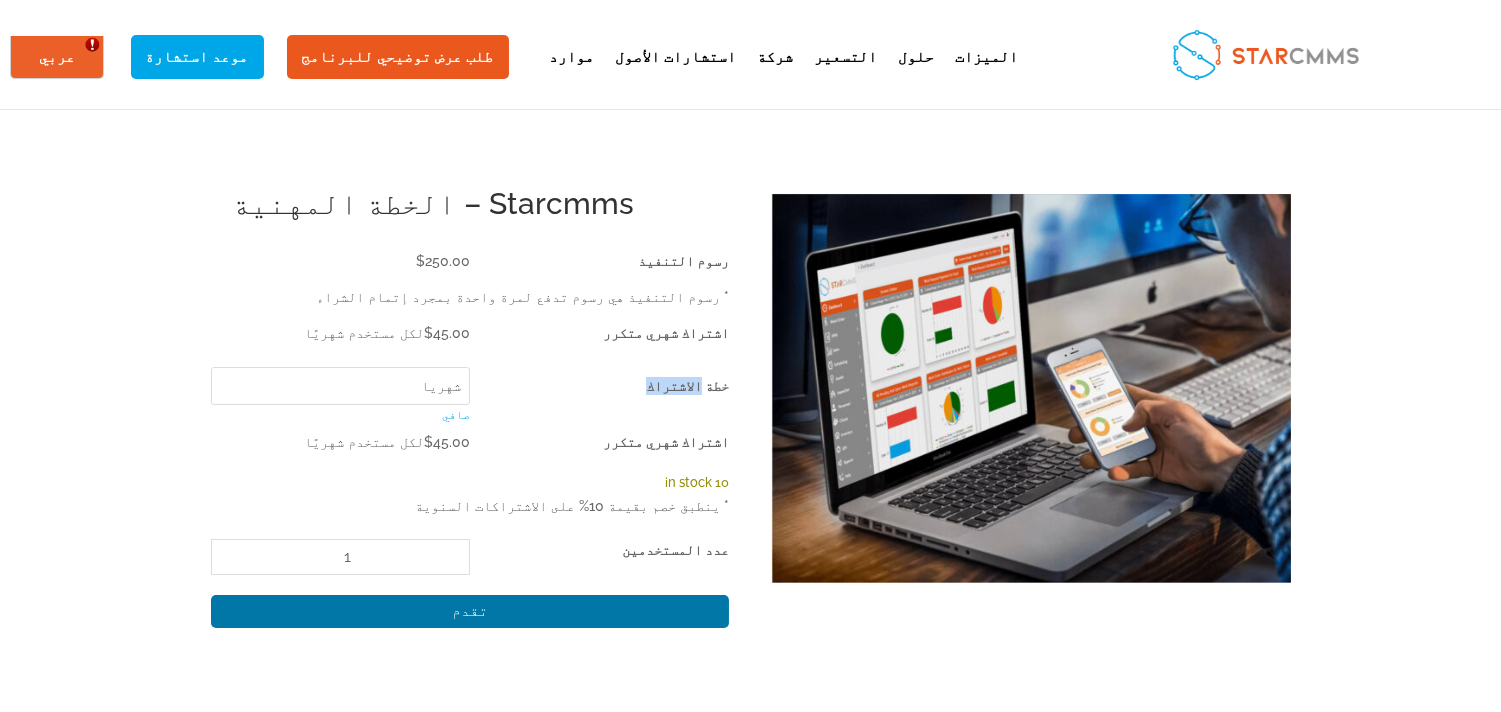click on "خطة الاشتراك" 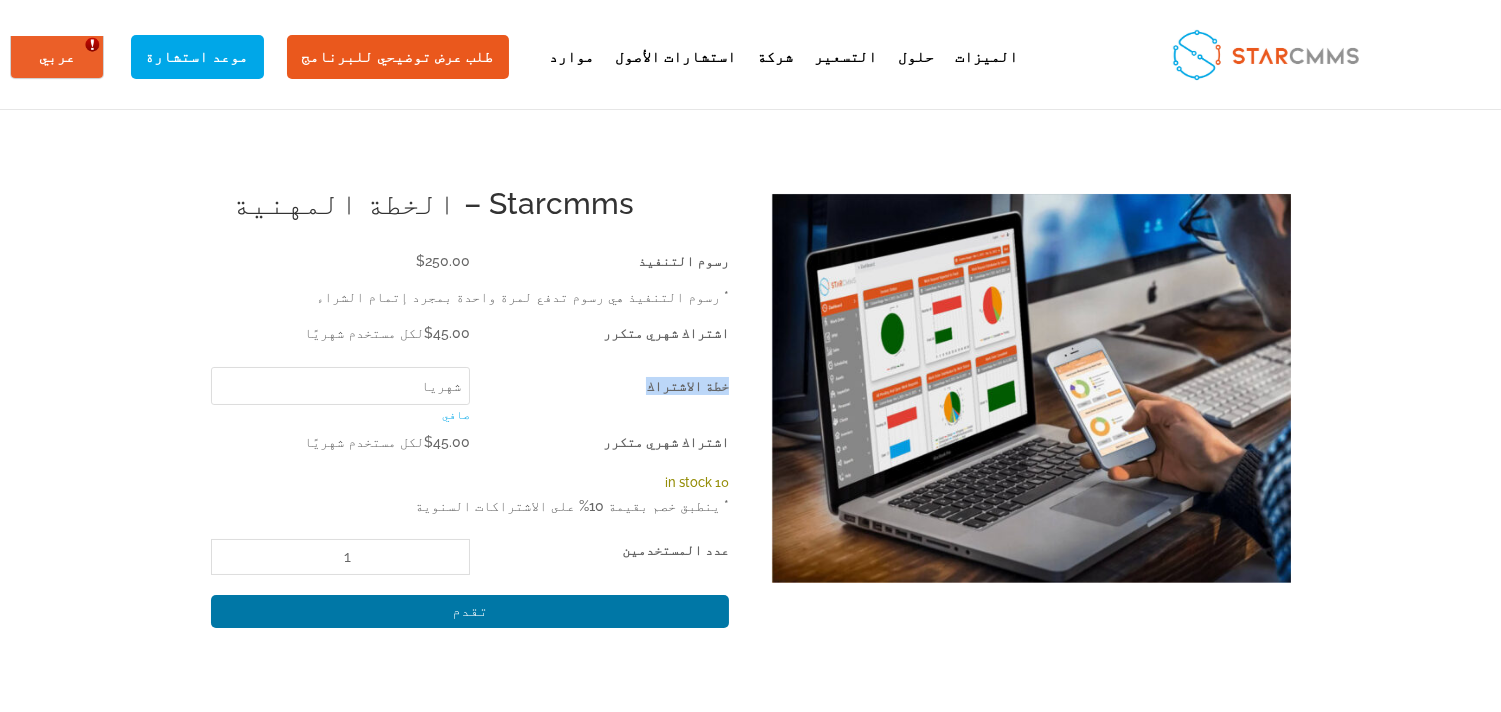 click on "خطة الاشتراك" 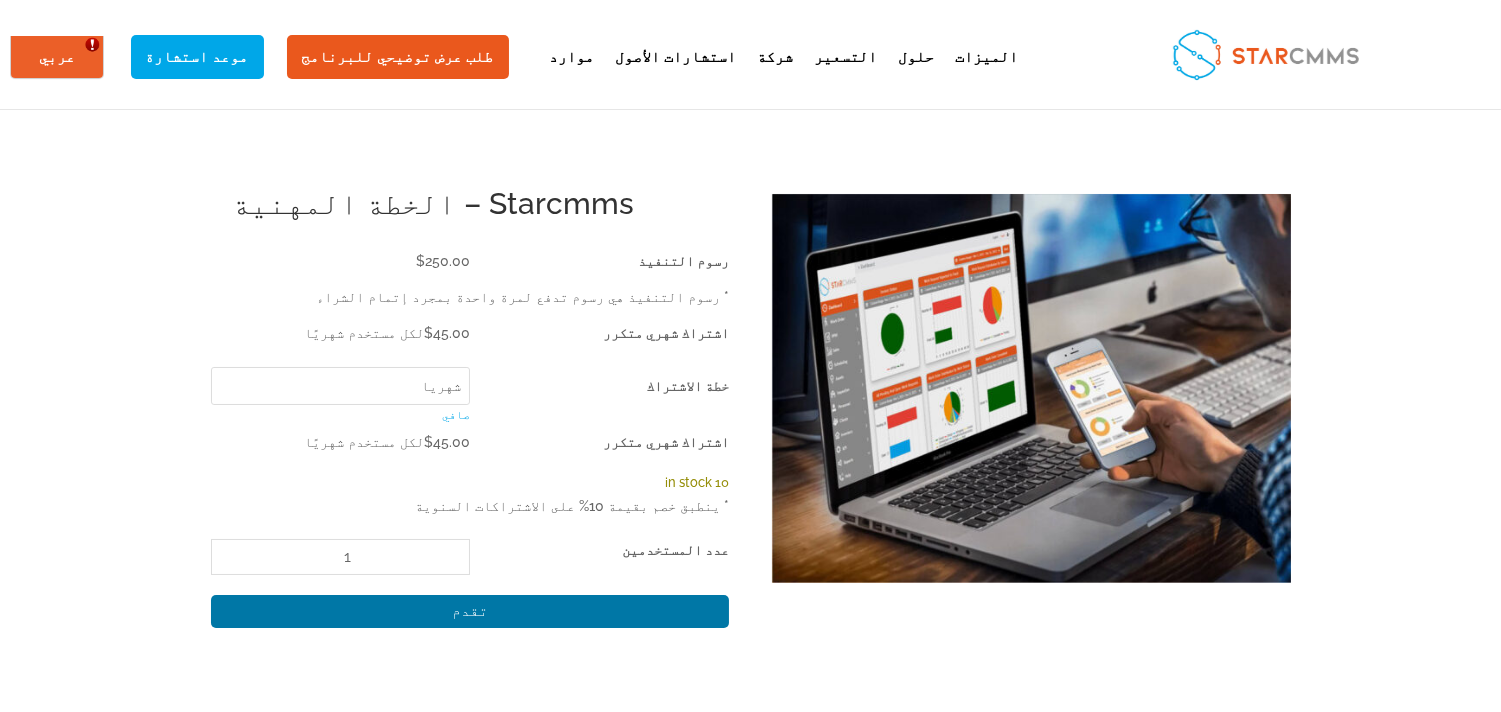 click on "رسوم التنفيذ" at bounding box center [683, 261] 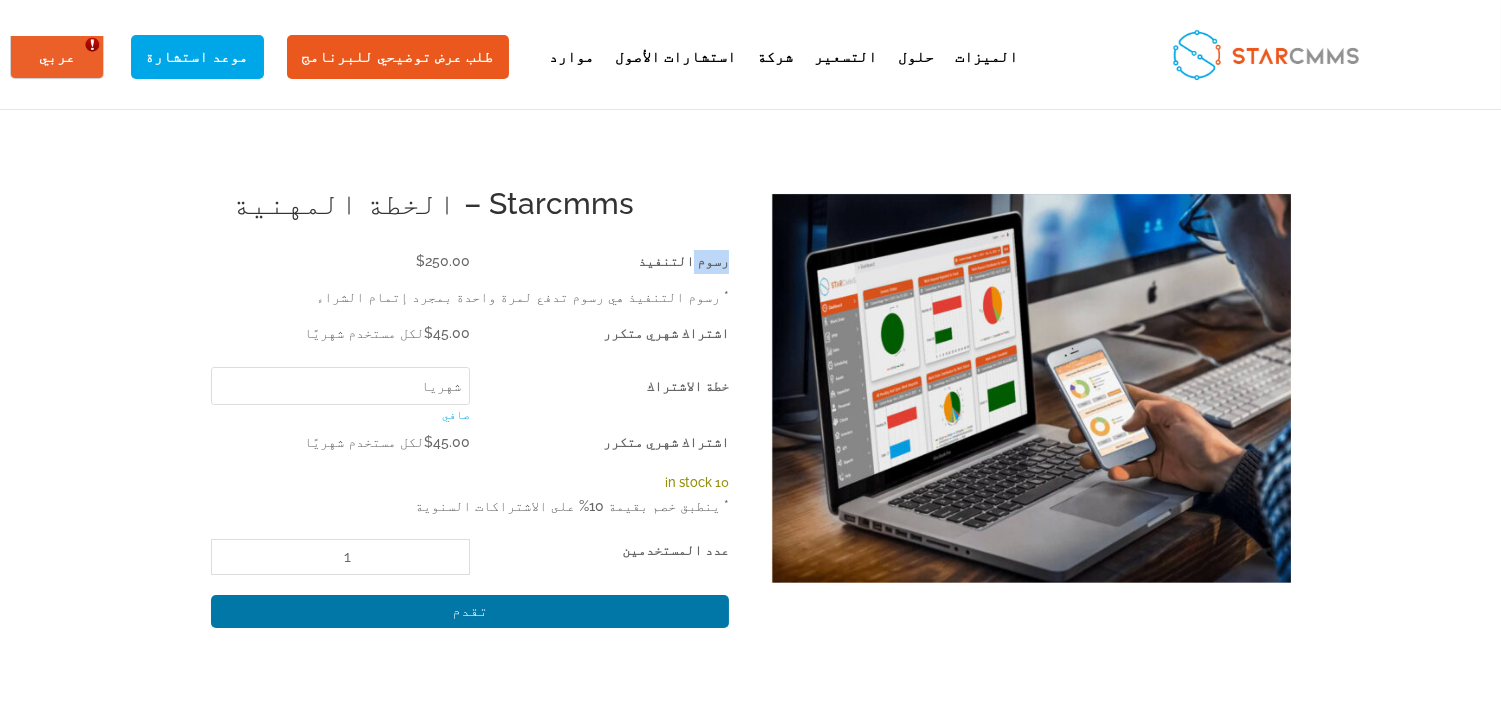 click on "رسوم التنفيذ" at bounding box center (683, 261) 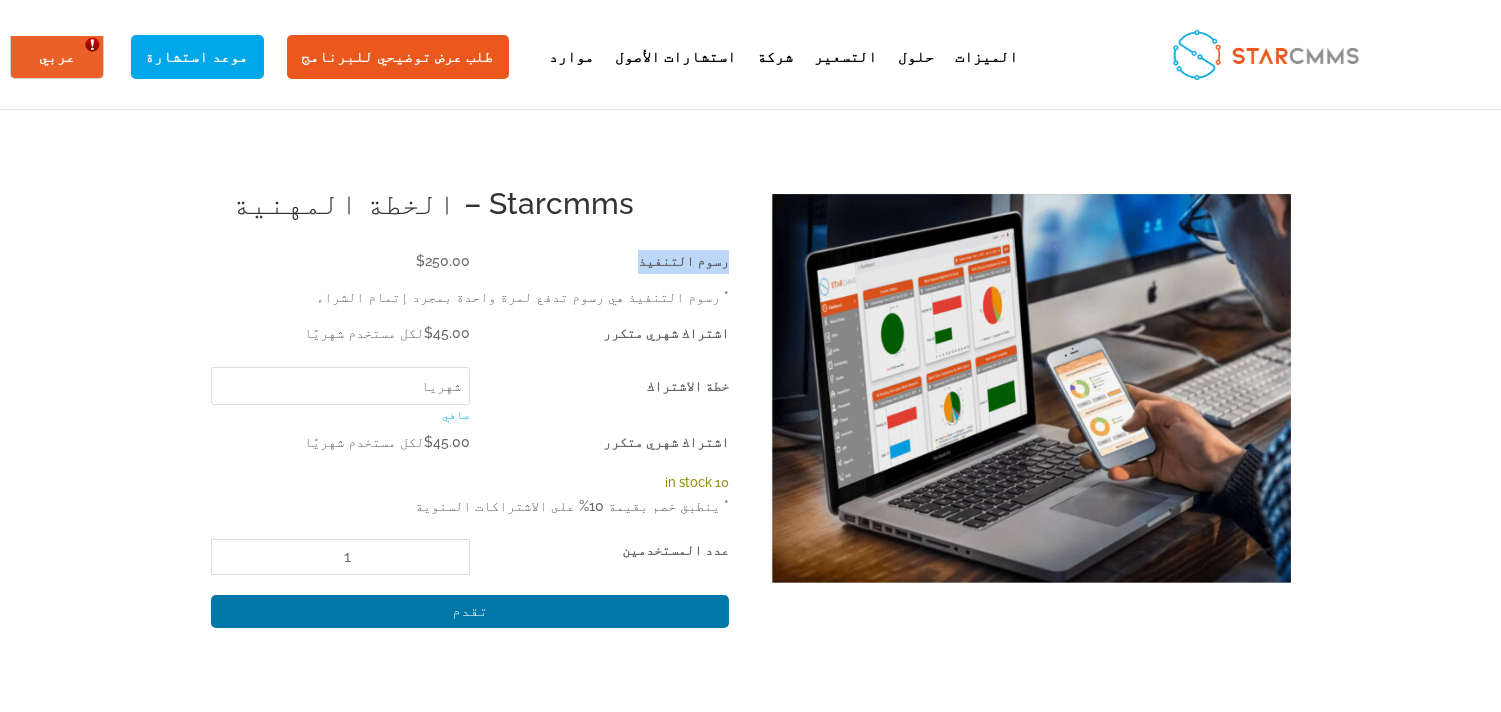 click on "رسوم التنفيذ" at bounding box center [683, 261] 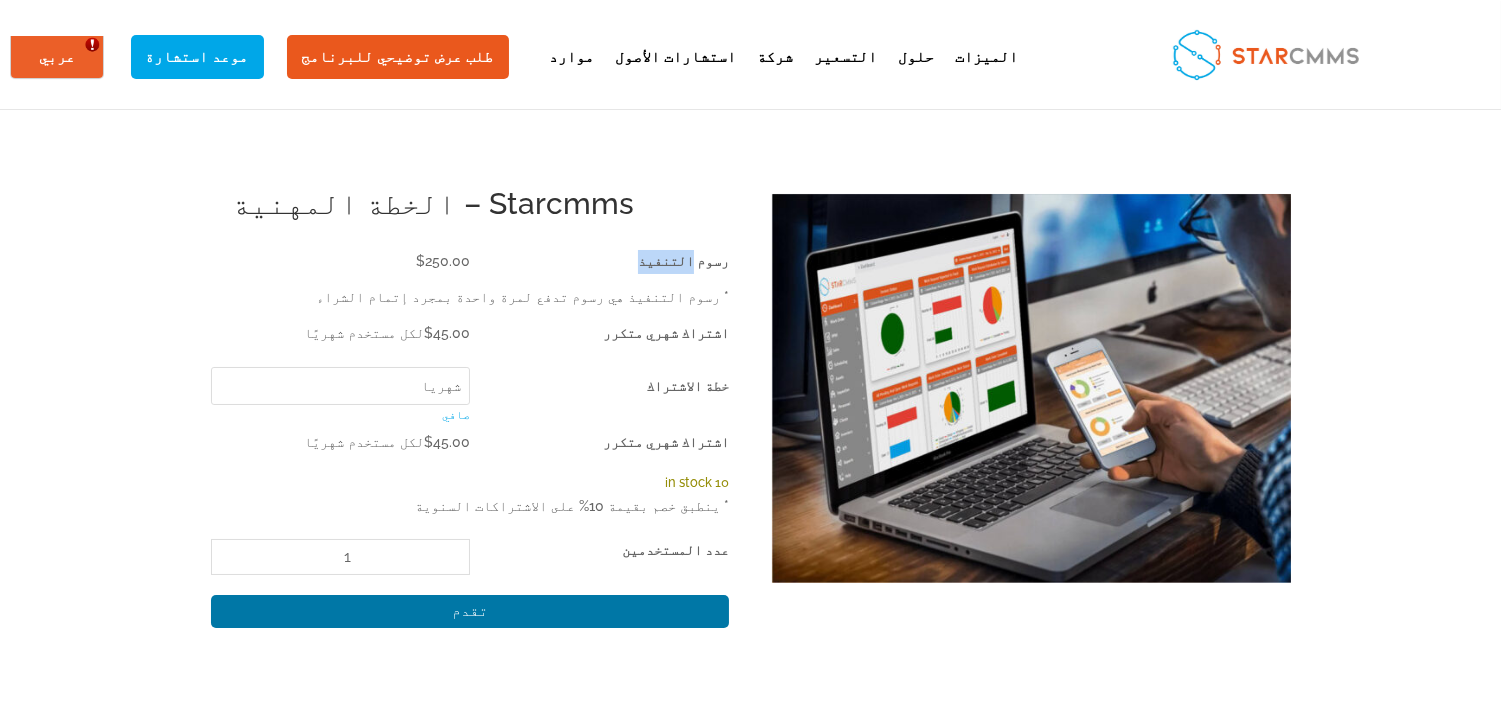 click on "رسوم التنفيذ" at bounding box center [683, 261] 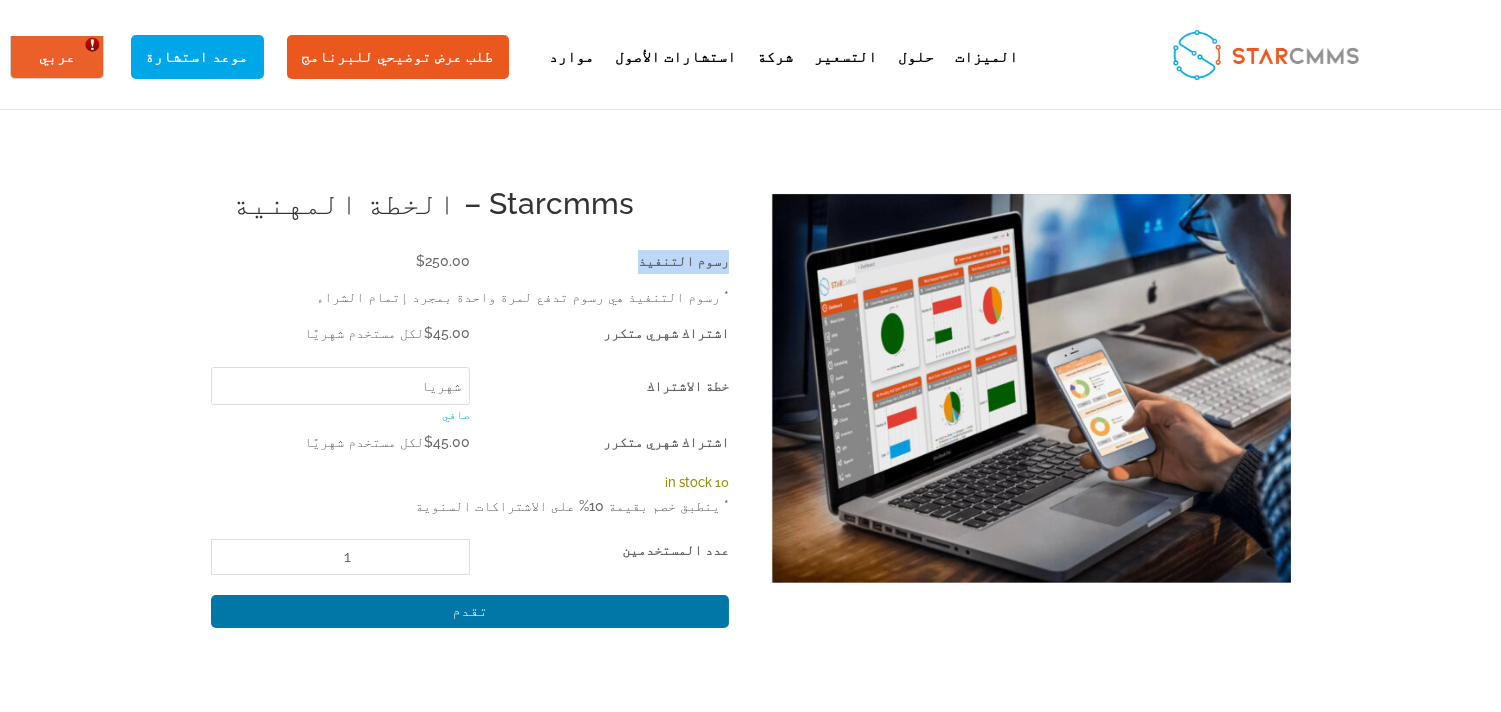 click on "رسوم التنفيذ" at bounding box center (683, 261) 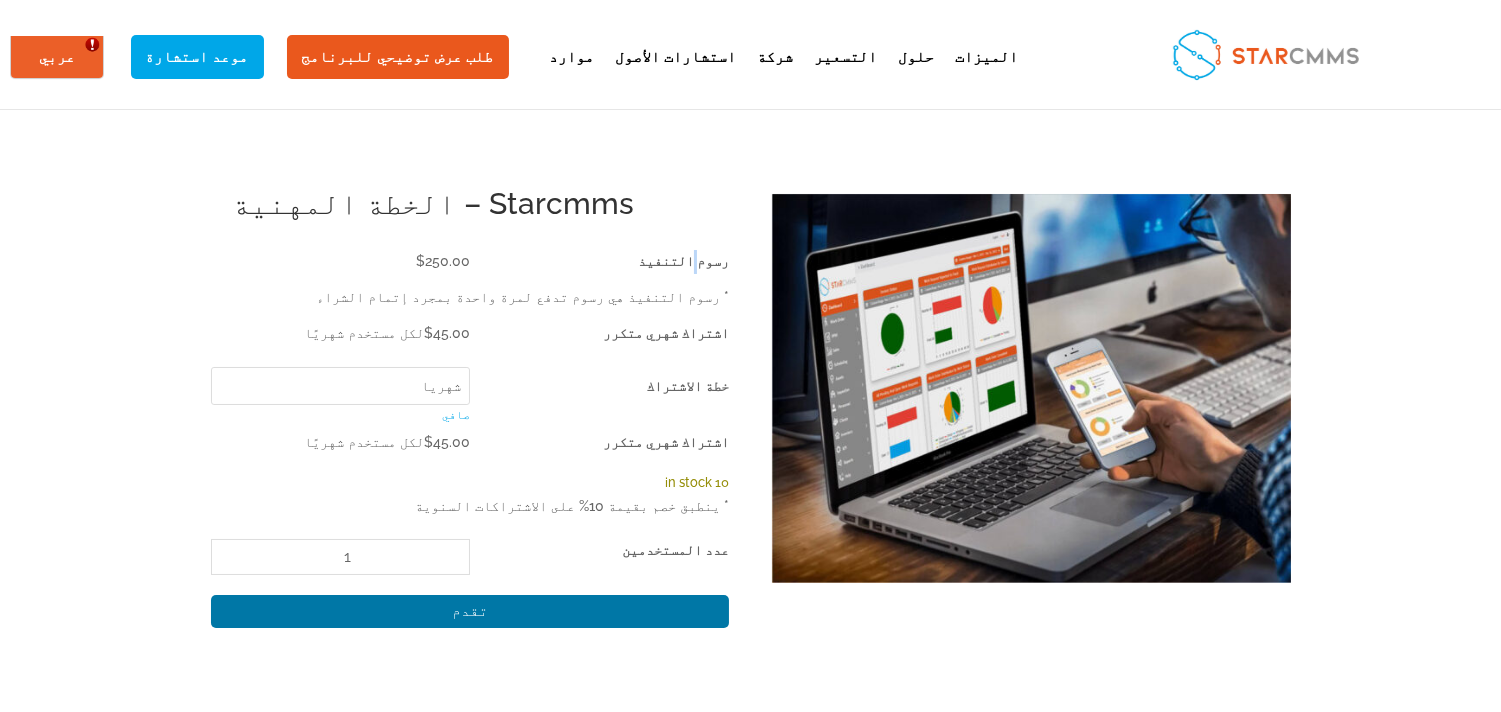 click on "رسوم التنفيذ" at bounding box center (599, 262) 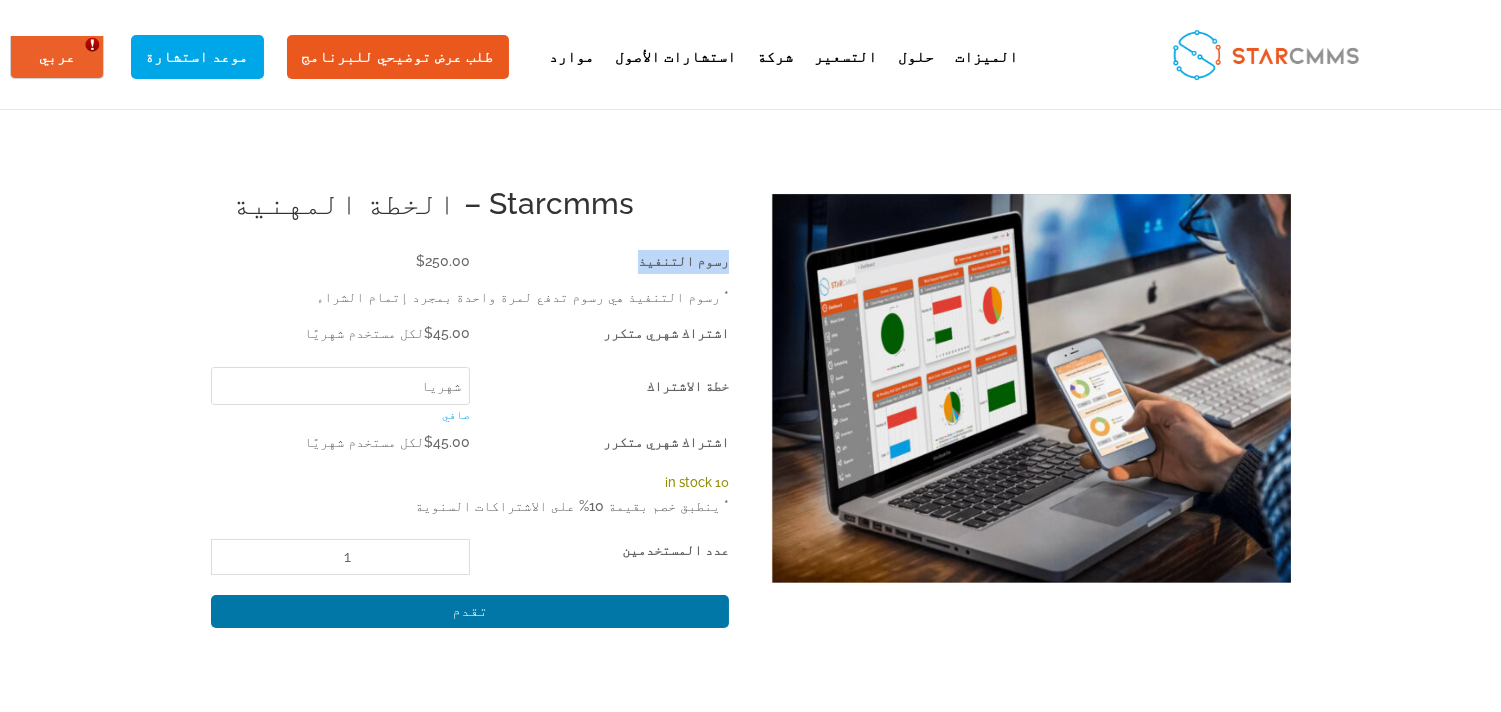 click on "رسوم التنفيذ" at bounding box center [599, 262] 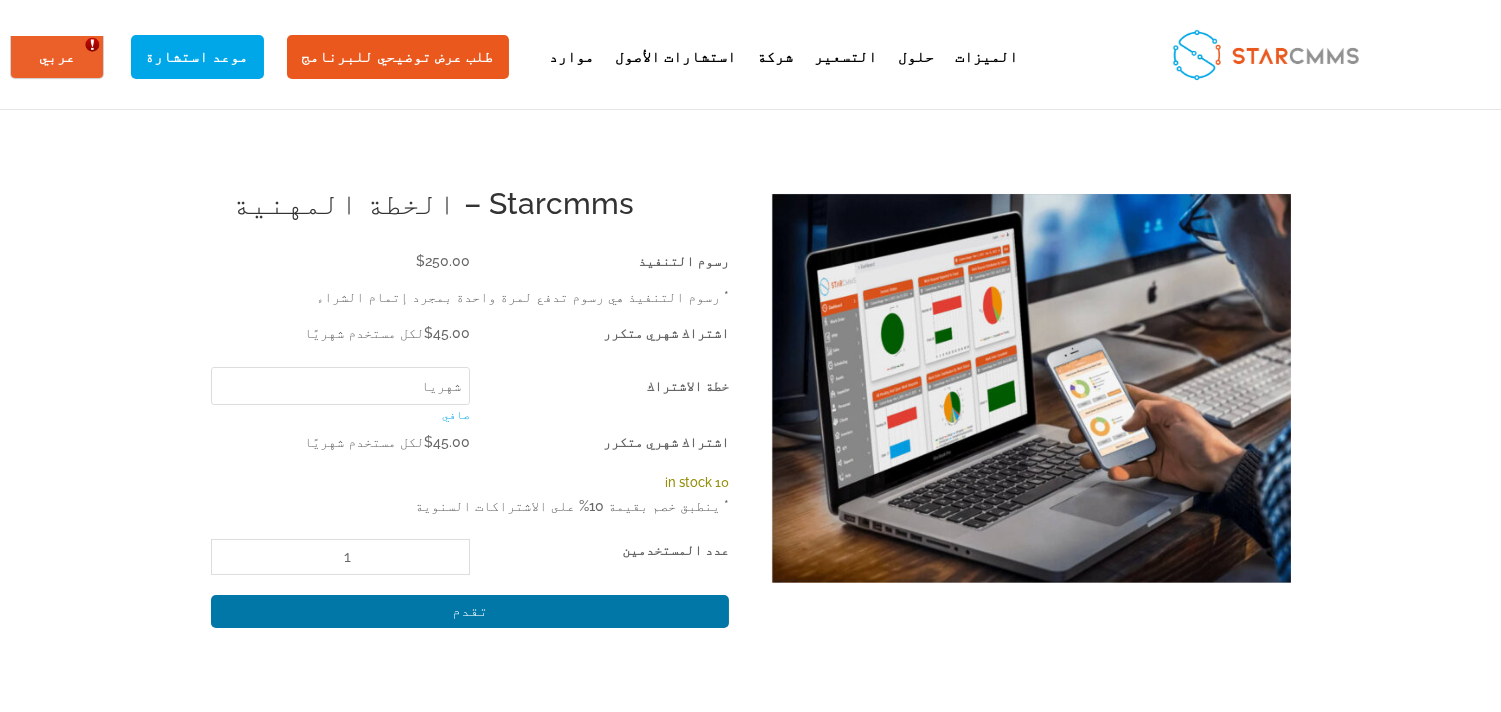 click on "10 in stock" 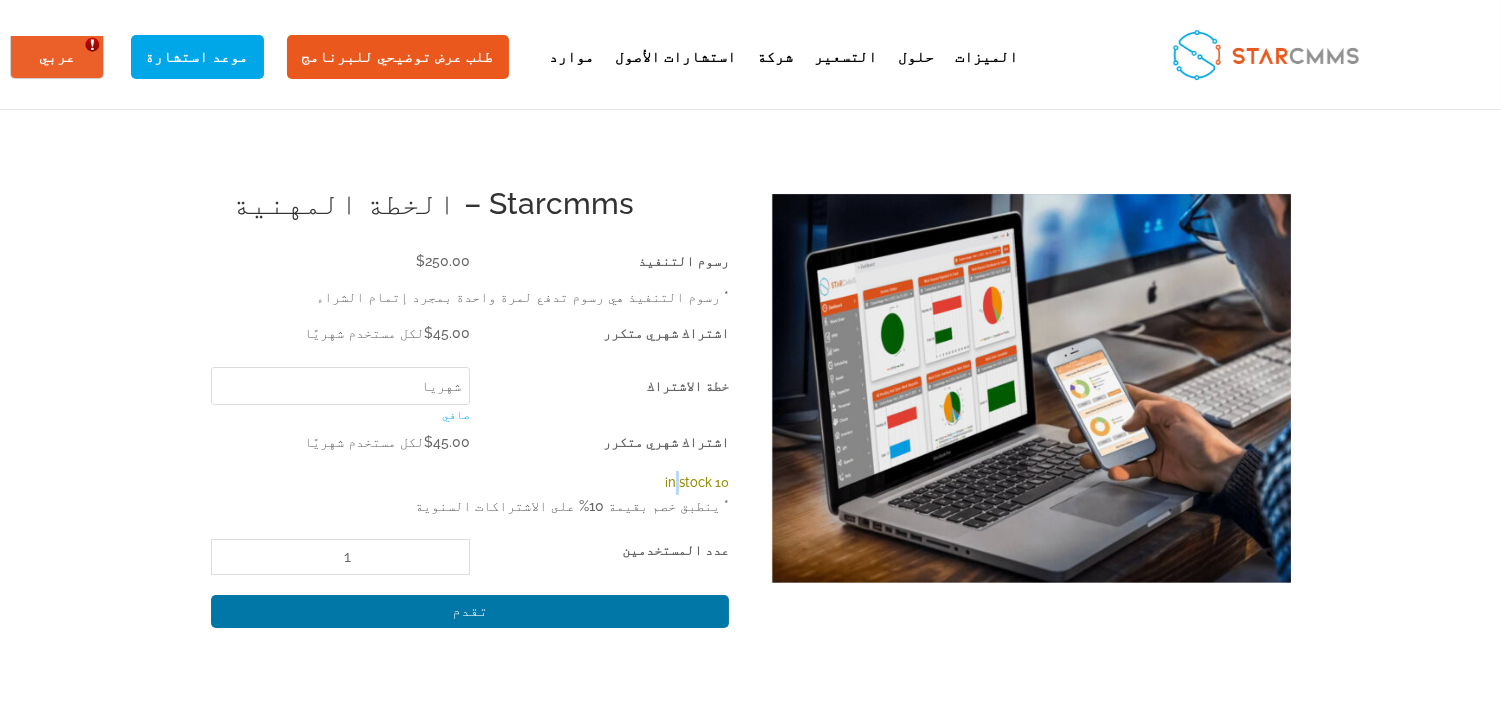 click on "10 in stock" 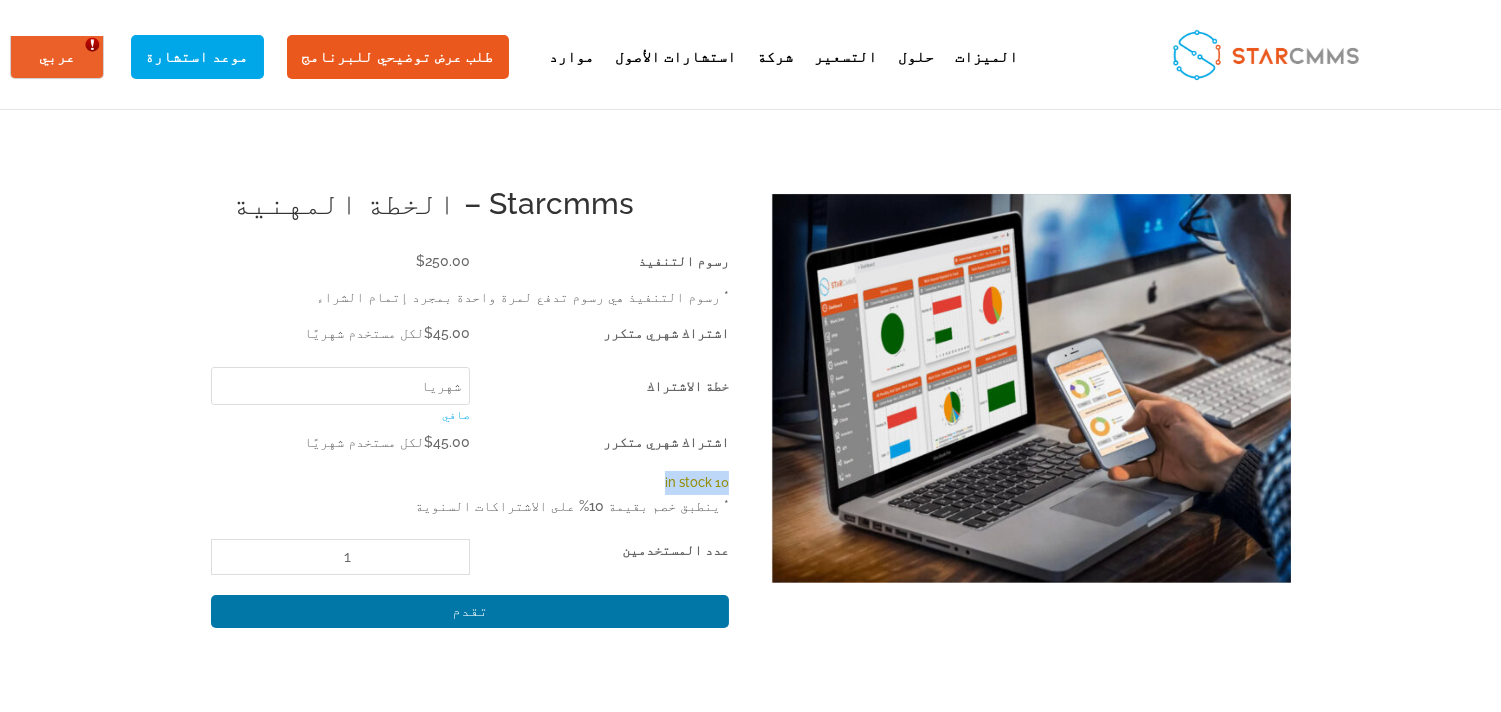 click on "10 in stock" 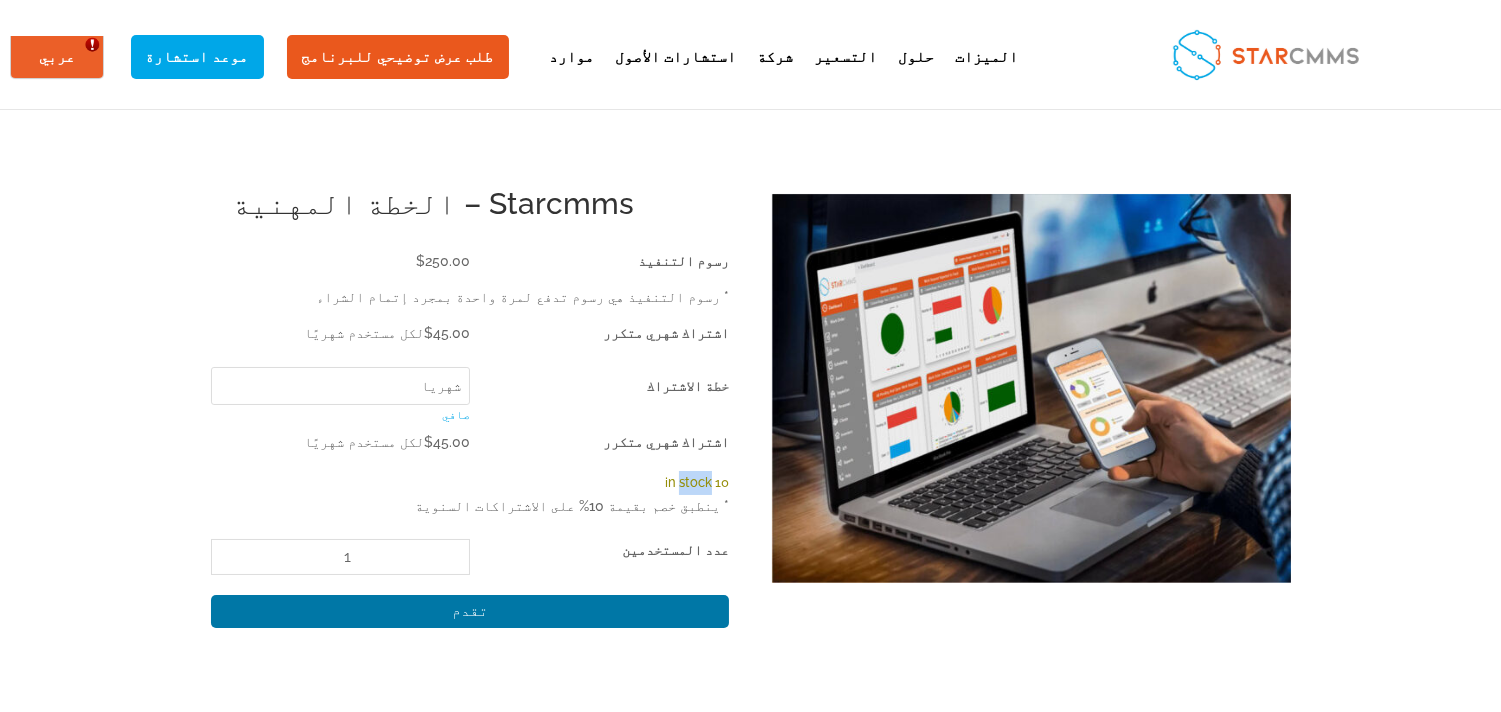 click on "10 in stock" 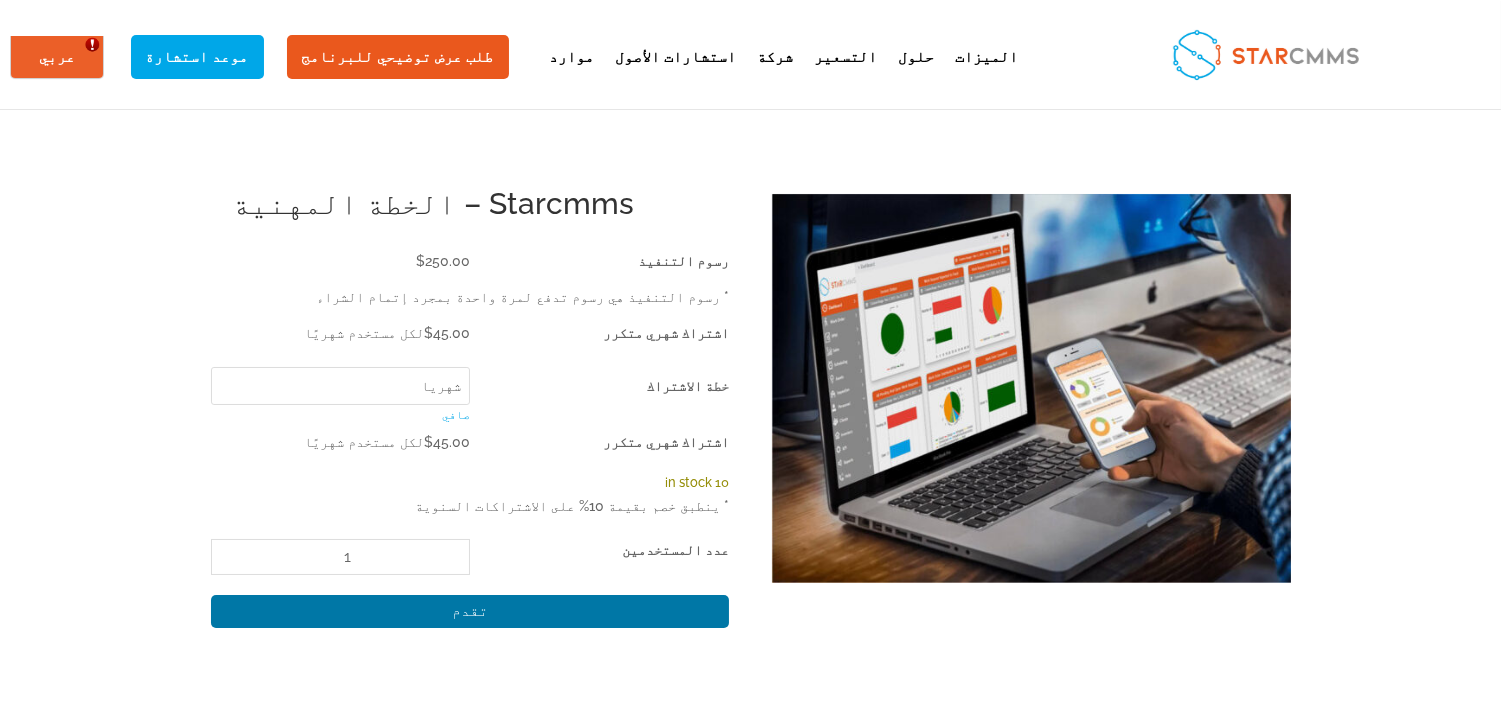click on "10 in stock" 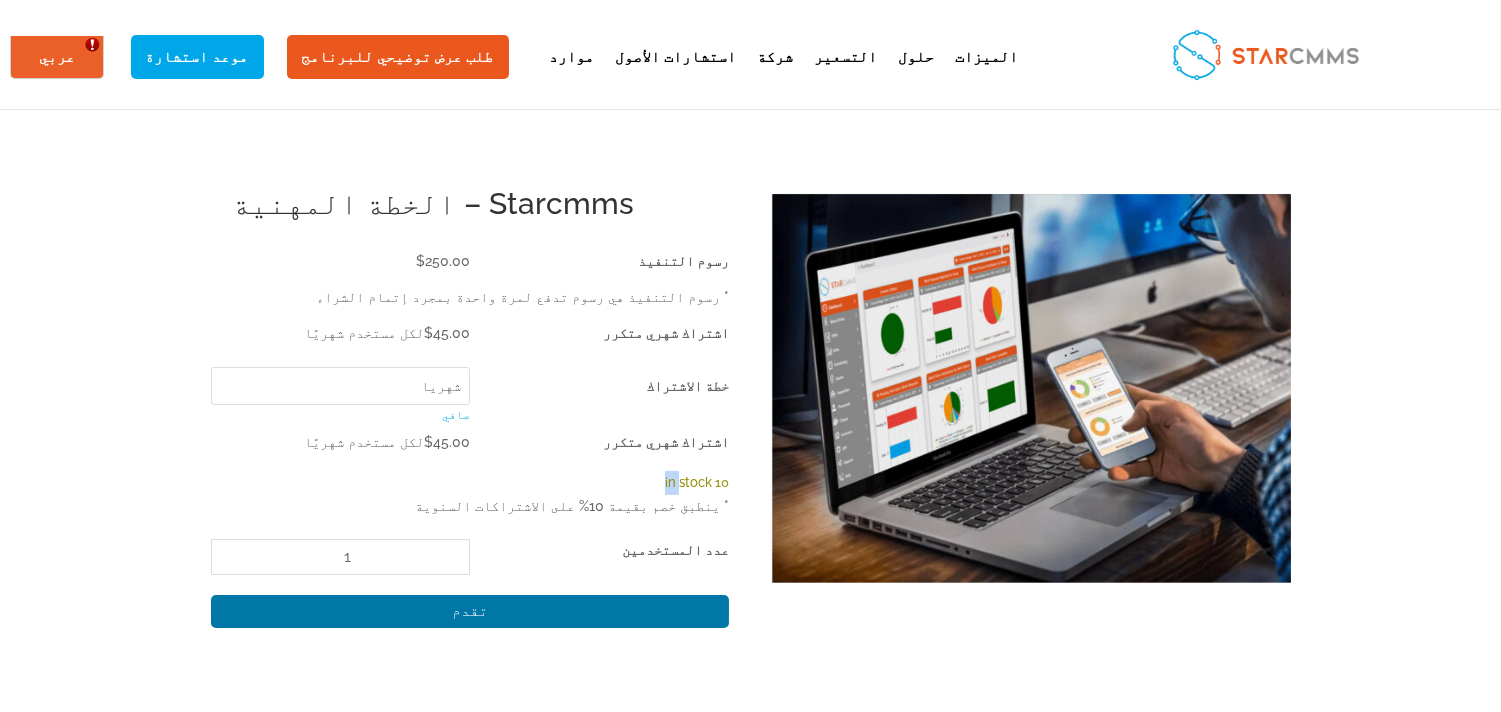 click on "10 in stock" 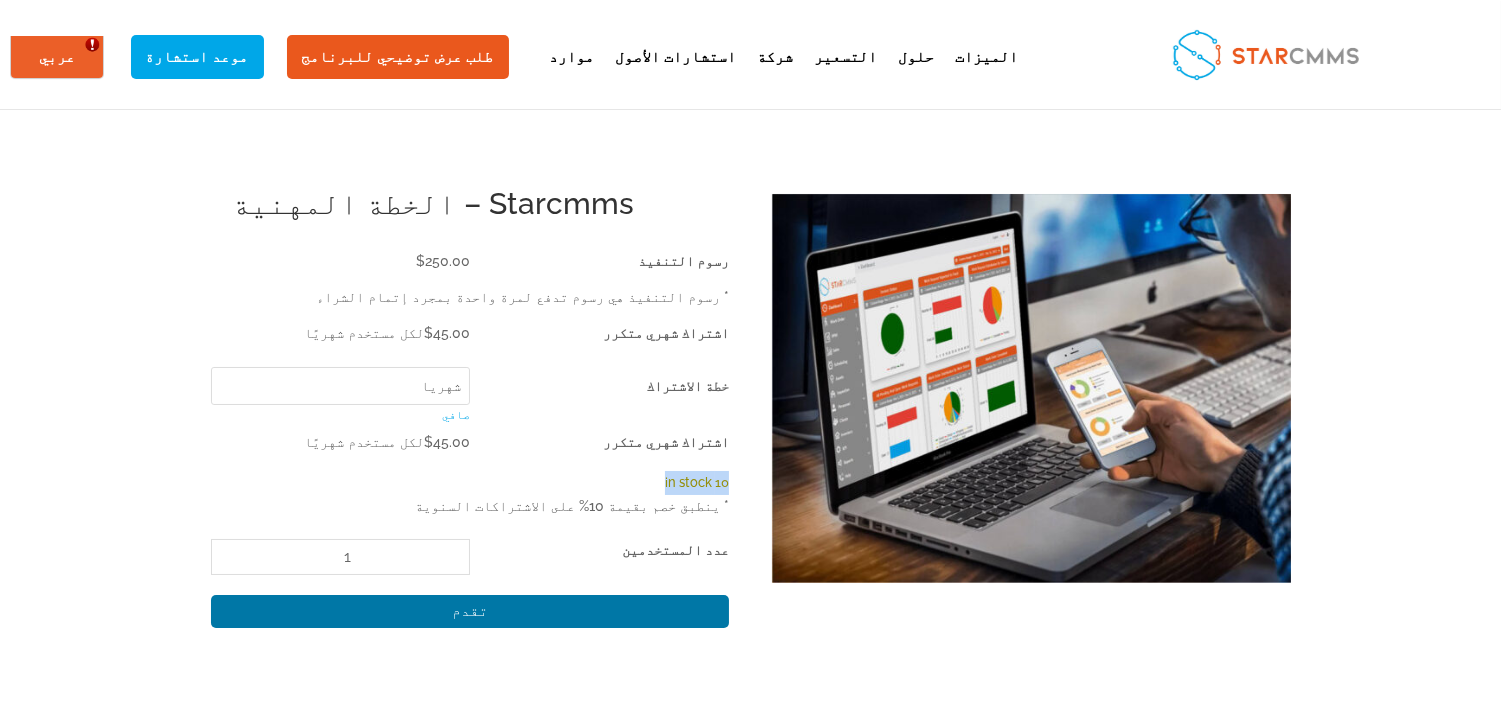 click on "10 in stock" 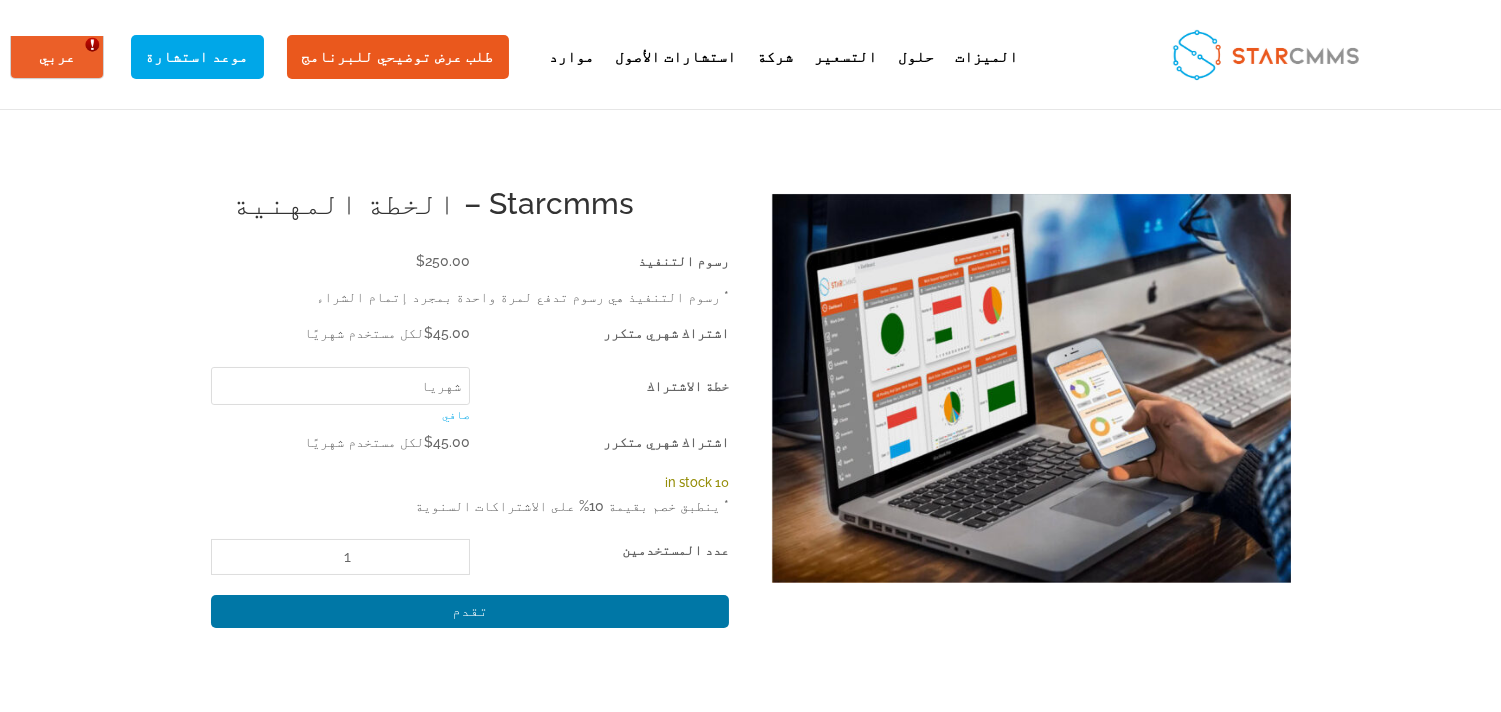 click on "10 in stock" 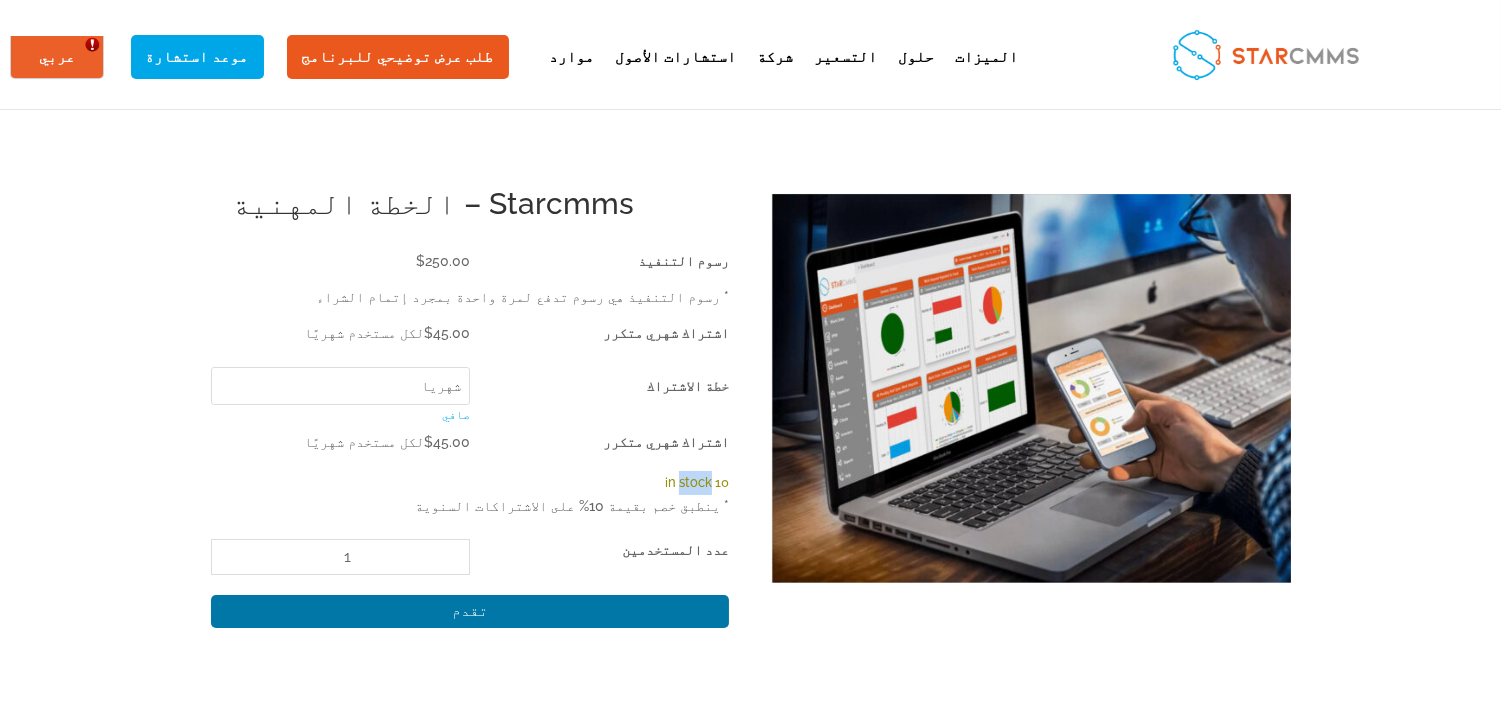 click on "10 in stock" 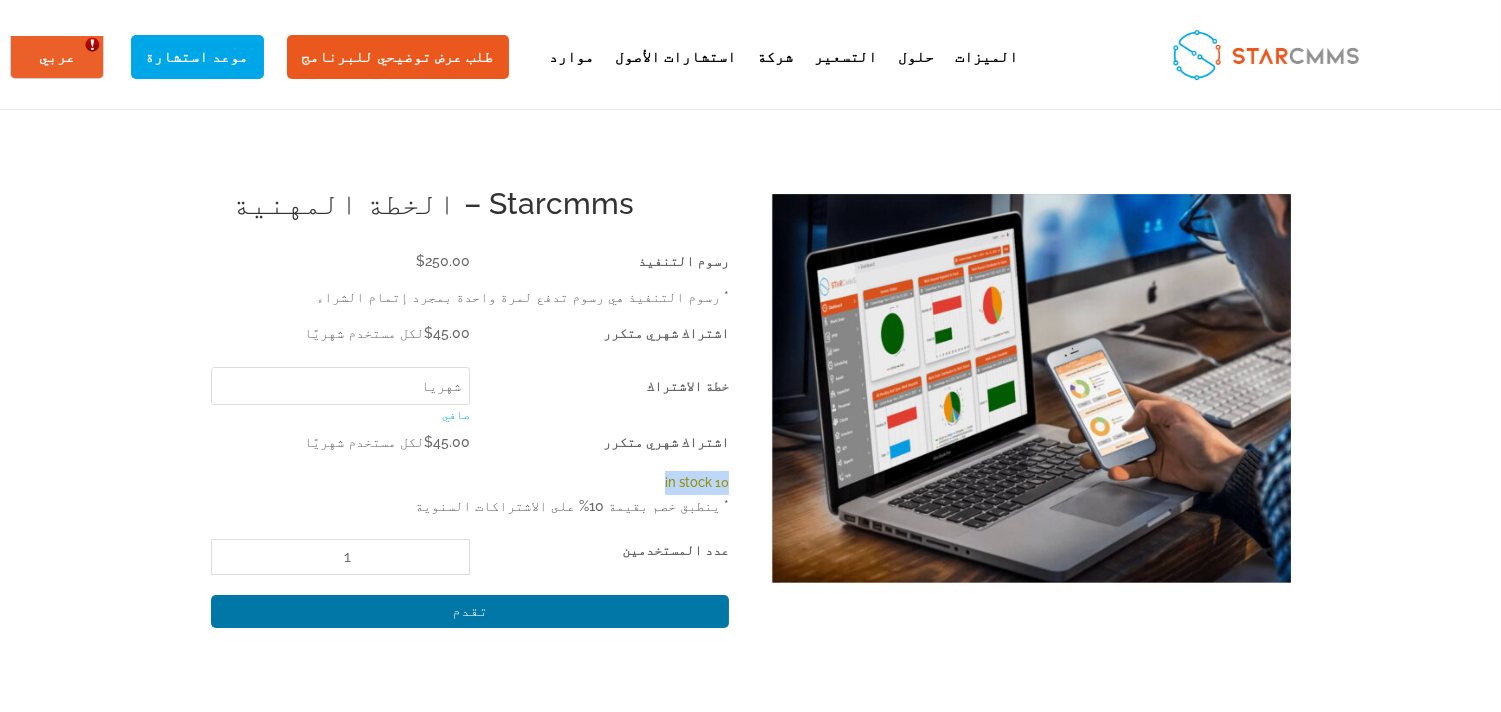 click on "10 in stock" 